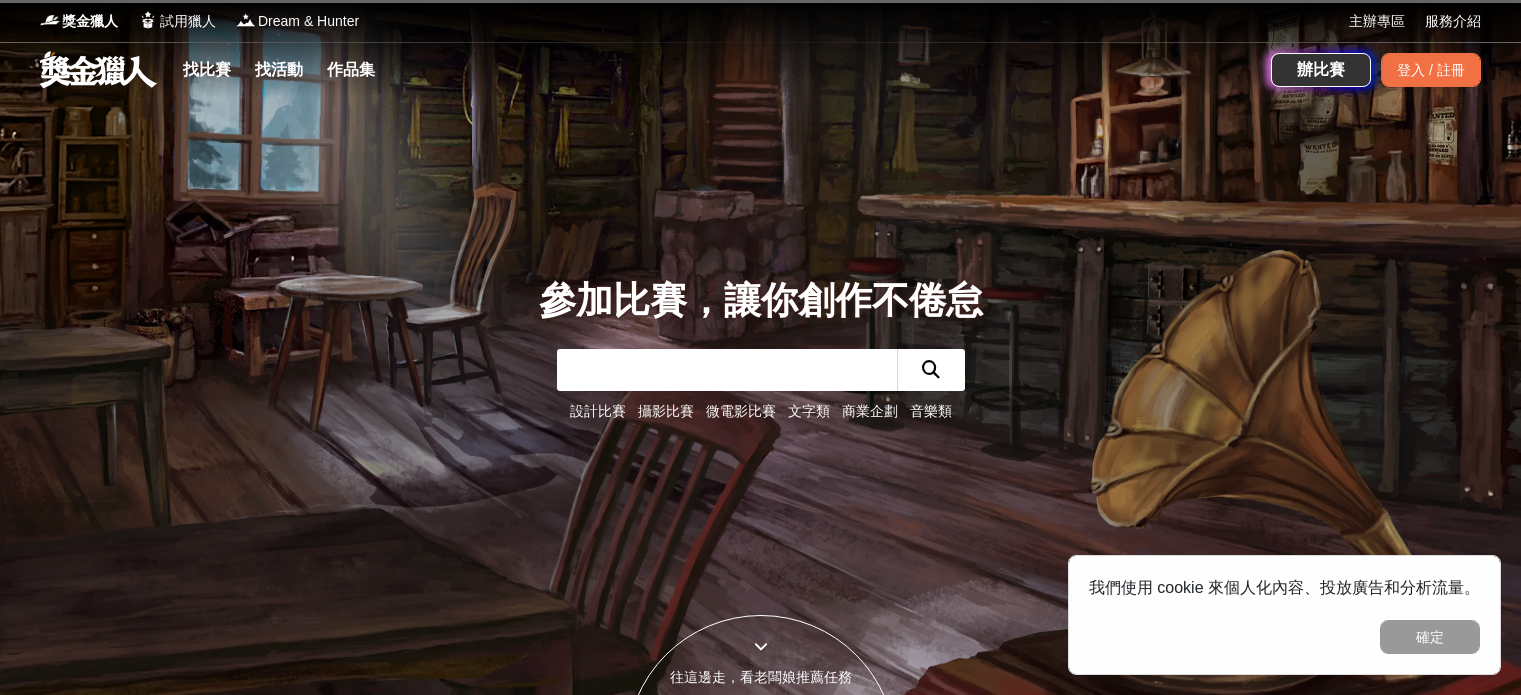 scroll, scrollTop: 0, scrollLeft: 0, axis: both 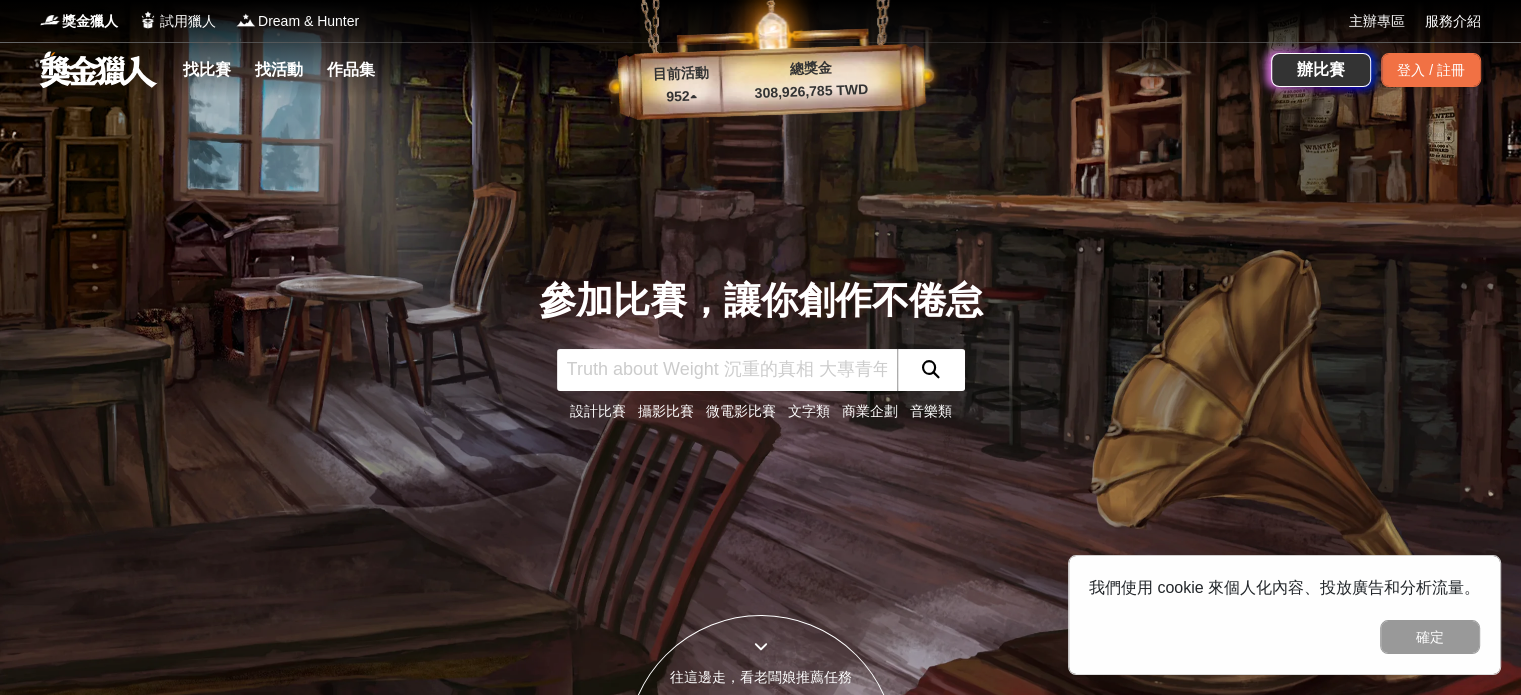 drag, startPoint x: 1209, startPoint y: 443, endPoint x: 824, endPoint y: 406, distance: 386.77383 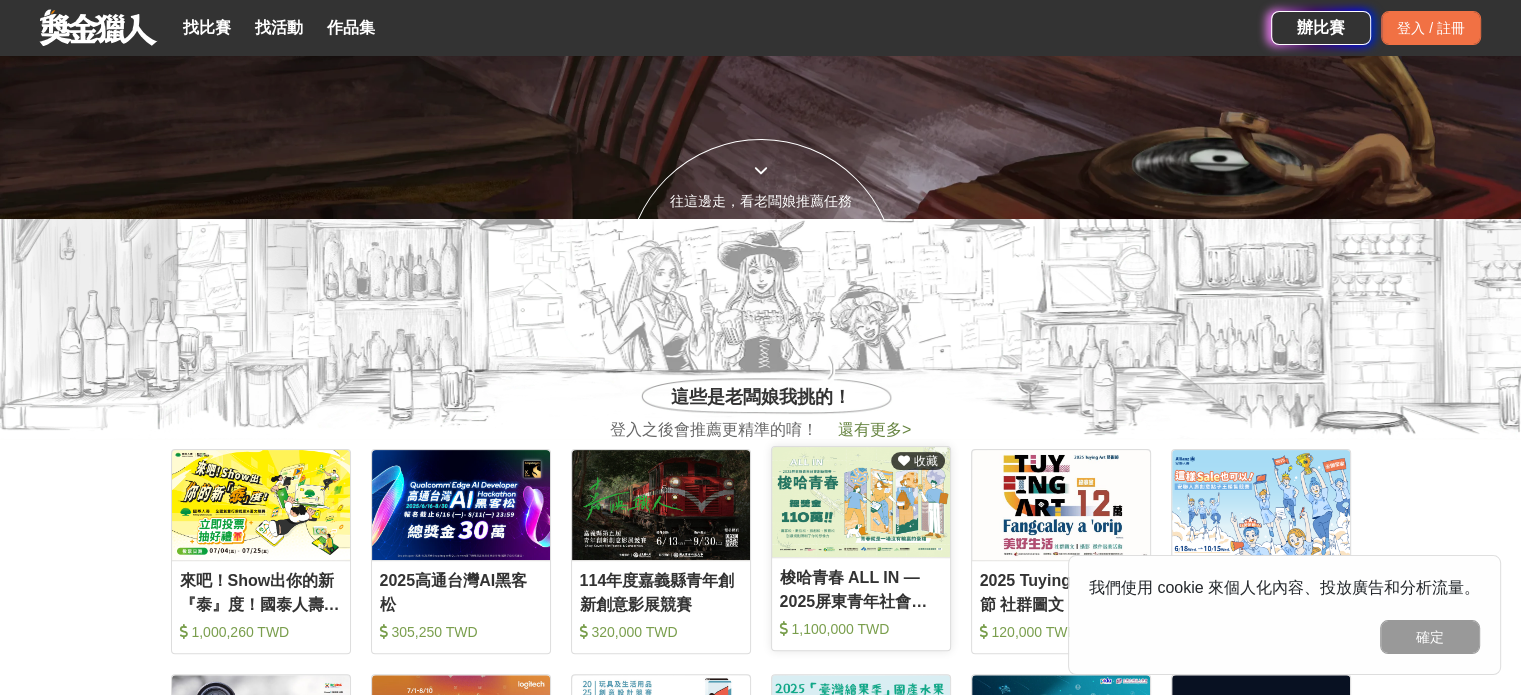 scroll, scrollTop: 800, scrollLeft: 0, axis: vertical 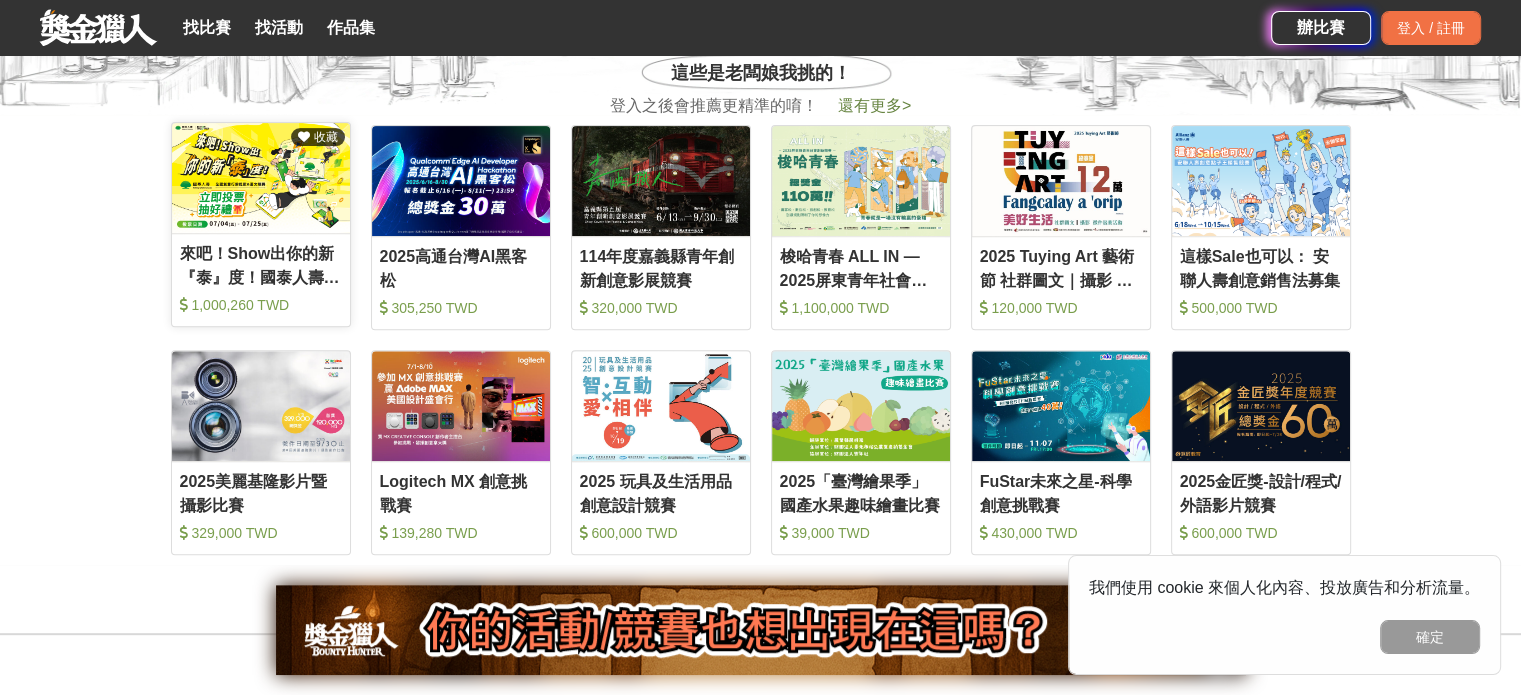 click at bounding box center (261, 178) 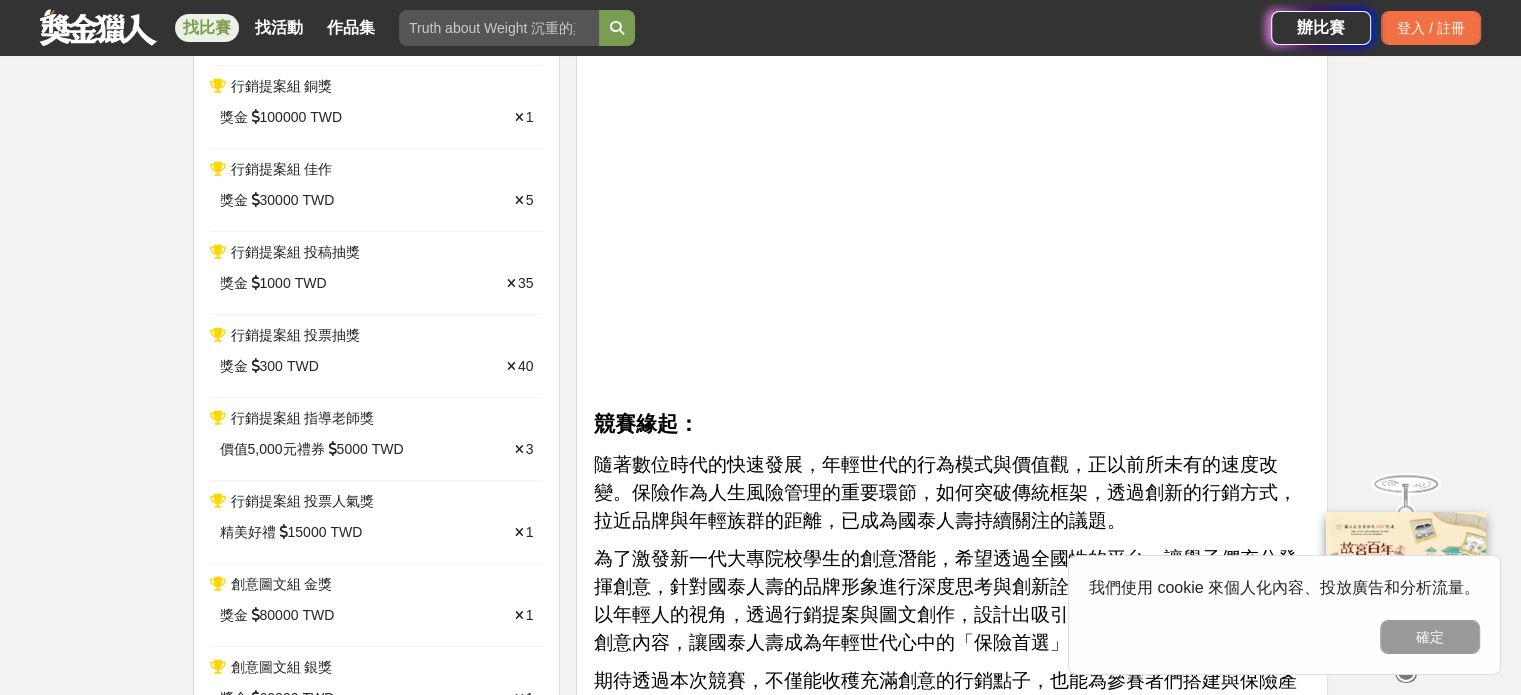 scroll, scrollTop: 1500, scrollLeft: 0, axis: vertical 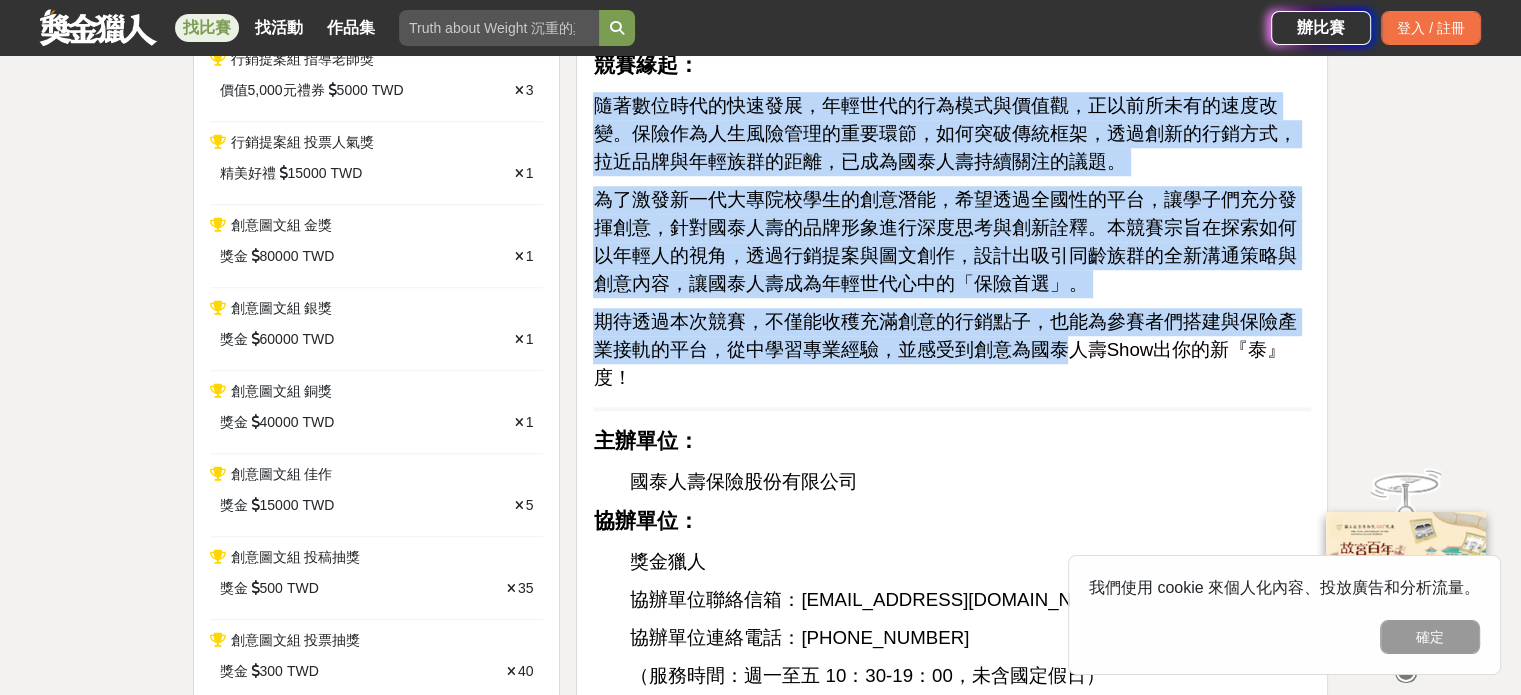 drag, startPoint x: 600, startPoint y: 163, endPoint x: 1032, endPoint y: 428, distance: 506.80273 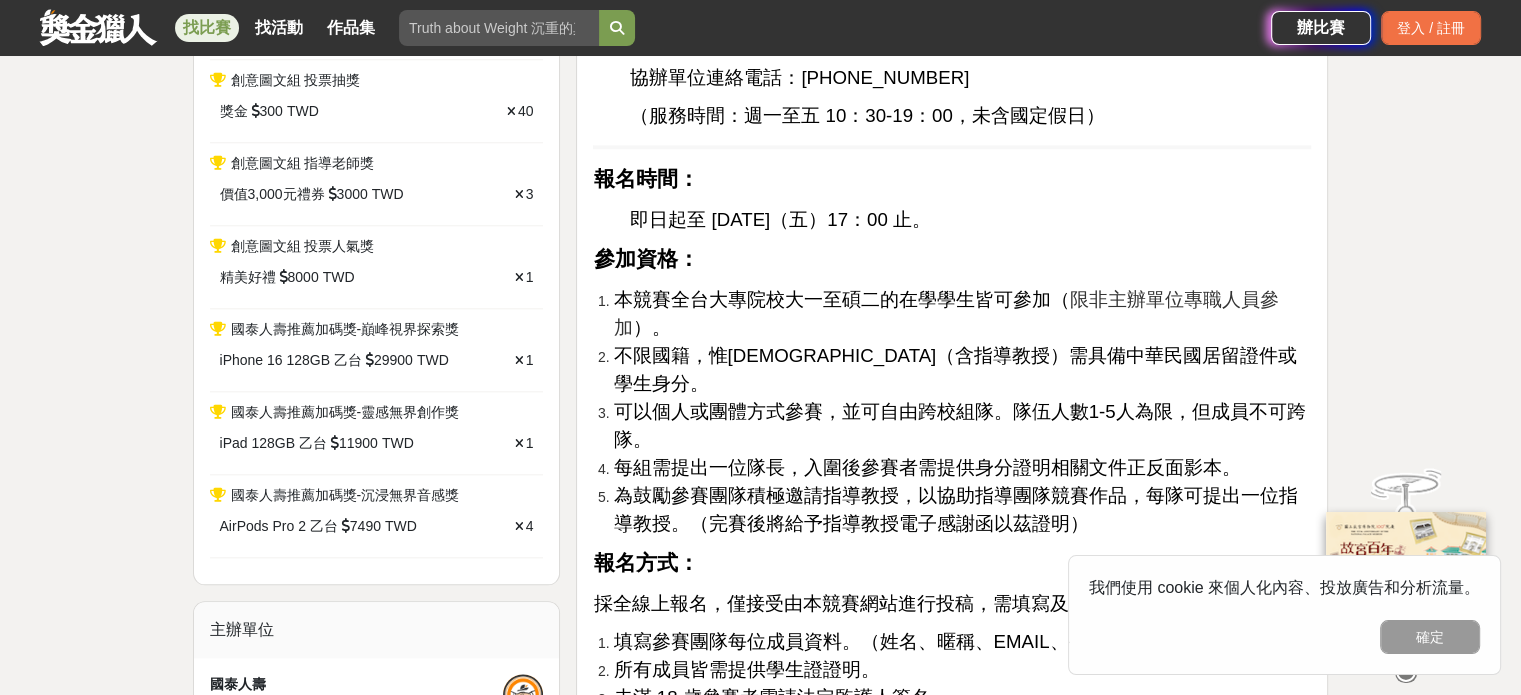 scroll, scrollTop: 2300, scrollLeft: 0, axis: vertical 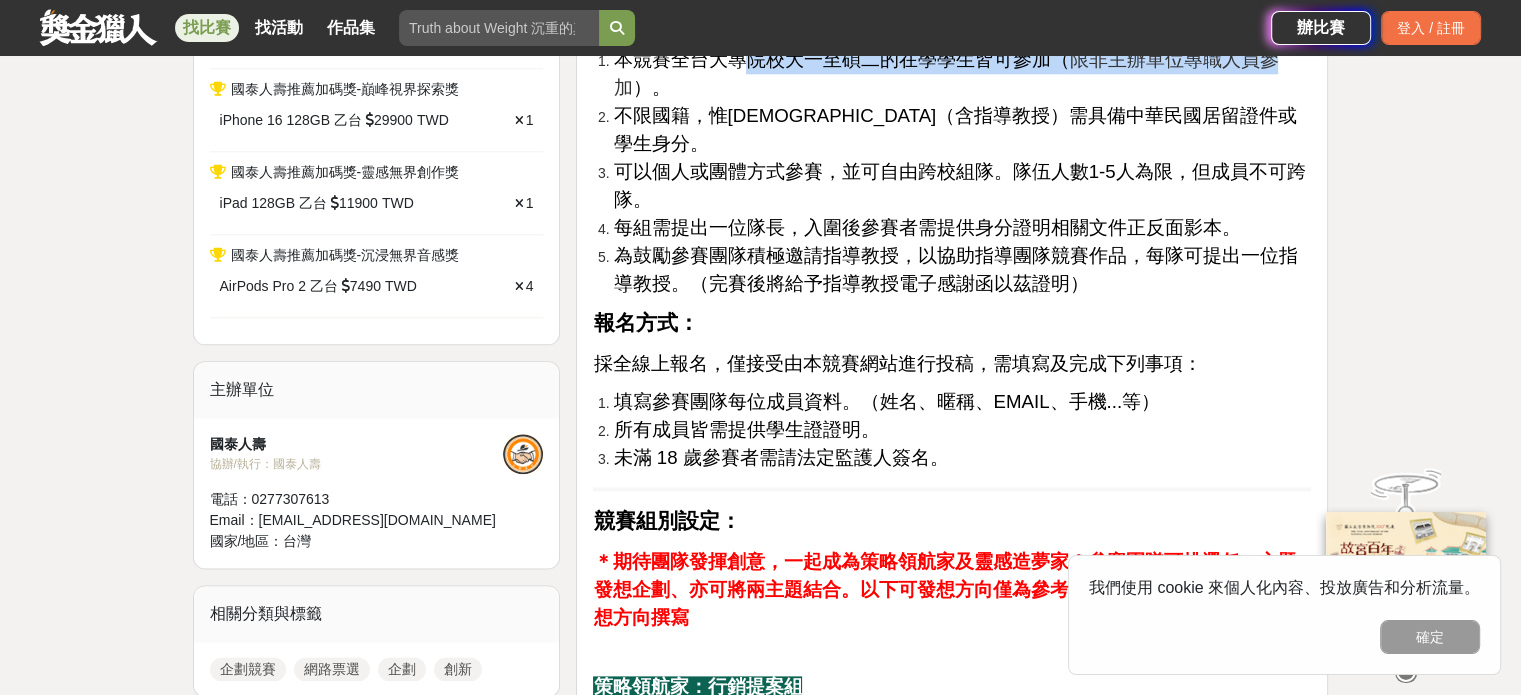 drag, startPoint x: 628, startPoint y: 112, endPoint x: 747, endPoint y: 81, distance: 122.97154 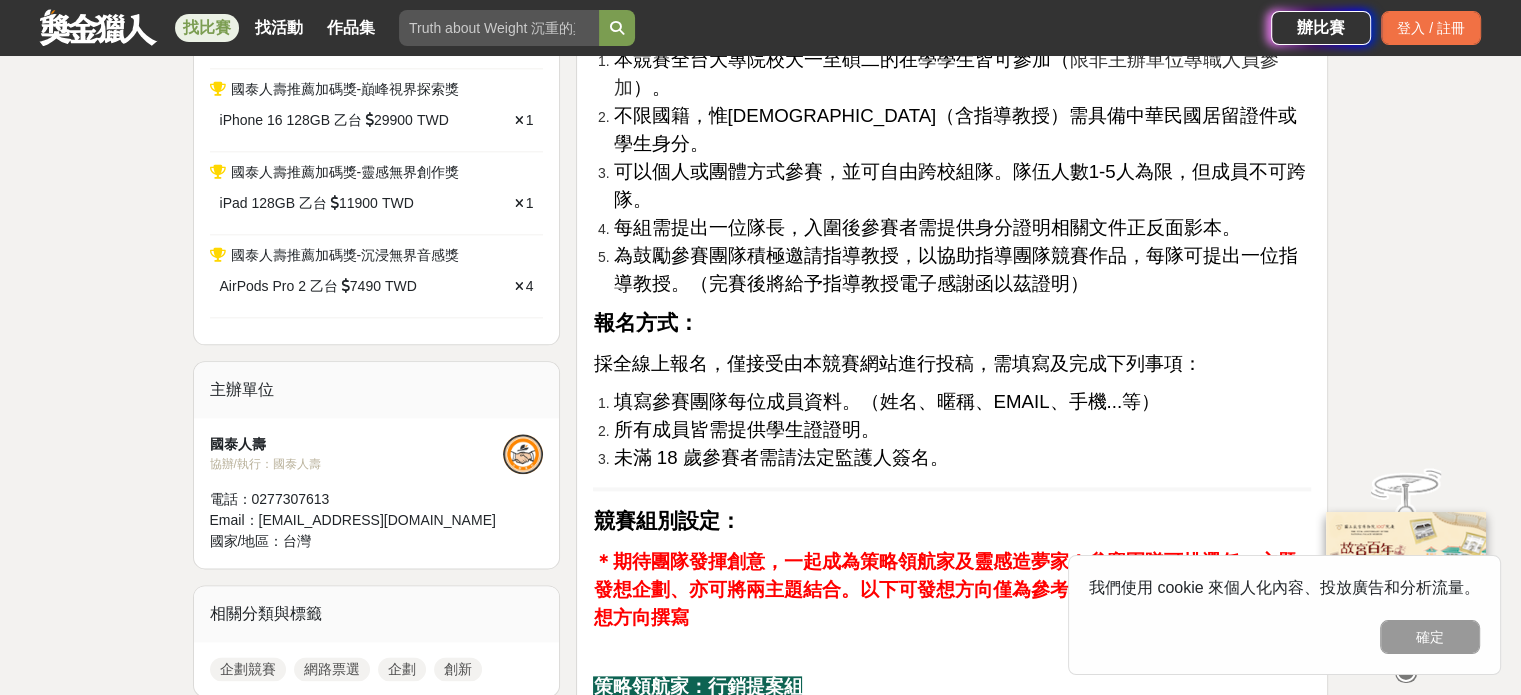 click on "本競賽全台大專院校大一至碩二的在學學生皆可參加（" at bounding box center (841, 59) 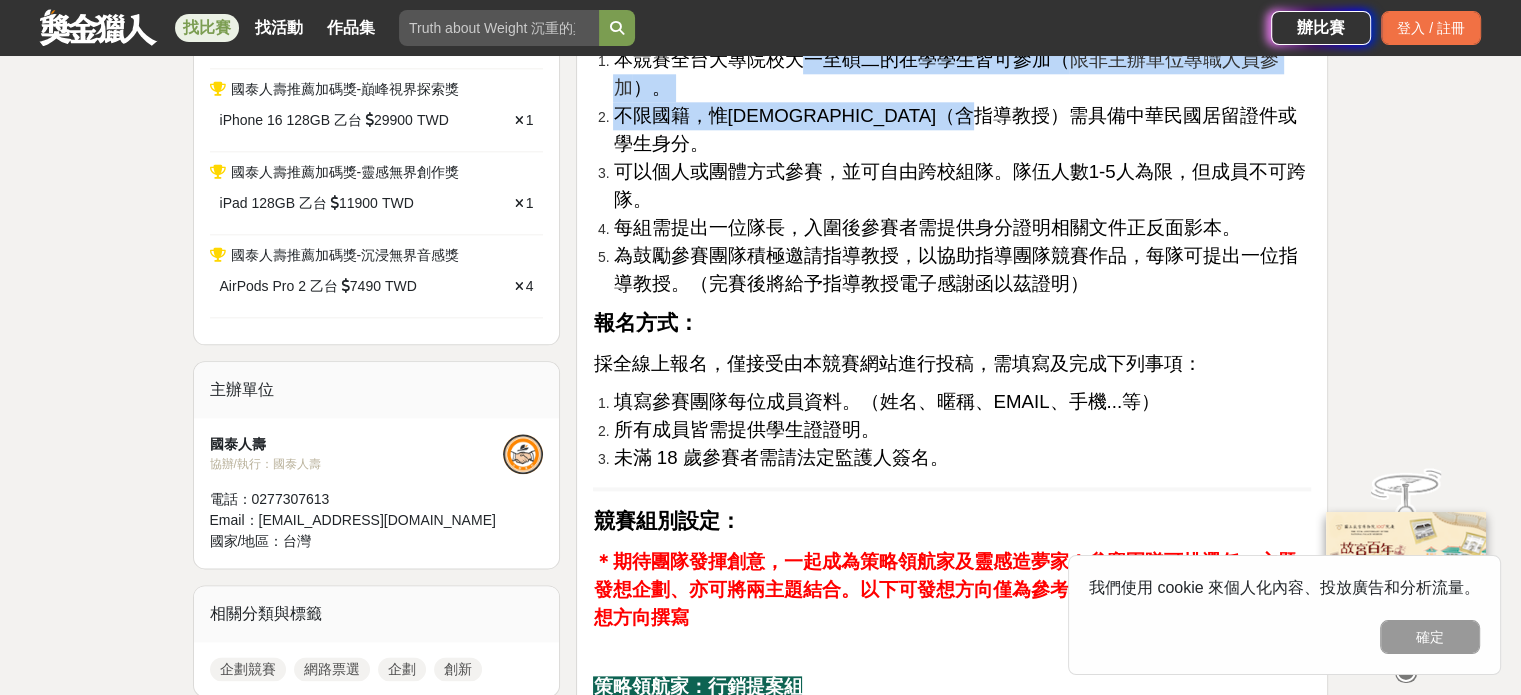drag, startPoint x: 794, startPoint y: 87, endPoint x: 1105, endPoint y: 143, distance: 316.0016 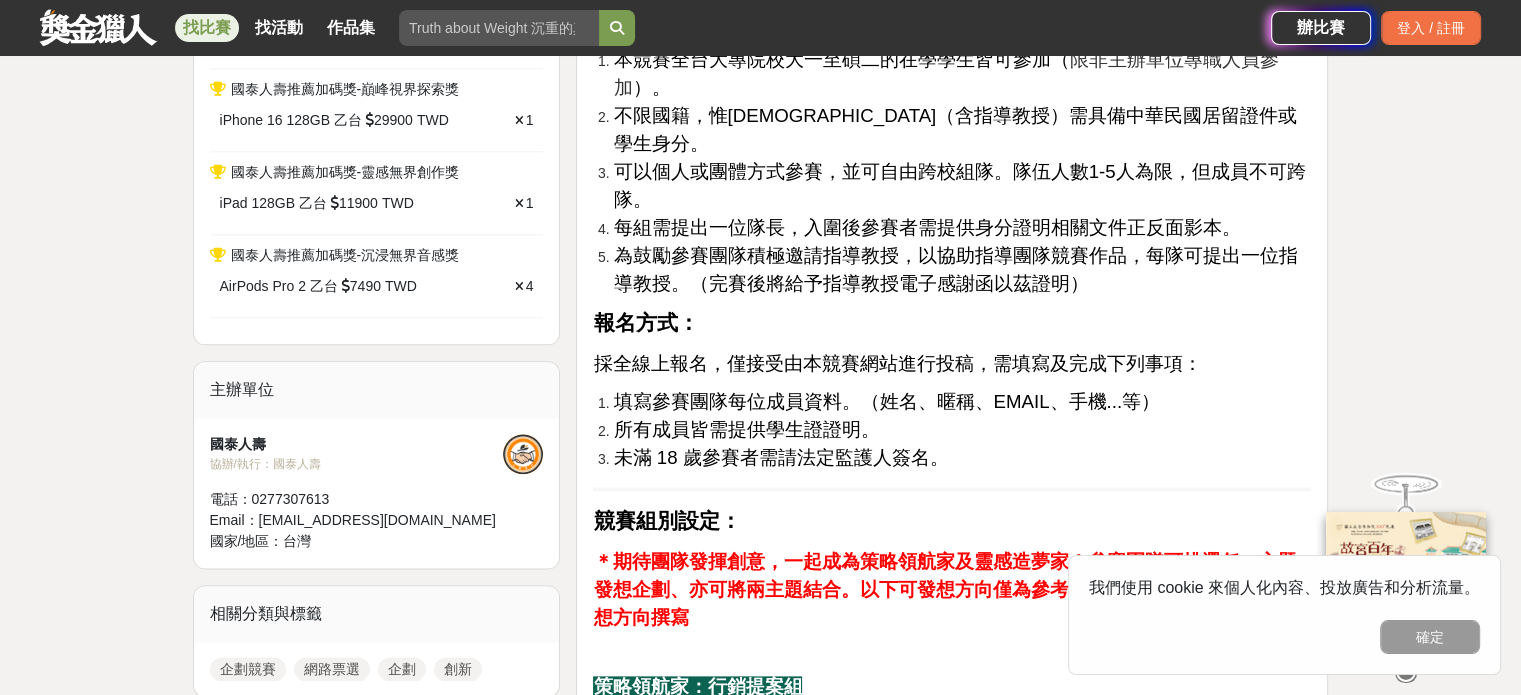 click on "可以個人或團體方式參賽，並可自由跨校組隊。隊伍人數1-5人為限，但成員不可跨隊。" at bounding box center (962, 186) 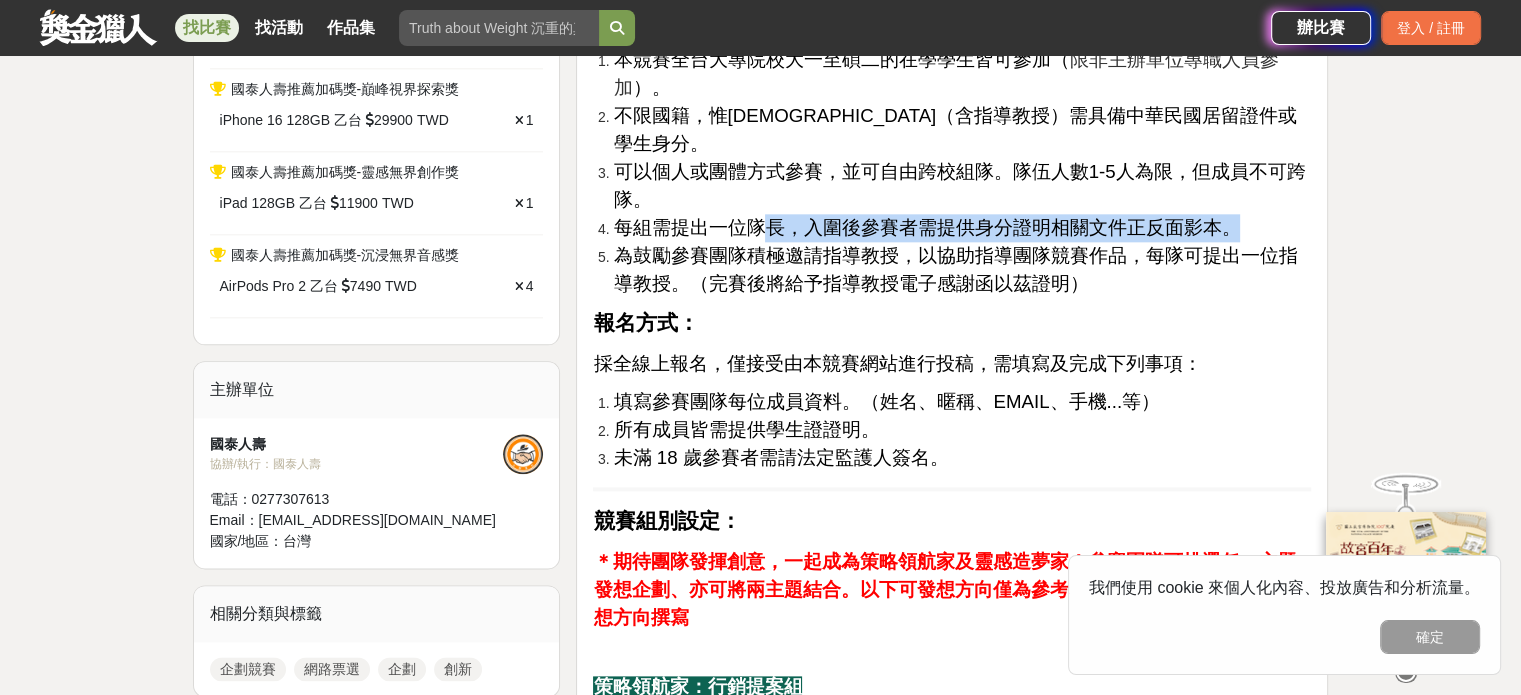 drag, startPoint x: 618, startPoint y: 255, endPoint x: 764, endPoint y: 247, distance: 146.21901 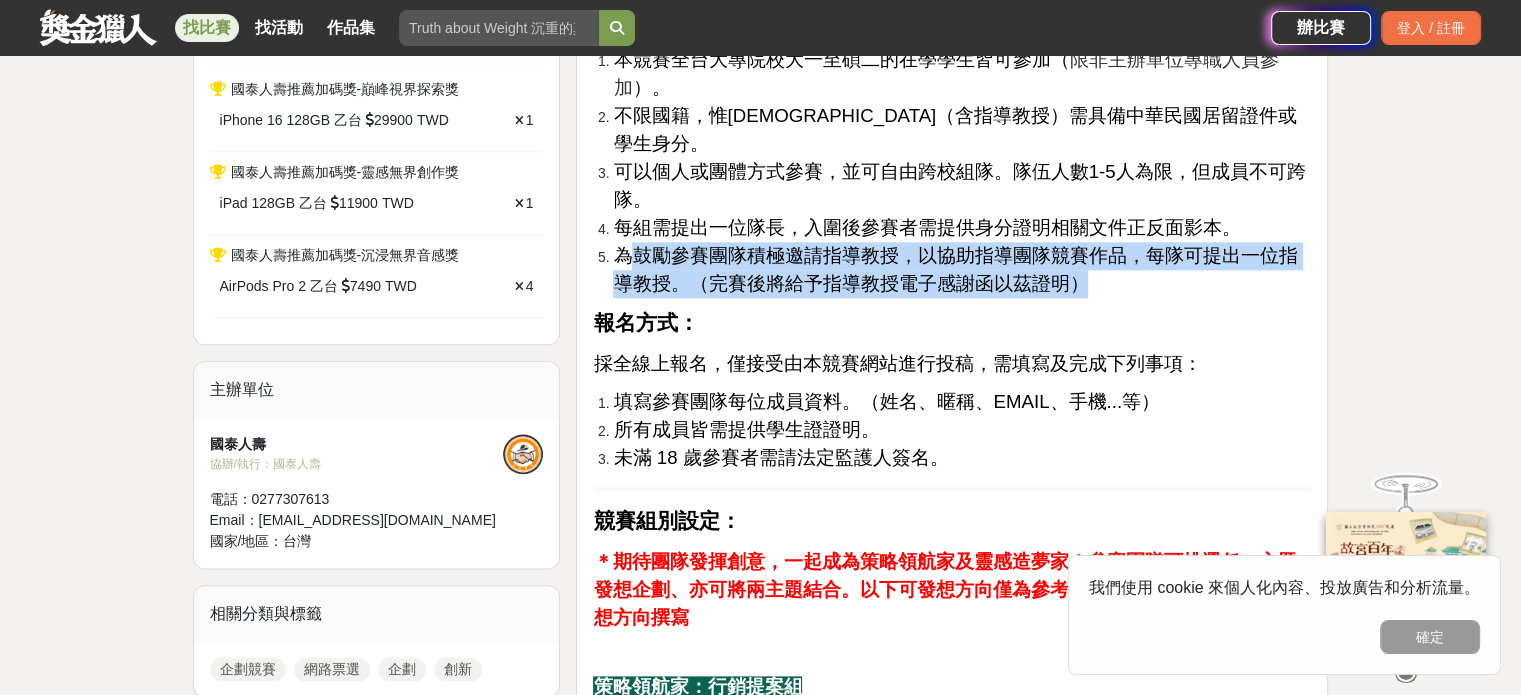 drag, startPoint x: 680, startPoint y: 267, endPoint x: 1190, endPoint y: 282, distance: 510.22055 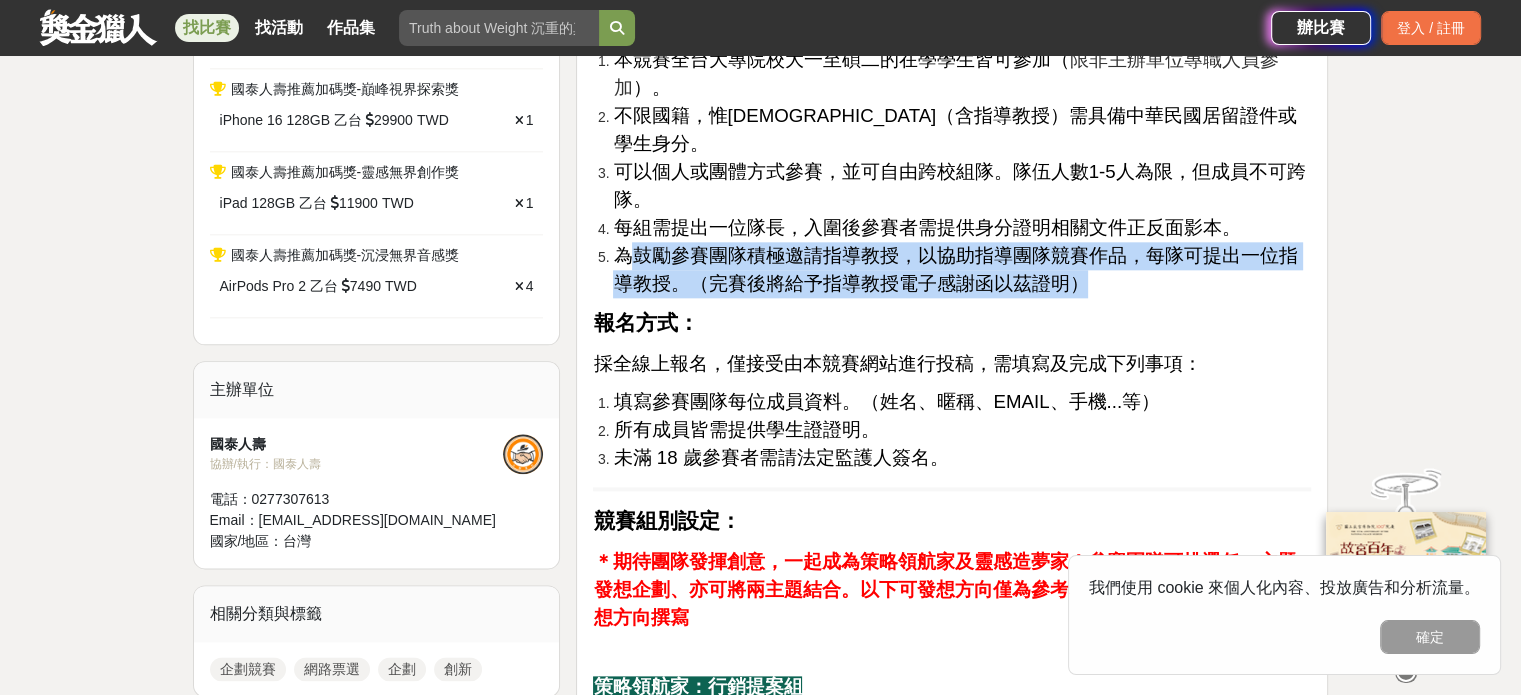 click on "為鼓勵參賽團隊積極邀請指導教授，以協助指導團隊競賽作品，每隊可提出一位指導教授。（完賽後將給予指導教授電子感謝函以茲證明）" at bounding box center (962, 270) 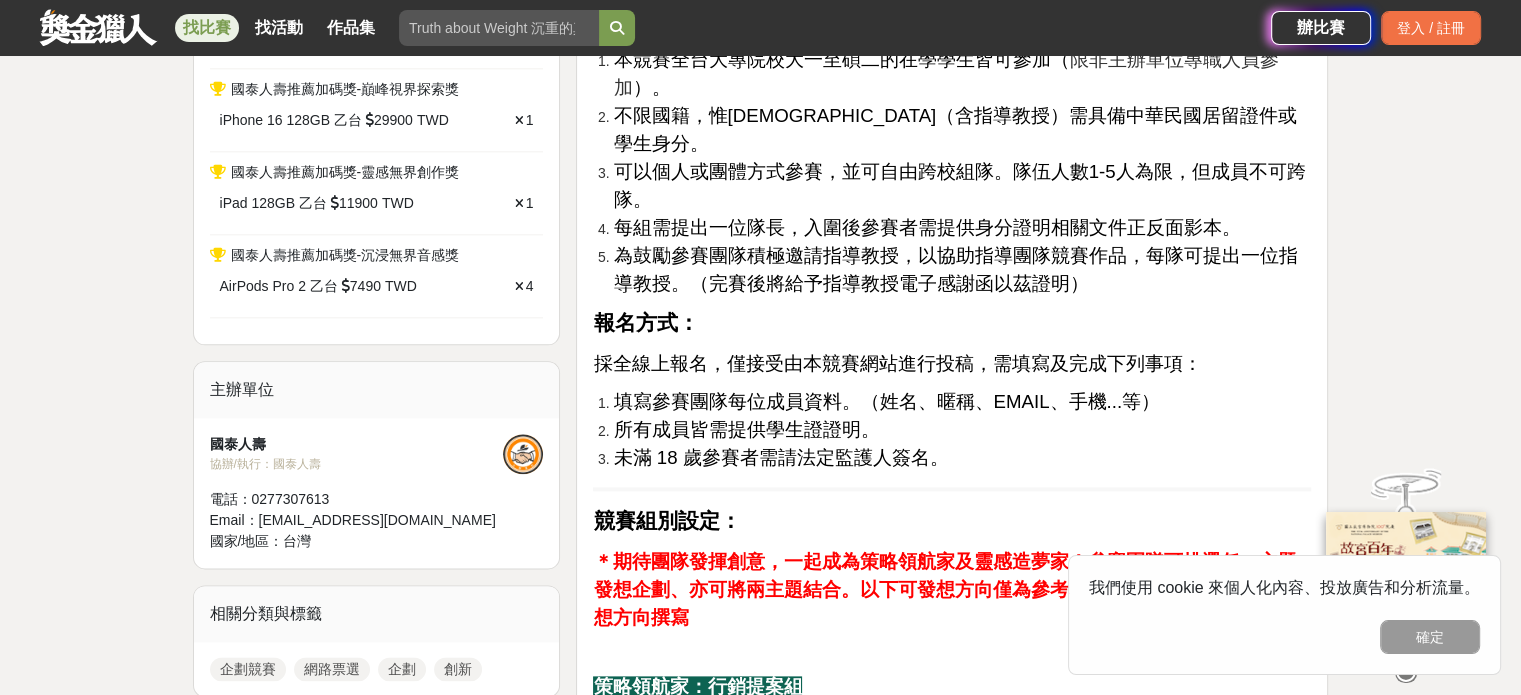 click on "為鼓勵參賽團隊積極邀請指導教授，以協助指導團隊競賽作品，每隊可提出一位指導教授。（完賽後將給予指導教授電子感謝函以茲證明）" at bounding box center (962, 270) 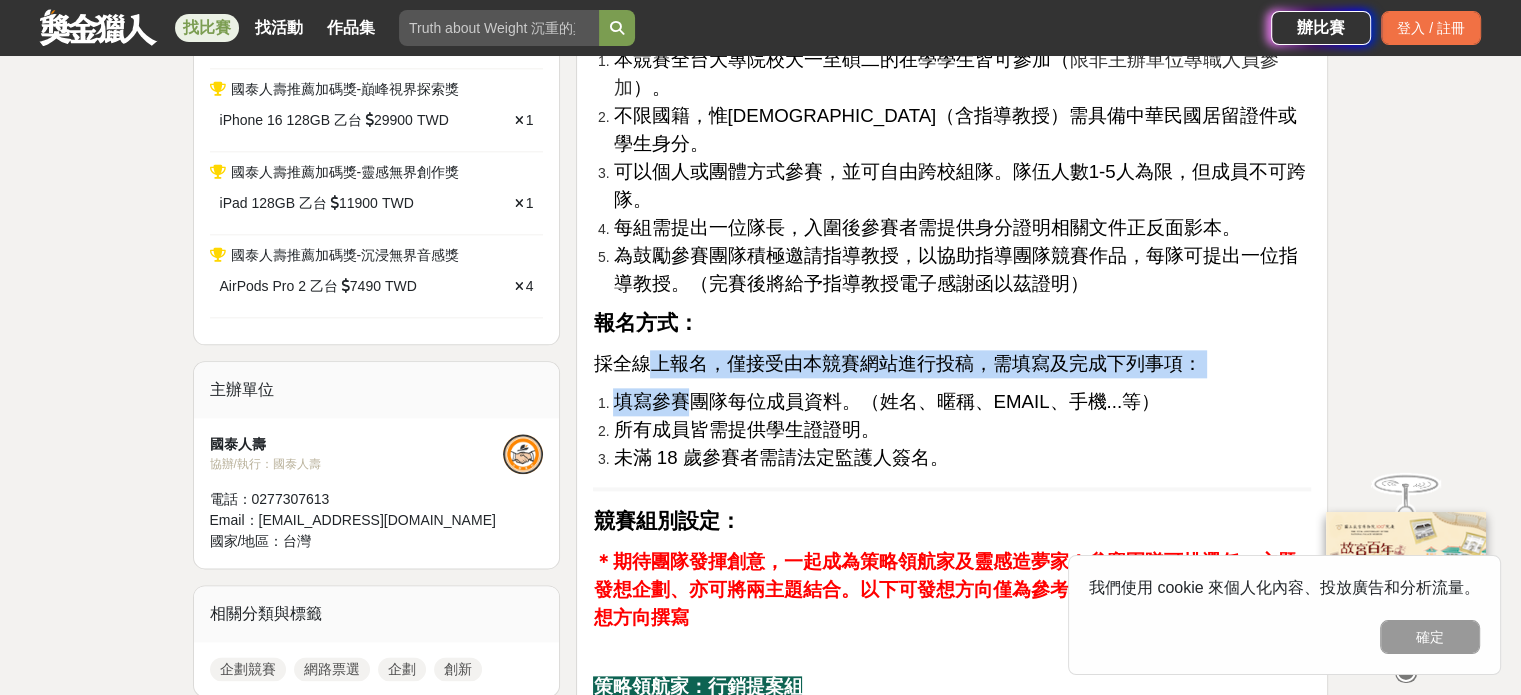 drag, startPoint x: 651, startPoint y: 384, endPoint x: 693, endPoint y: 425, distance: 58.694122 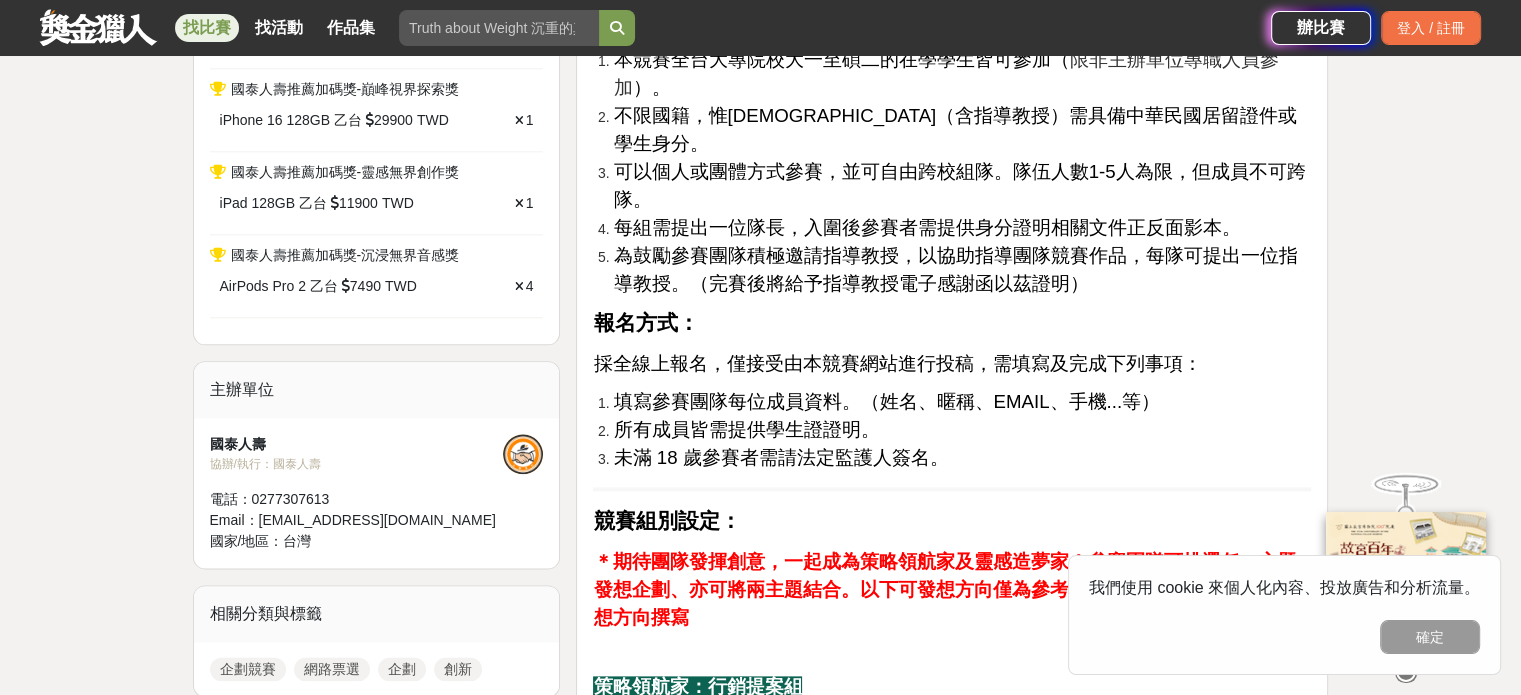 click on "未滿 18 歲參賽者需請法定監護人簽名。" at bounding box center [780, 457] 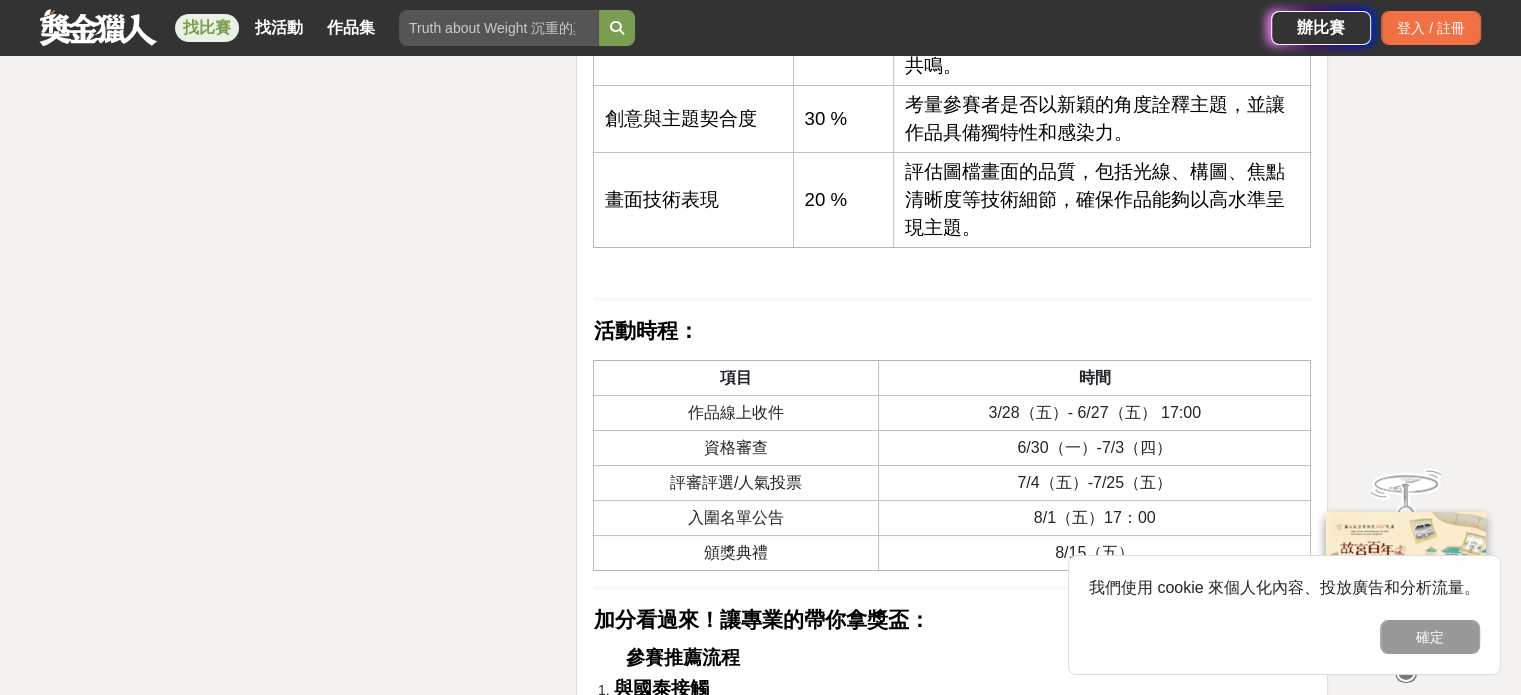 scroll, scrollTop: 8400, scrollLeft: 0, axis: vertical 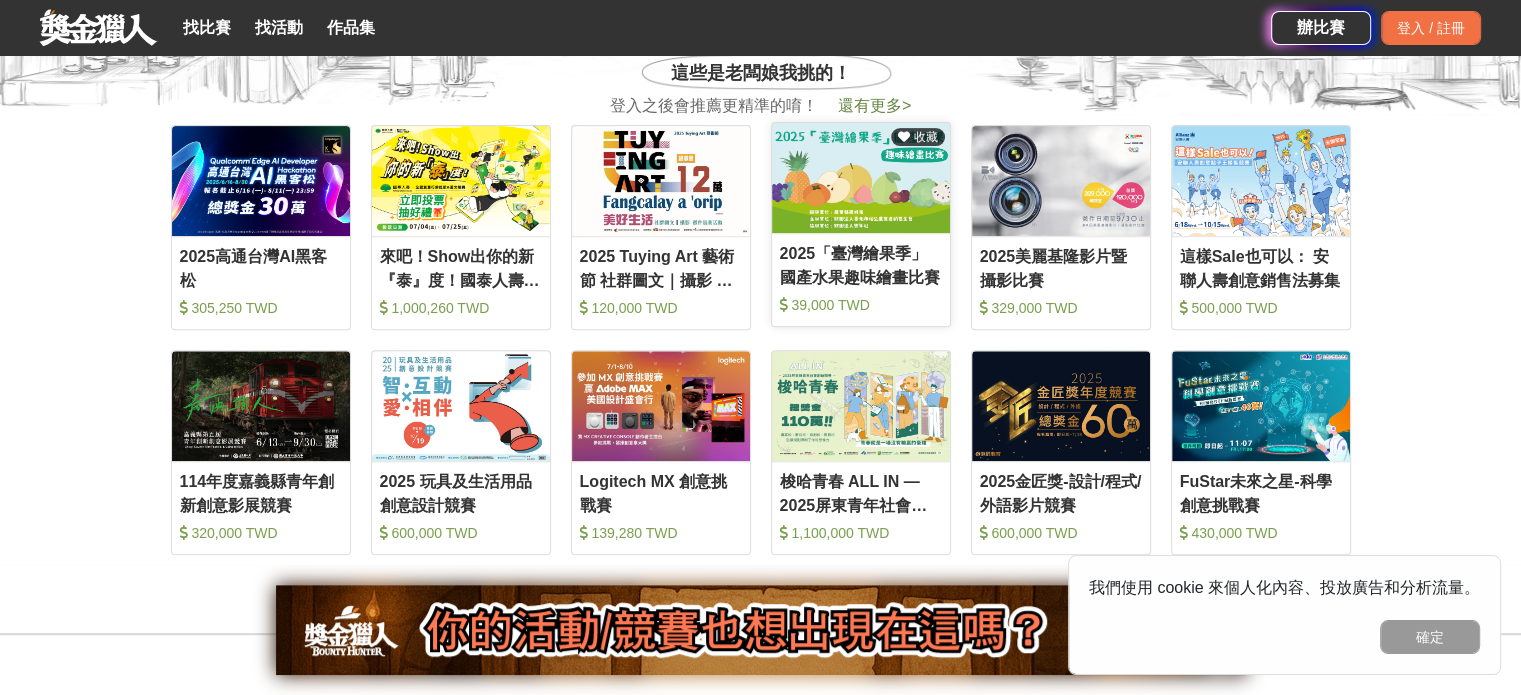 click on "2025「臺灣繪果季」國產水果趣味繪畫比賽" at bounding box center (861, 264) 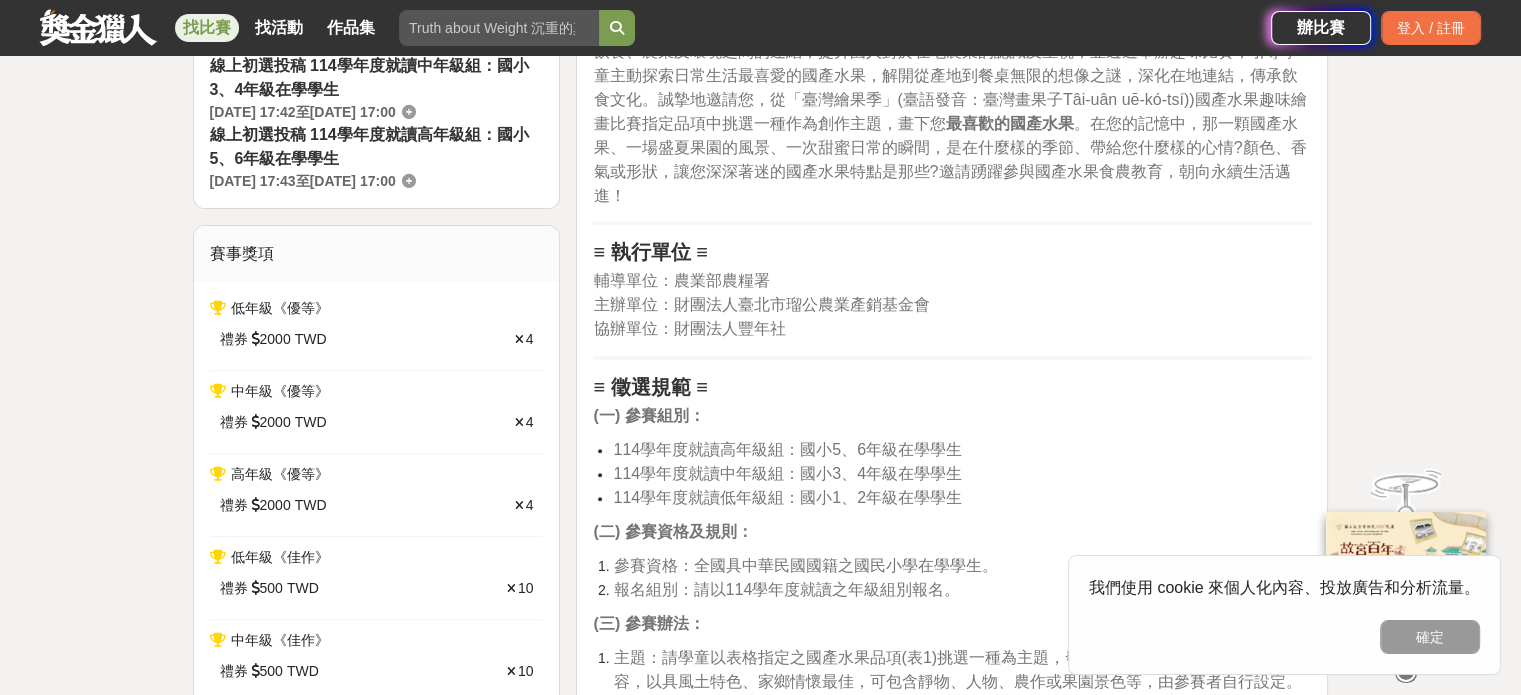 scroll, scrollTop: 800, scrollLeft: 0, axis: vertical 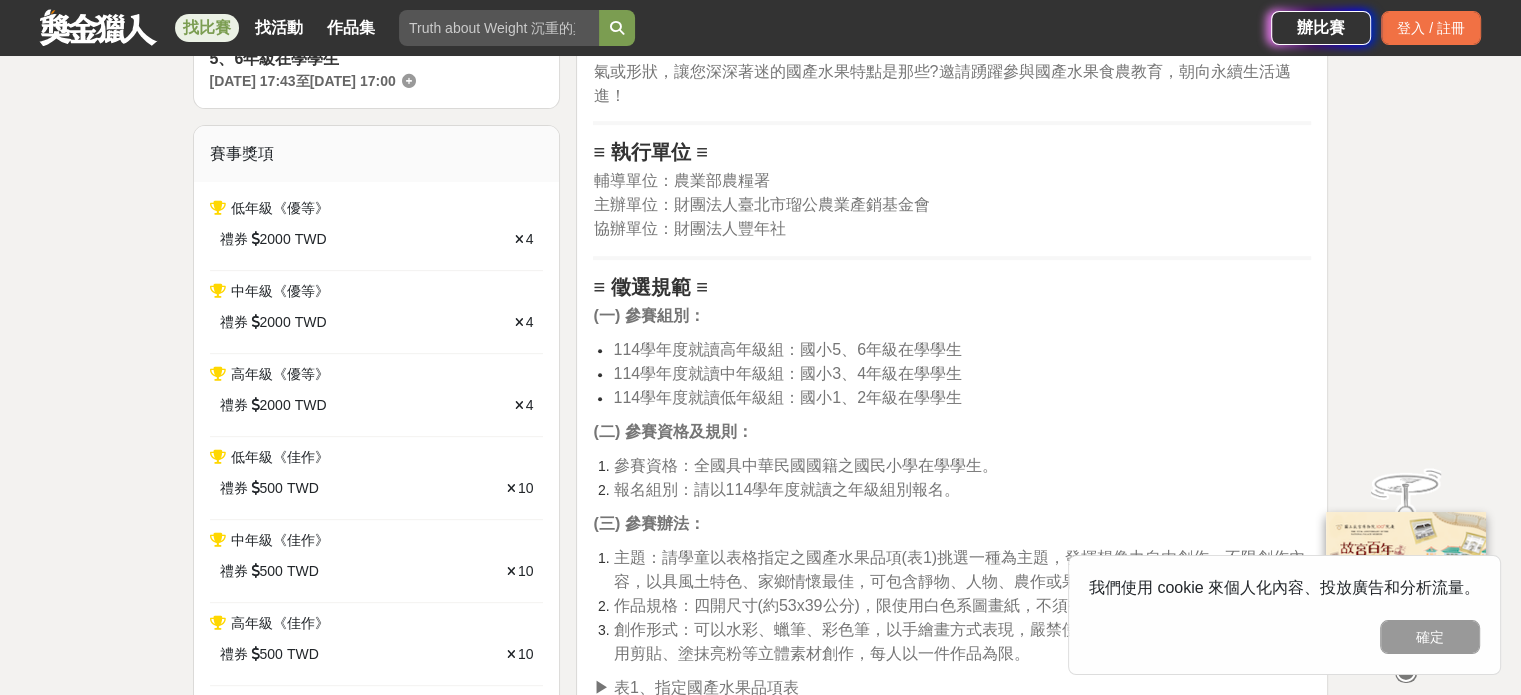 click on "找比賽 找活動 作品集" at bounding box center (283, 28) 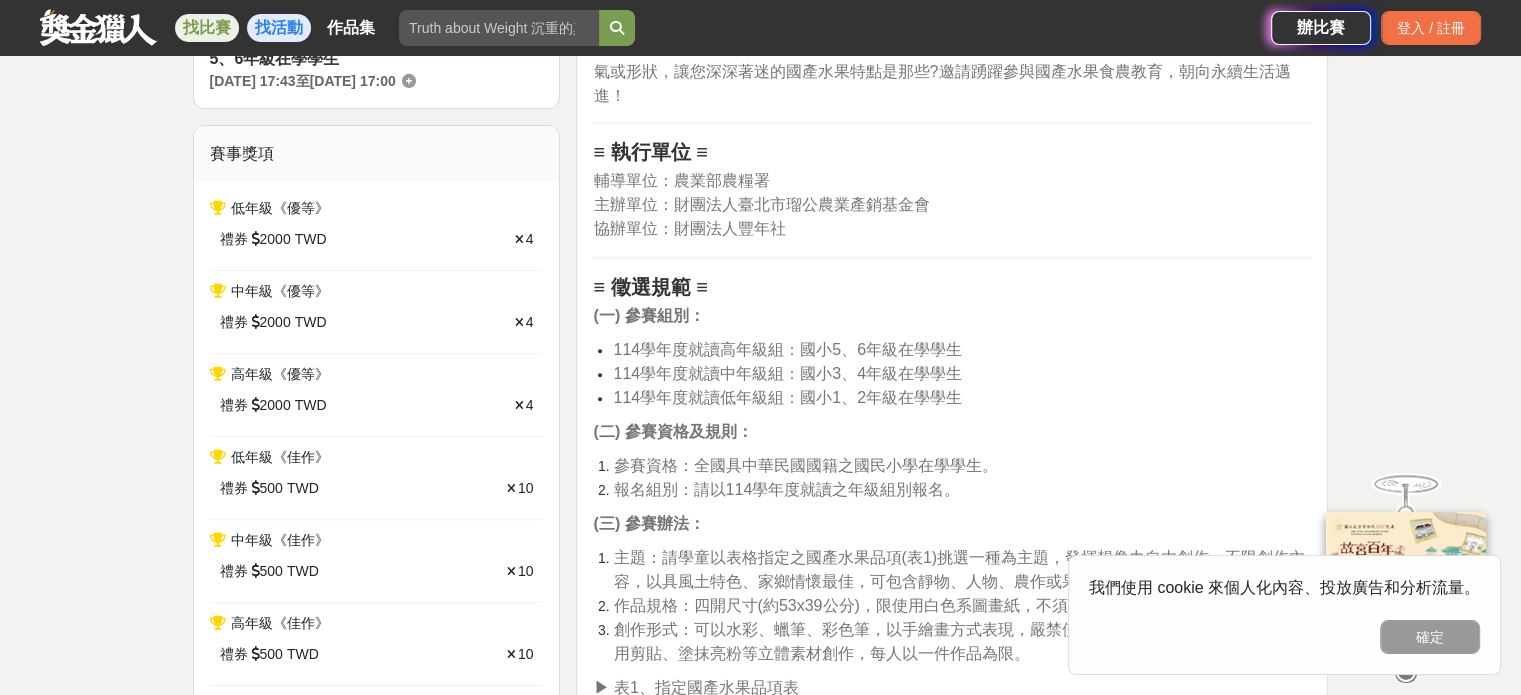 click on "找活動" at bounding box center (279, 28) 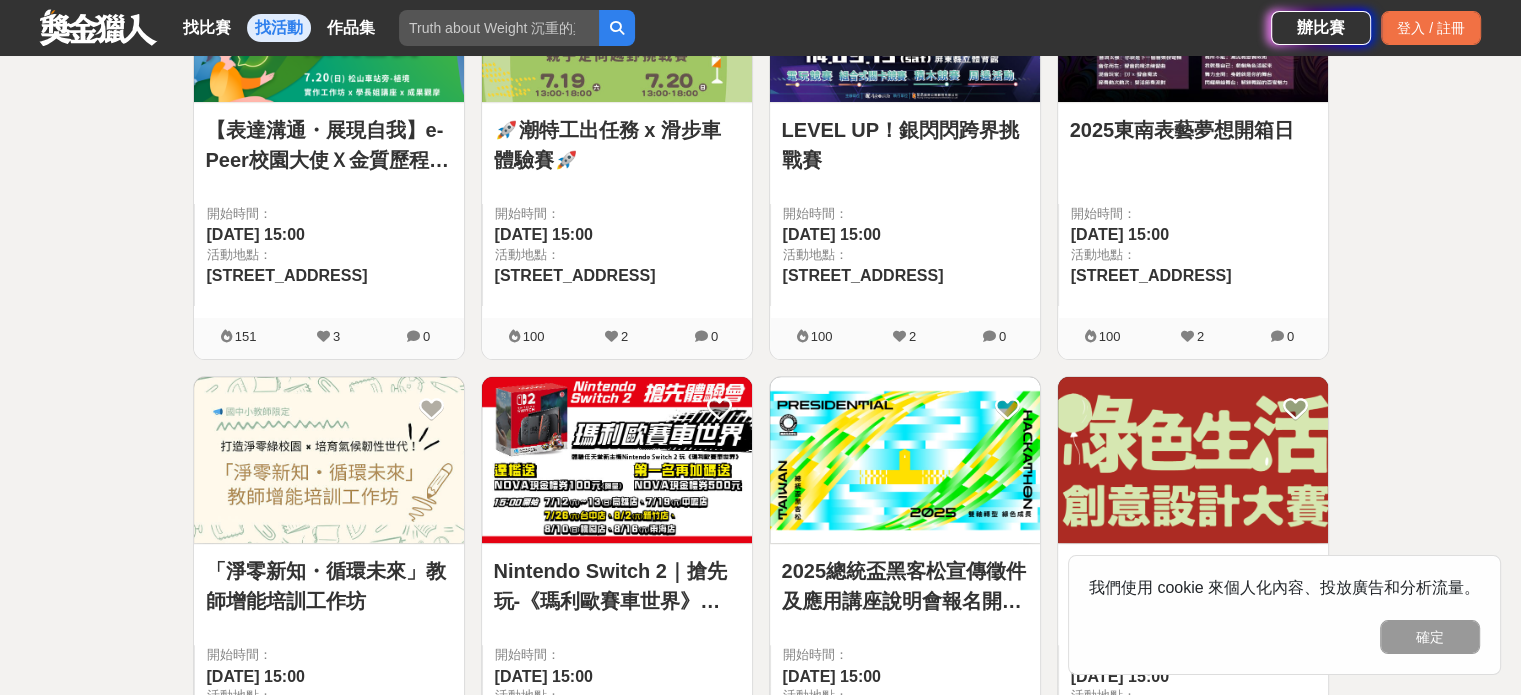 scroll, scrollTop: 748, scrollLeft: 0, axis: vertical 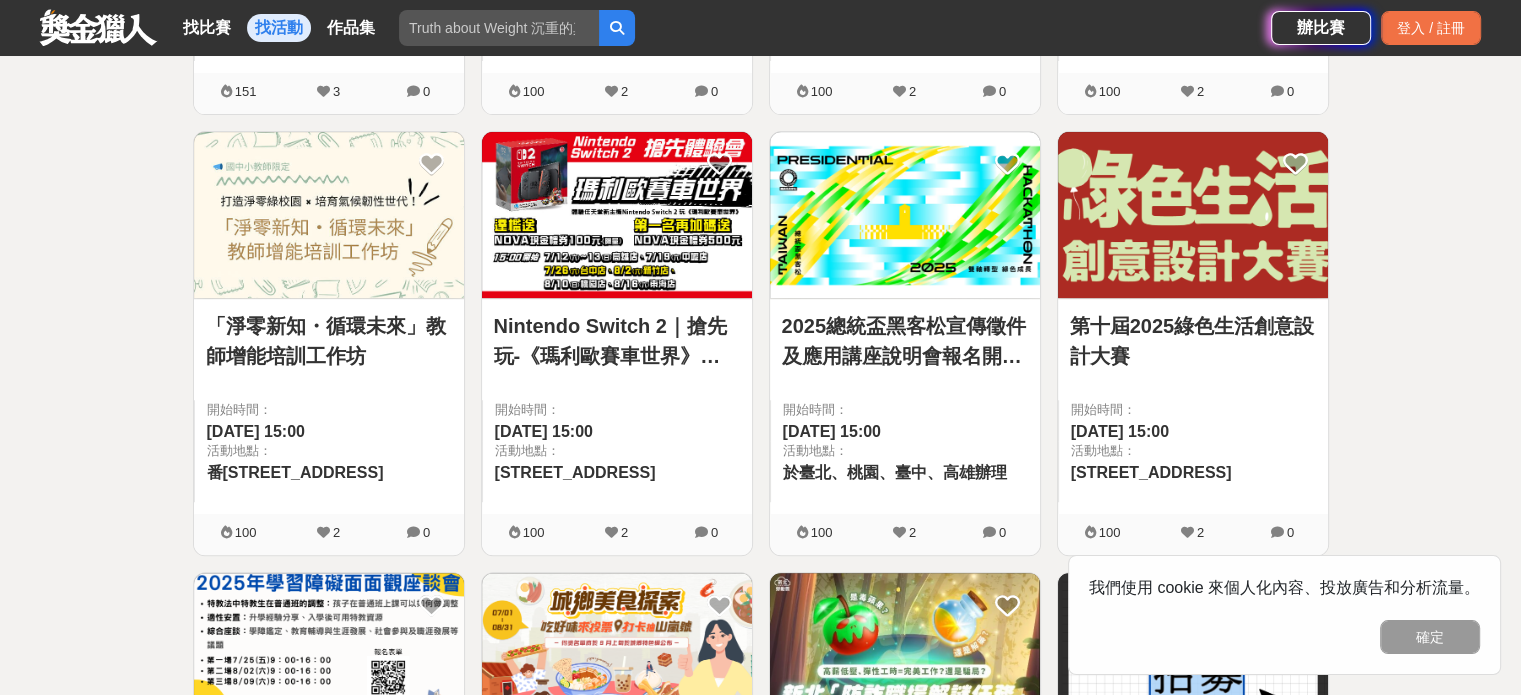 click on "2025總統盃黑客松宣傳徵件及應用講座說明會報名開跑！ 開始時間： 2025-07-07 15:00 活動地點： 於臺北、桃園、臺中、高雄辦理" at bounding box center (905, 406) 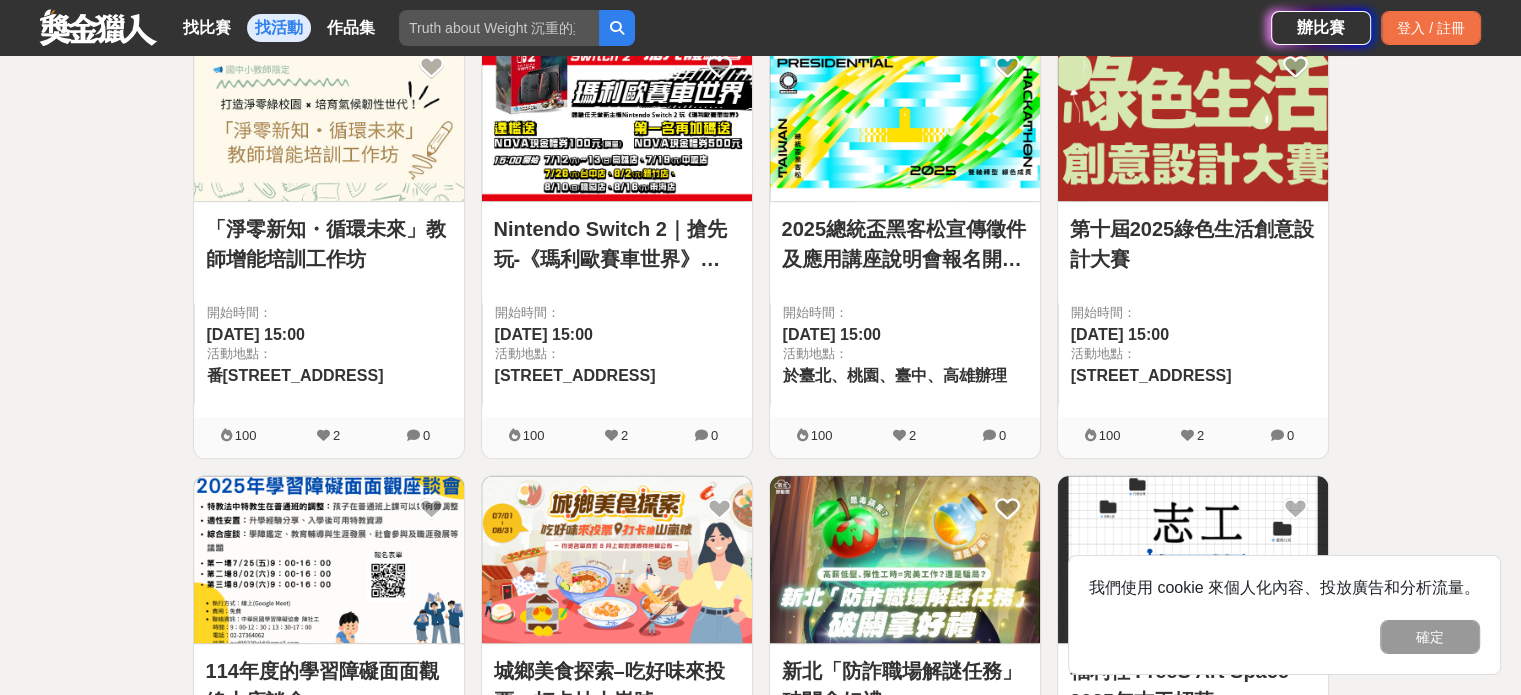 scroll, scrollTop: 948, scrollLeft: 0, axis: vertical 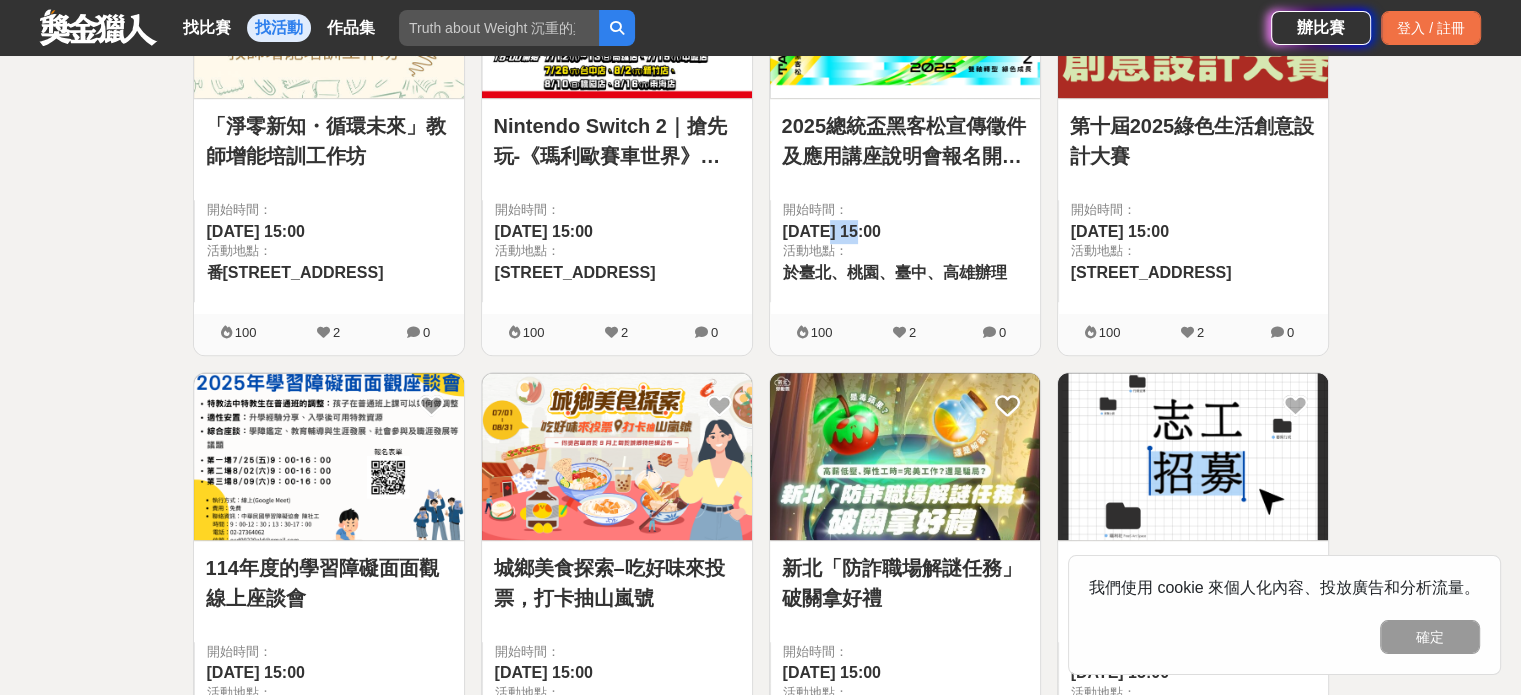 drag, startPoint x: 824, startPoint y: 227, endPoint x: 888, endPoint y: 233, distance: 64.28063 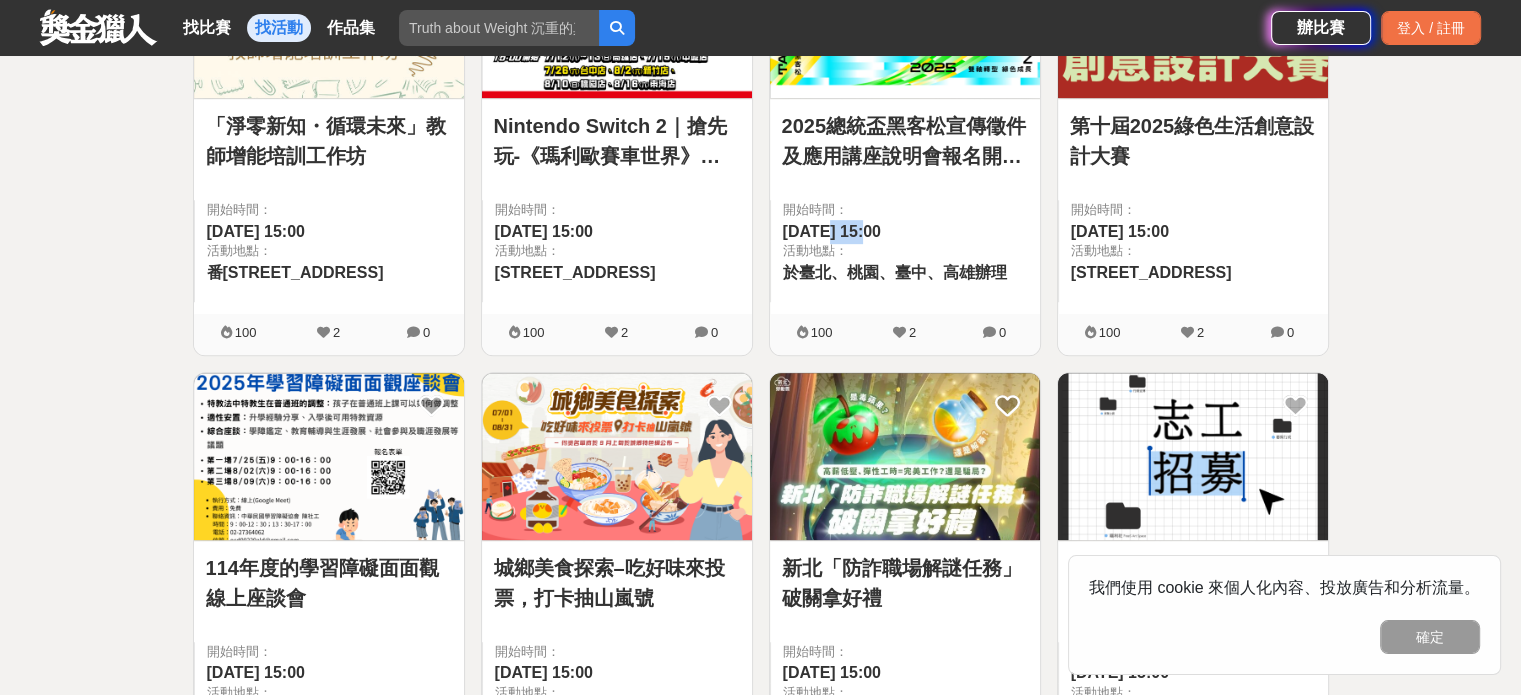 click on "2025-07-07 15:00" at bounding box center (832, 231) 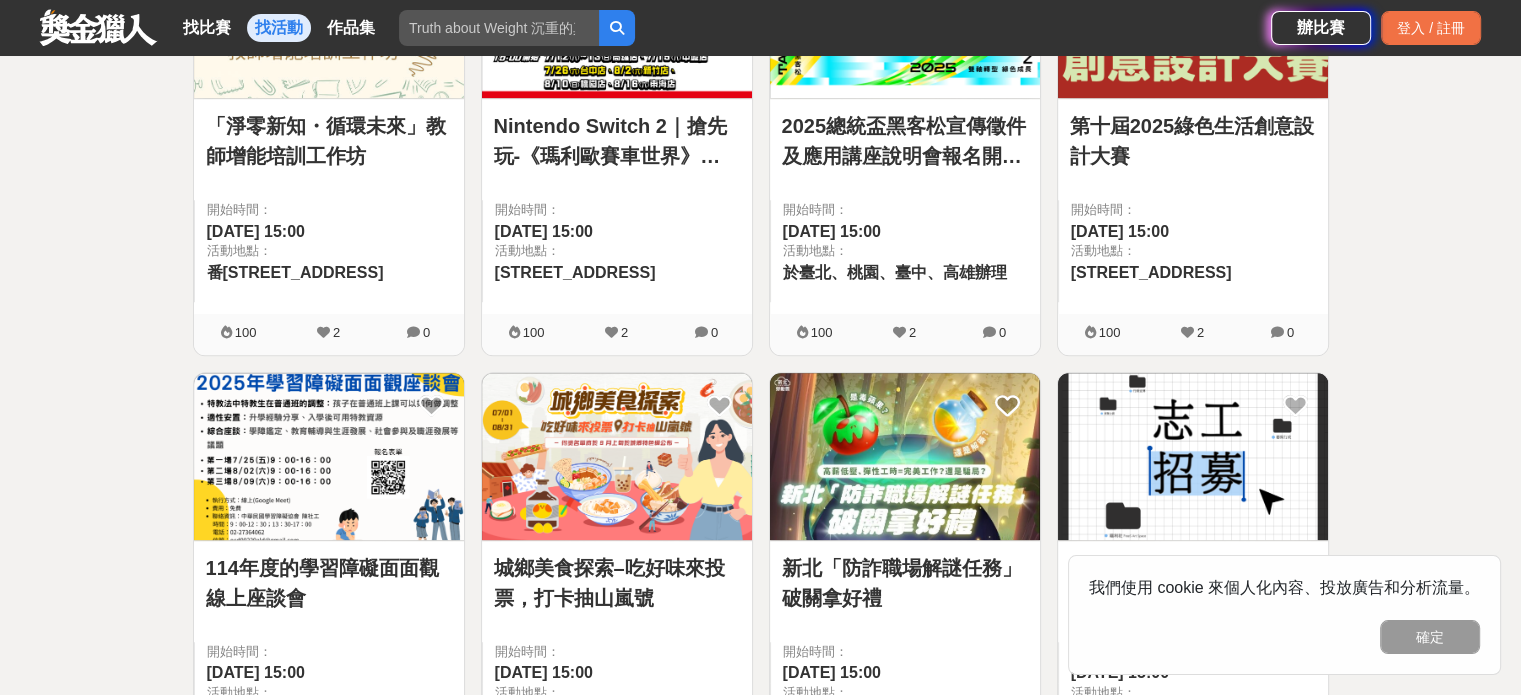 click on "2025總統盃黑客松宣傳徵件及應用講座說明會報名開跑！" at bounding box center (905, 141) 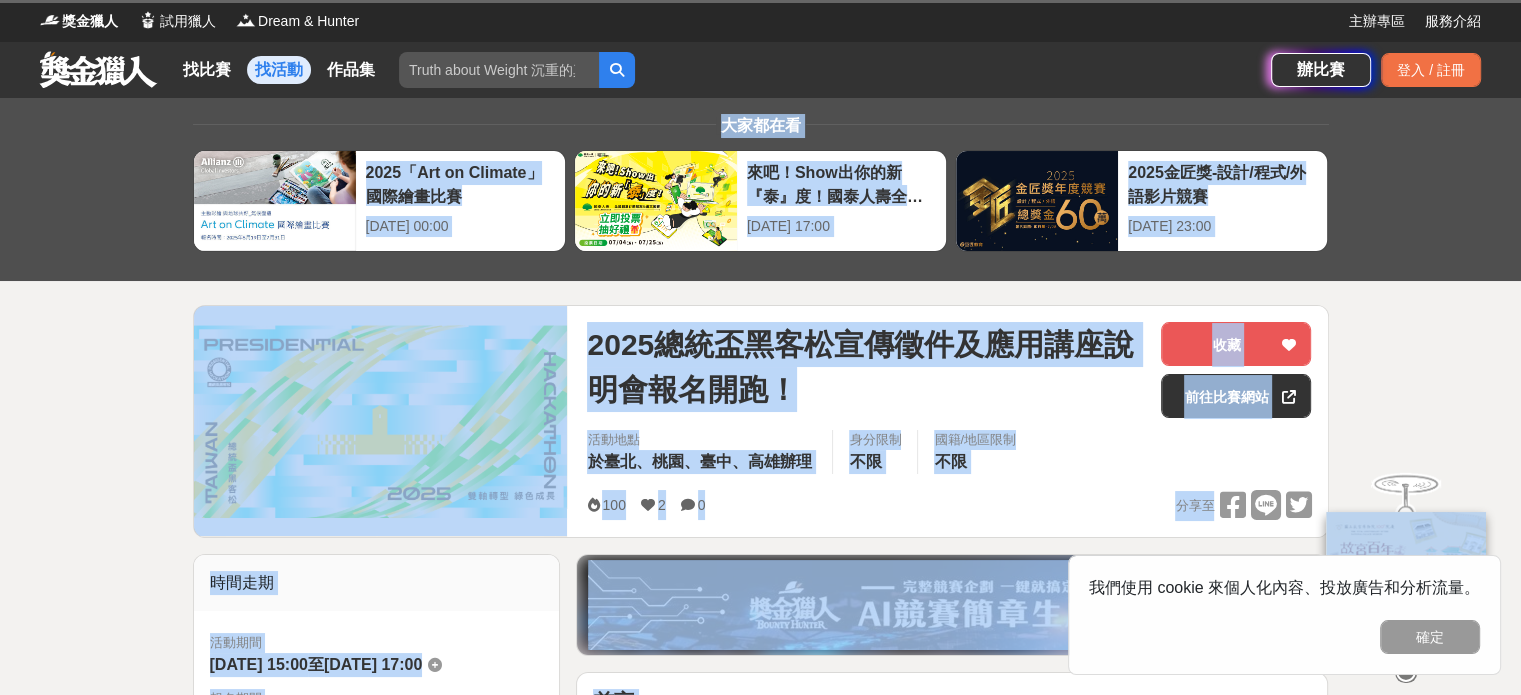 click on "大家都在看 2025「Art on Climate」國際繪畫比賽 2025-07-31 00:00 來吧！Show出你的新『泰』度！國泰人壽全國創意行銷提案&圖文競賽 2025-06-27 17:00 2025金匠獎-設計/程式/外語影片競賽 2025-07-28 23:00 2025總統盃黑客松宣傳徵件及應用講座說明會報名開跑！ 收藏 前往比賽網站 活動地點 於臺北、桃園、臺中、高雄辦理 身分限制 不限 國籍/地區限制 不限 100 2 0 分享至 收藏 前往比賽網站 時間走期 活動期間 2025-07-07 15:00  至  2025-08-14 17:00 報名期間 2025-07-07 15:00  至  2025-08-14 17:00 主辦單位 總統盃黑客松 協辦/執行： 社團法人中華民國全國中小企業總會 電話： 0223660812#329 Email： workinggroup@presidential-hackathontw.net 國家/地區： 相關分類與標籤 課程/講座 研討會 交流/分享會 政府主辦 競賽 國內 學生競賽 國際比賽 總統盃黑客松 政府開放資料 卓越團隊 共創平台 社會問題 跨域協作 淨零願景" at bounding box center [760, 1564] 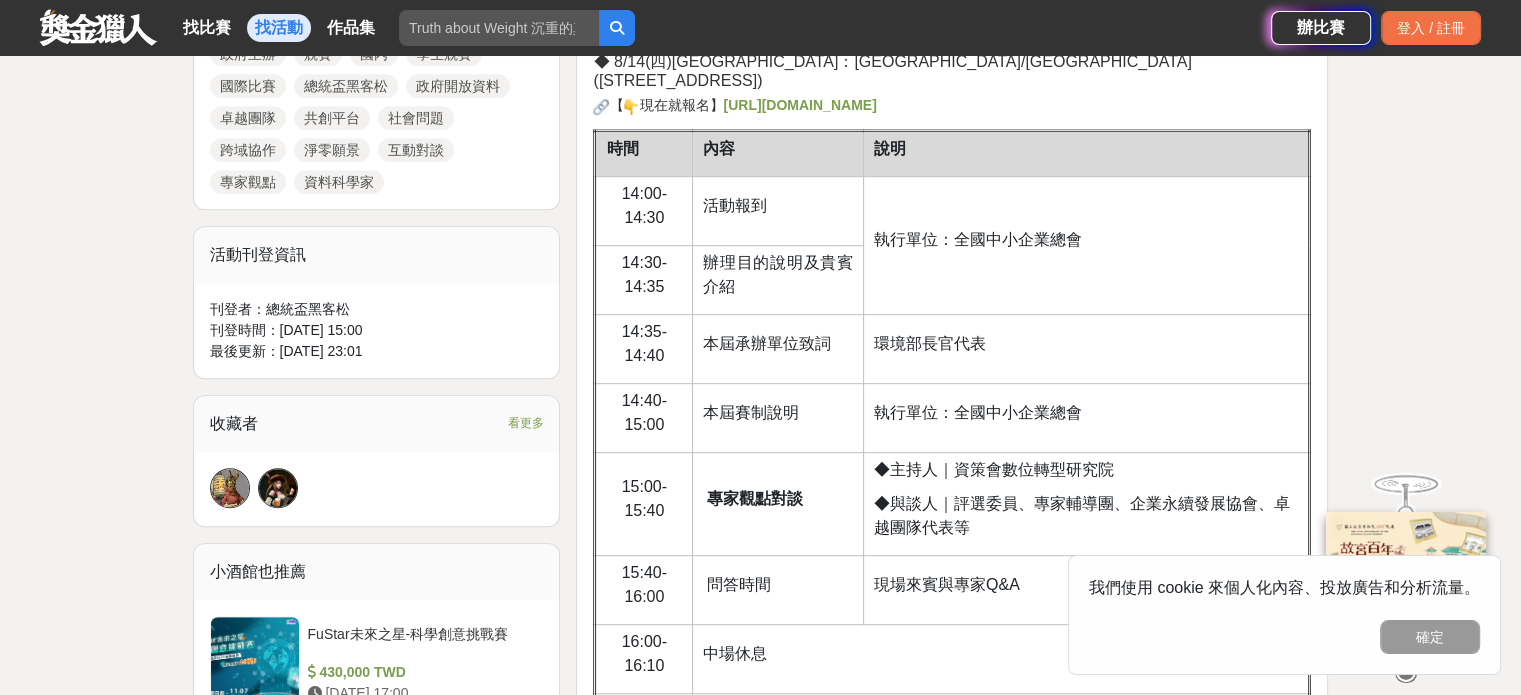scroll, scrollTop: 1100, scrollLeft: 0, axis: vertical 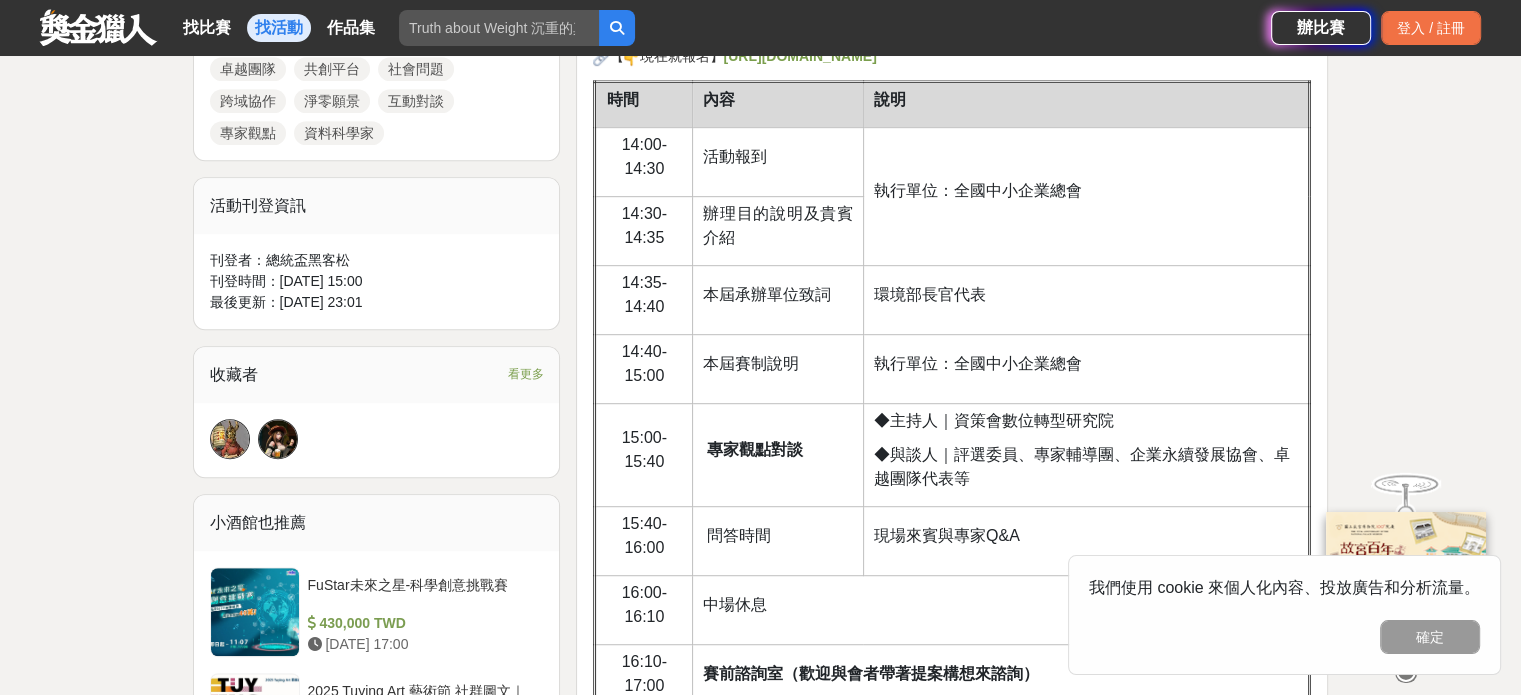 drag, startPoint x: 898, startPoint y: 385, endPoint x: 1006, endPoint y: 463, distance: 133.22162 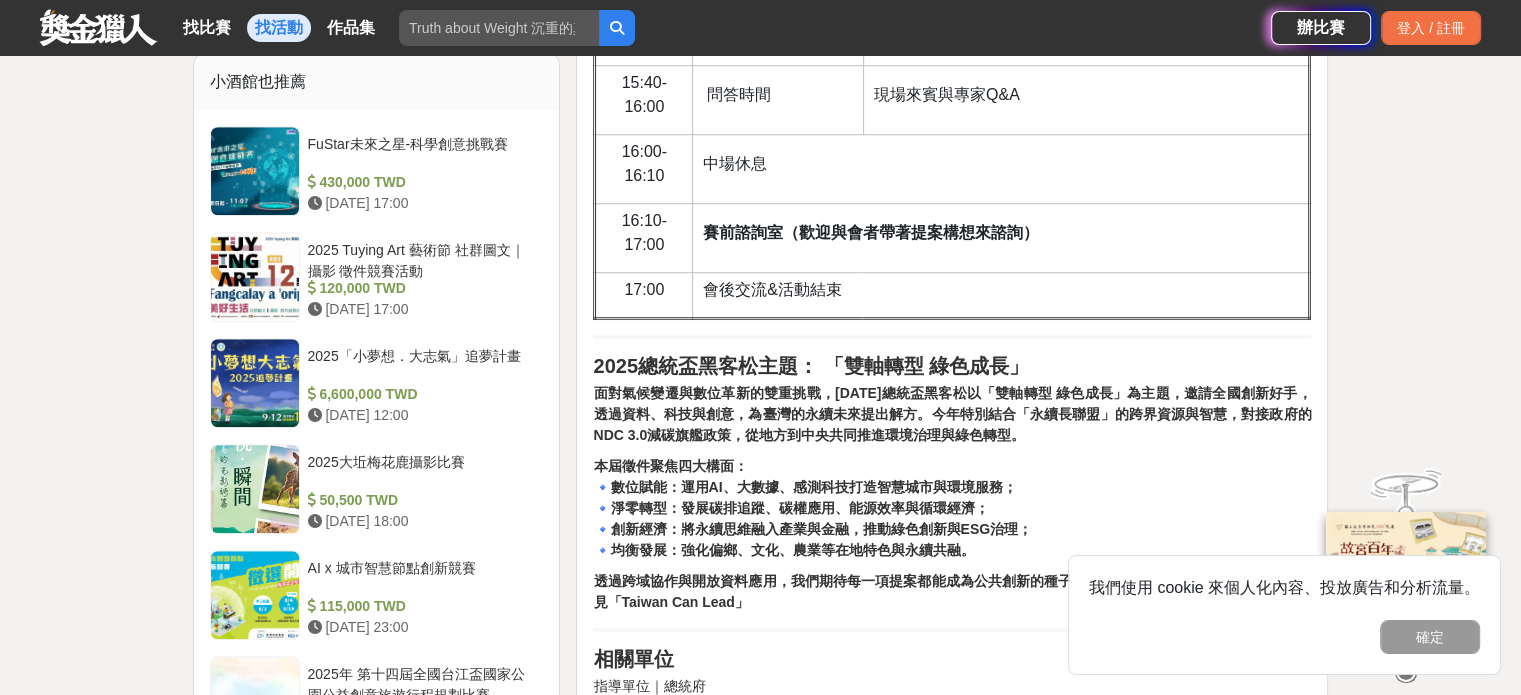 scroll, scrollTop: 1600, scrollLeft: 0, axis: vertical 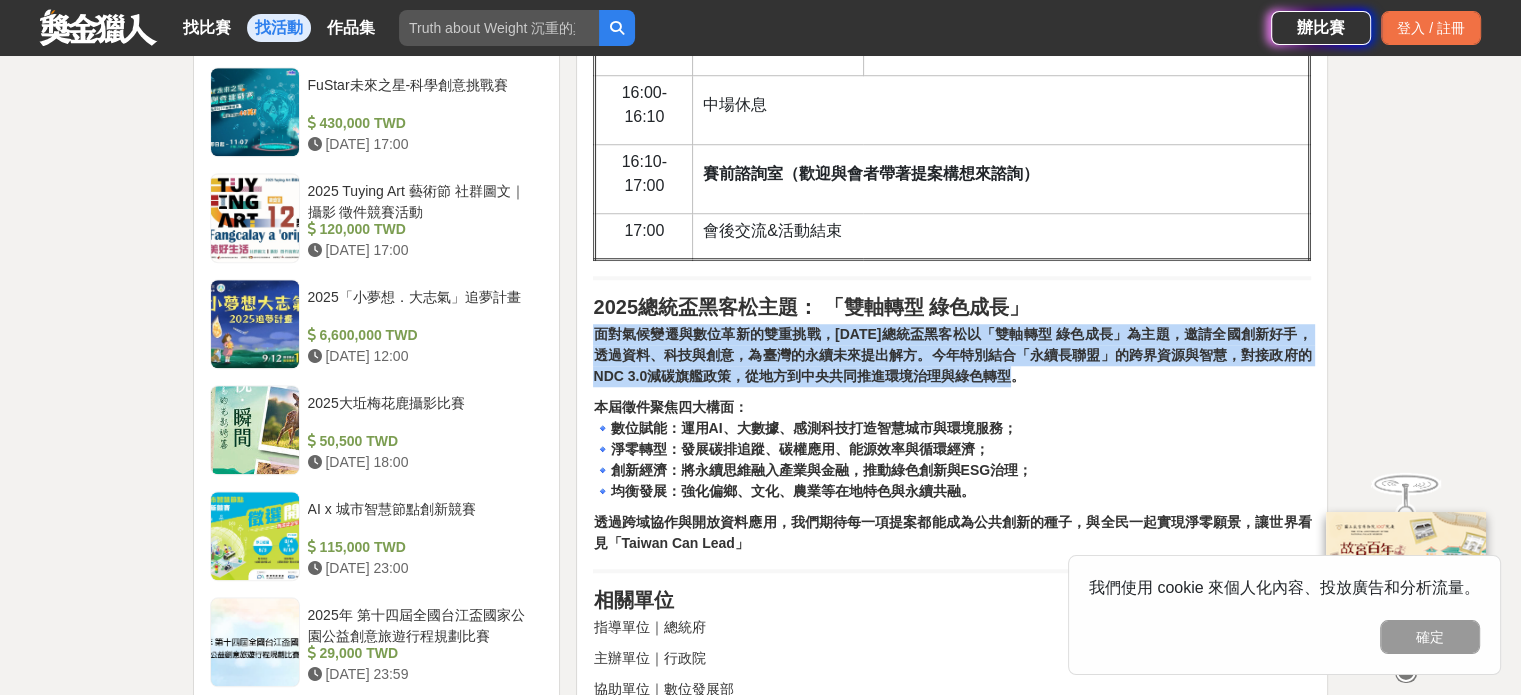 drag, startPoint x: 576, startPoint y: 308, endPoint x: 1066, endPoint y: 352, distance: 491.97156 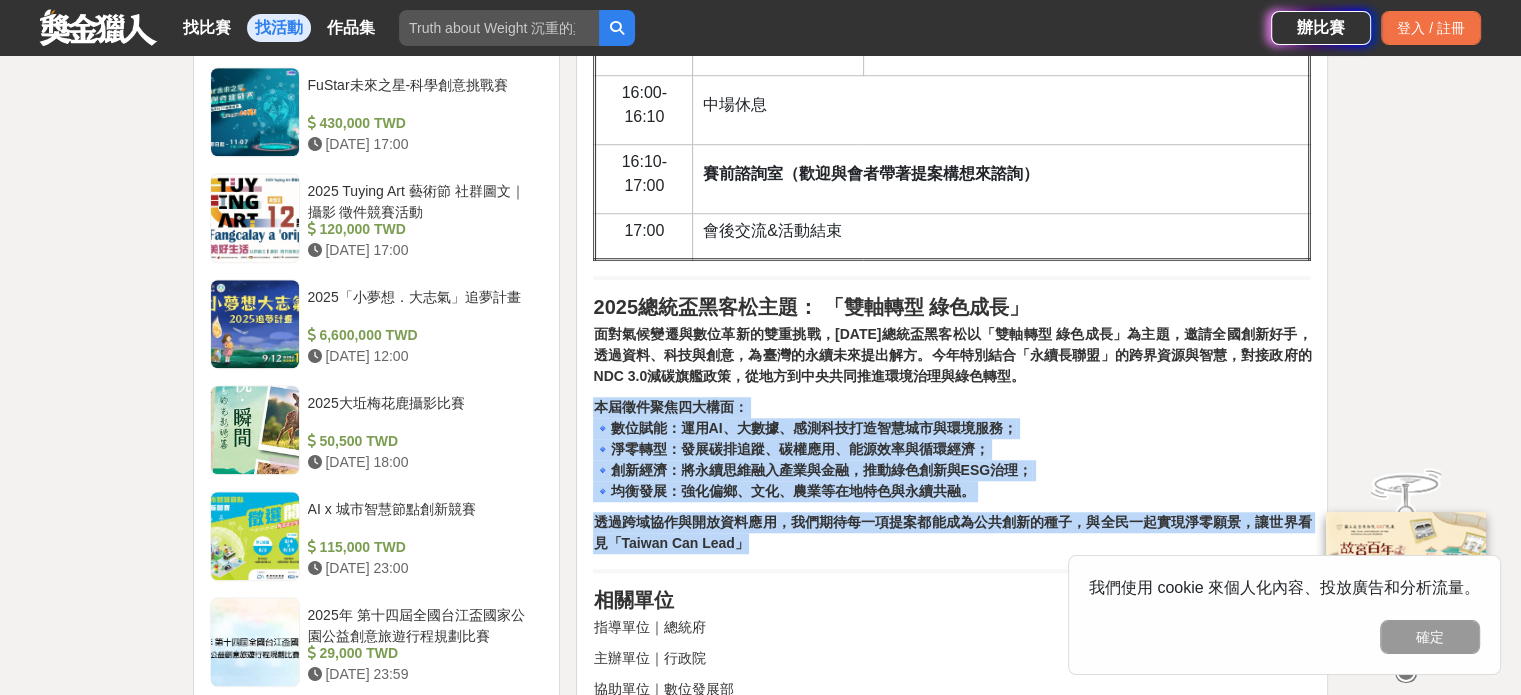 drag, startPoint x: 586, startPoint y: 387, endPoint x: 955, endPoint y: 515, distance: 390.5701 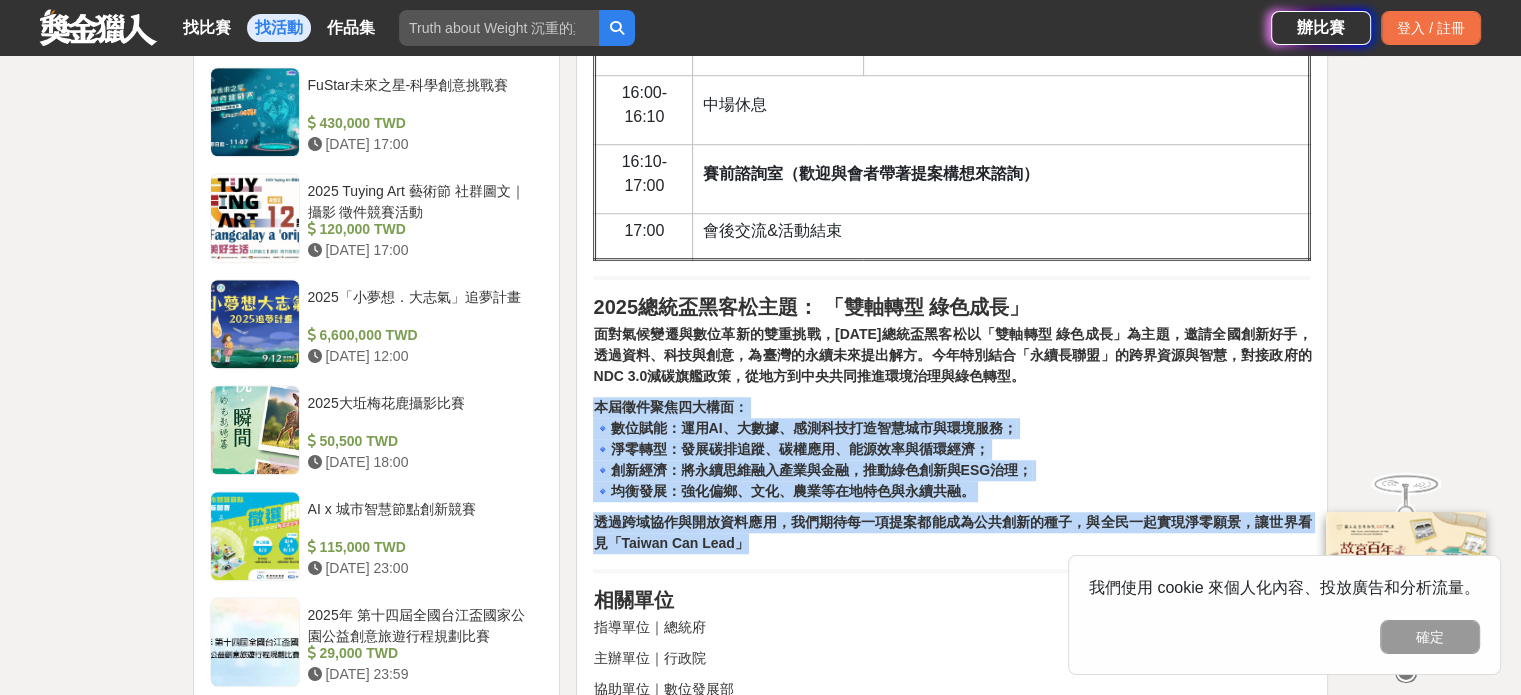 click on "前言 總統盃黑客松係為鼓勵公部門及民間單位協力，提供一個公私協力進行共創的平台，讓資料擁有者、資料科學家及各領域專家運用政府開放資料與科技創新方式，共同解決社會問題，以優化政府施政效能，讓人民更有感。 每年總統盃黑客松都會選出前5名的「卓越團隊」，由總統親自頒獎；更有卓越團隊的提案，獲得政府認可，得以申請補助往下推動或直接列入施政計畫。 關於宣傳徵件及應用講座說明會 為深化總統盃黑客松之理念，鼓勵除基層與地方公務人員外，更歡迎全民踴躍參與，特別舉辦「宣傳徵件及應用講座說明會」。希藉本活動促進各領域人才與政府部門公私協力，透過跨域協作與開放資料應用，與全民一起實現淨零願景，讓世界看見「Taiwan Can Lead」。 三、場次： ◆ 7/21(一)臺北場： ◆ 8/11(一)桃園場： 【 現在就報名】 時間 內容 說明 14:00-14:30" at bounding box center [952, -12] 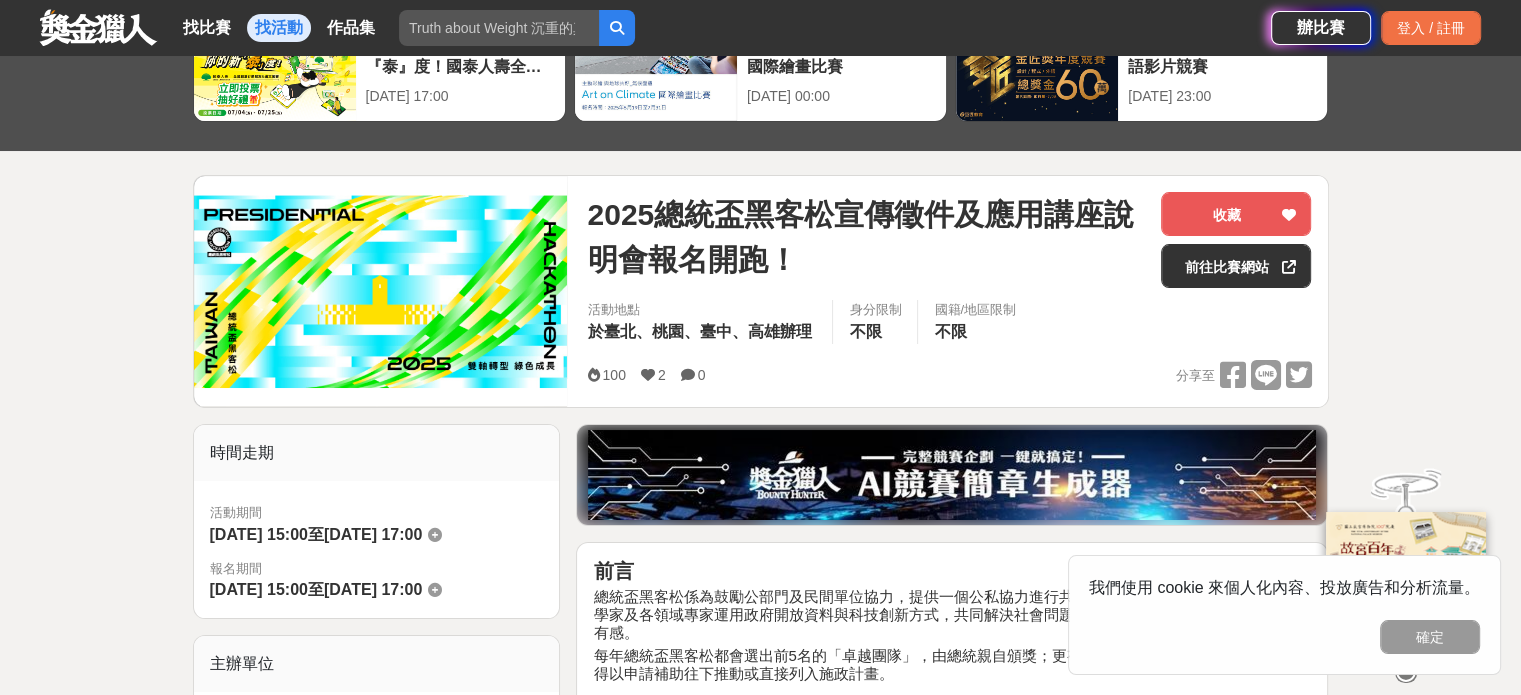 scroll, scrollTop: 0, scrollLeft: 0, axis: both 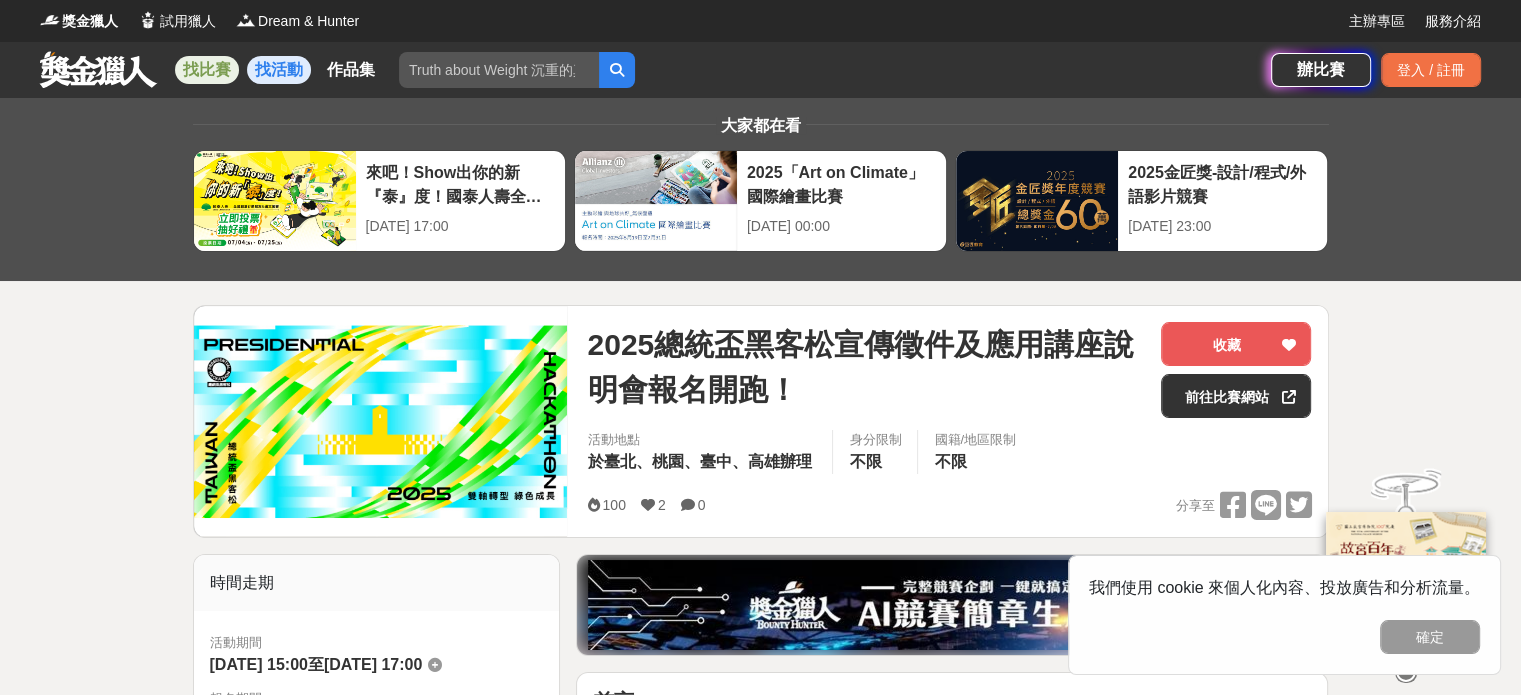 click on "找比賽" at bounding box center (207, 70) 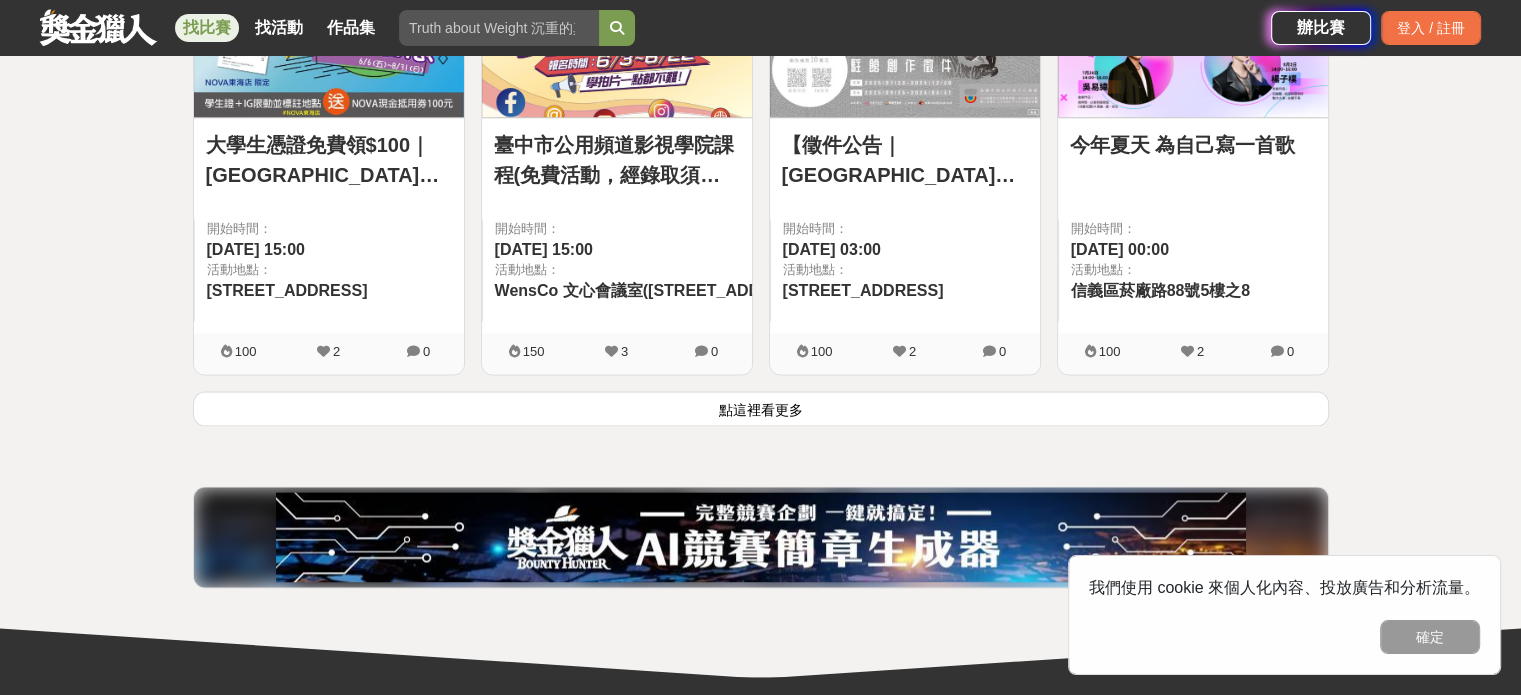 scroll, scrollTop: 2700, scrollLeft: 0, axis: vertical 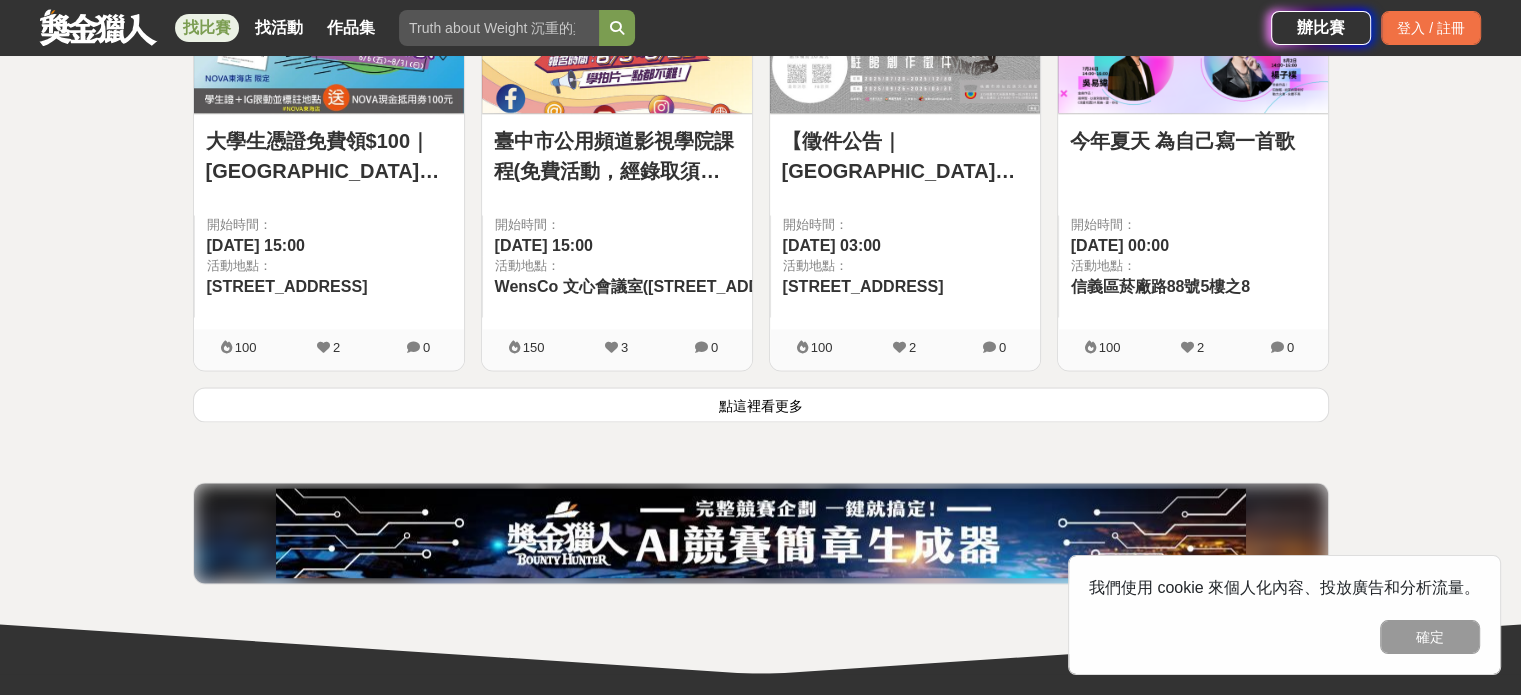 click on "點這裡看更多" at bounding box center [761, 404] 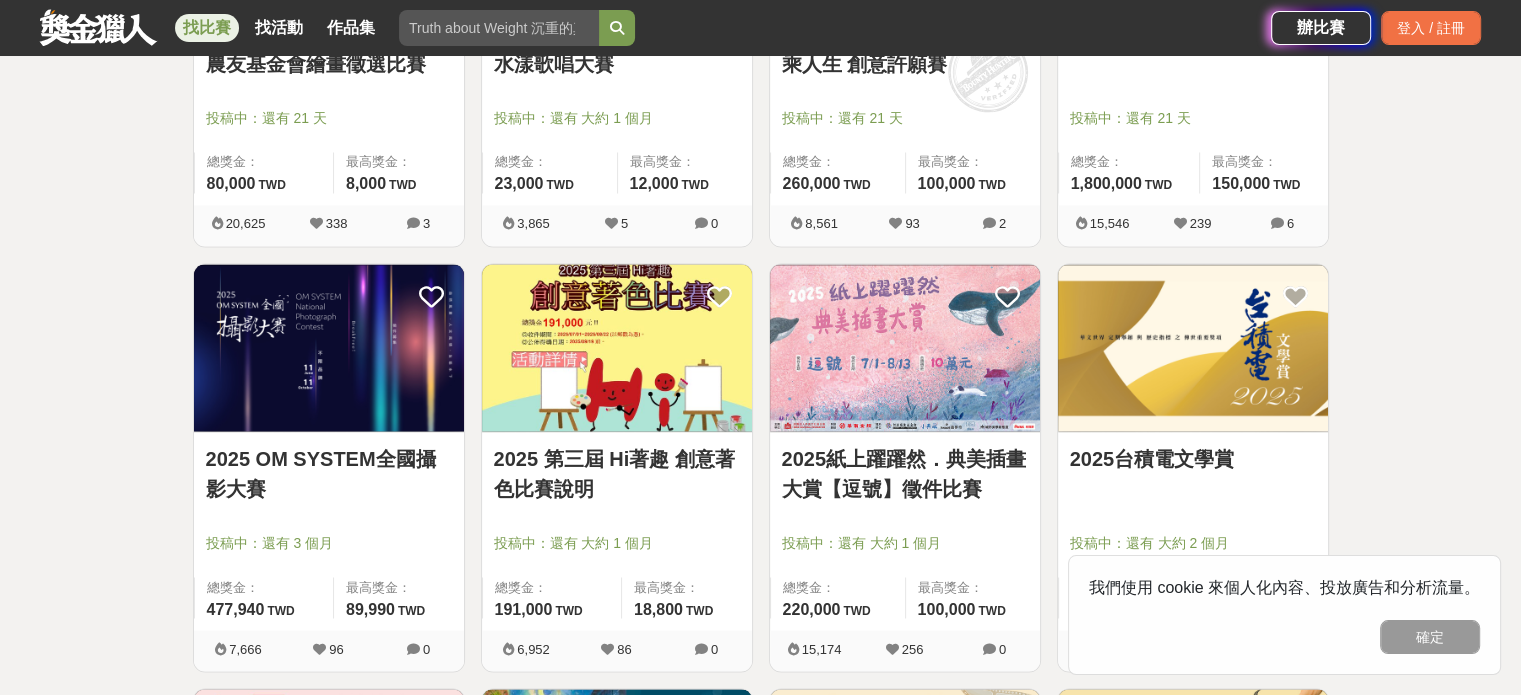 scroll, scrollTop: 3300, scrollLeft: 0, axis: vertical 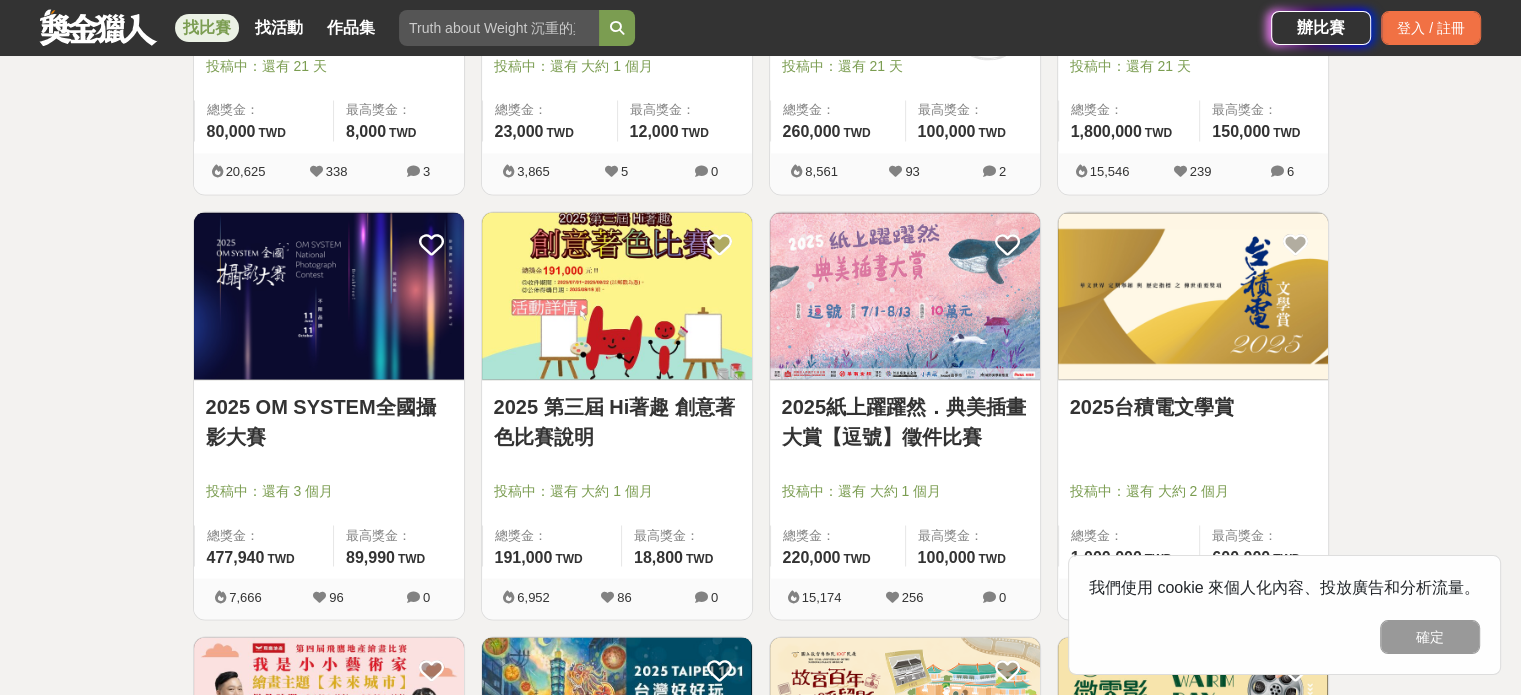 click at bounding box center [329, 295] 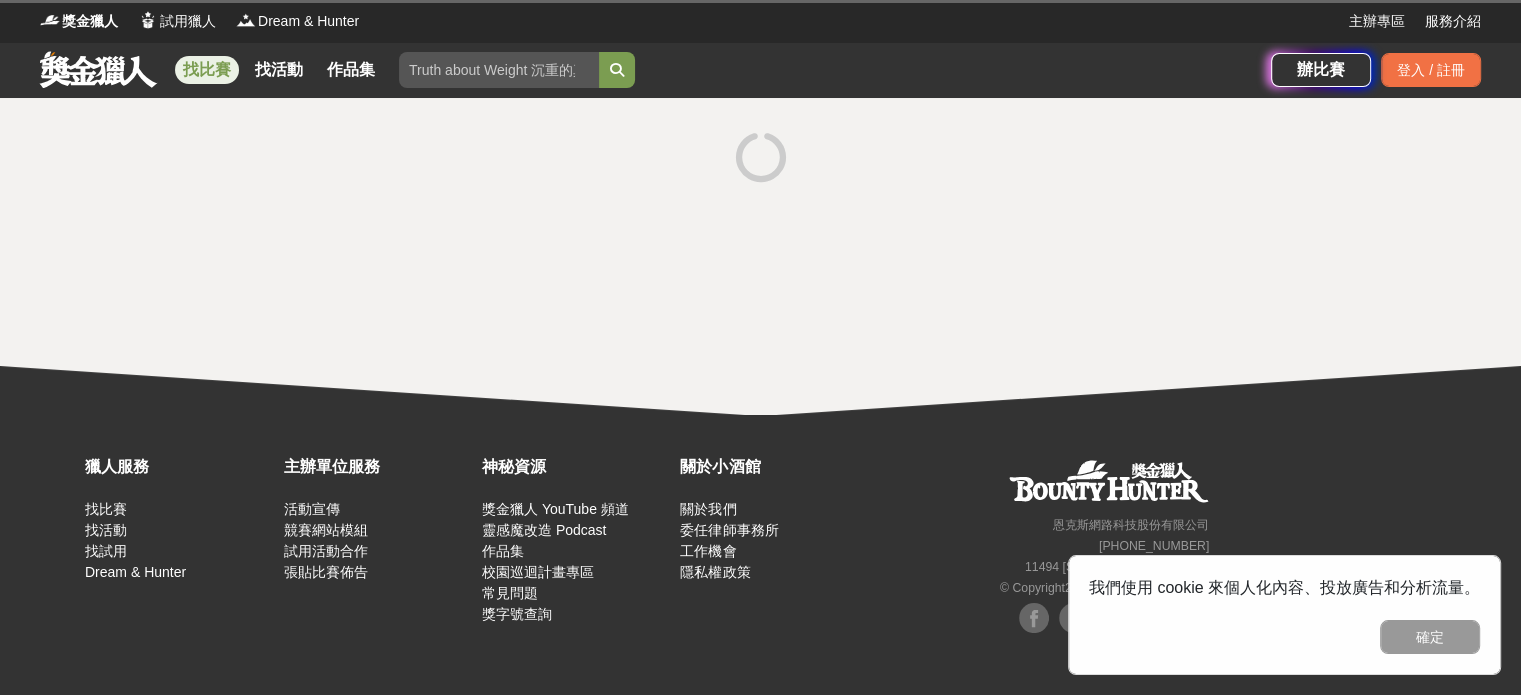 scroll, scrollTop: 0, scrollLeft: 0, axis: both 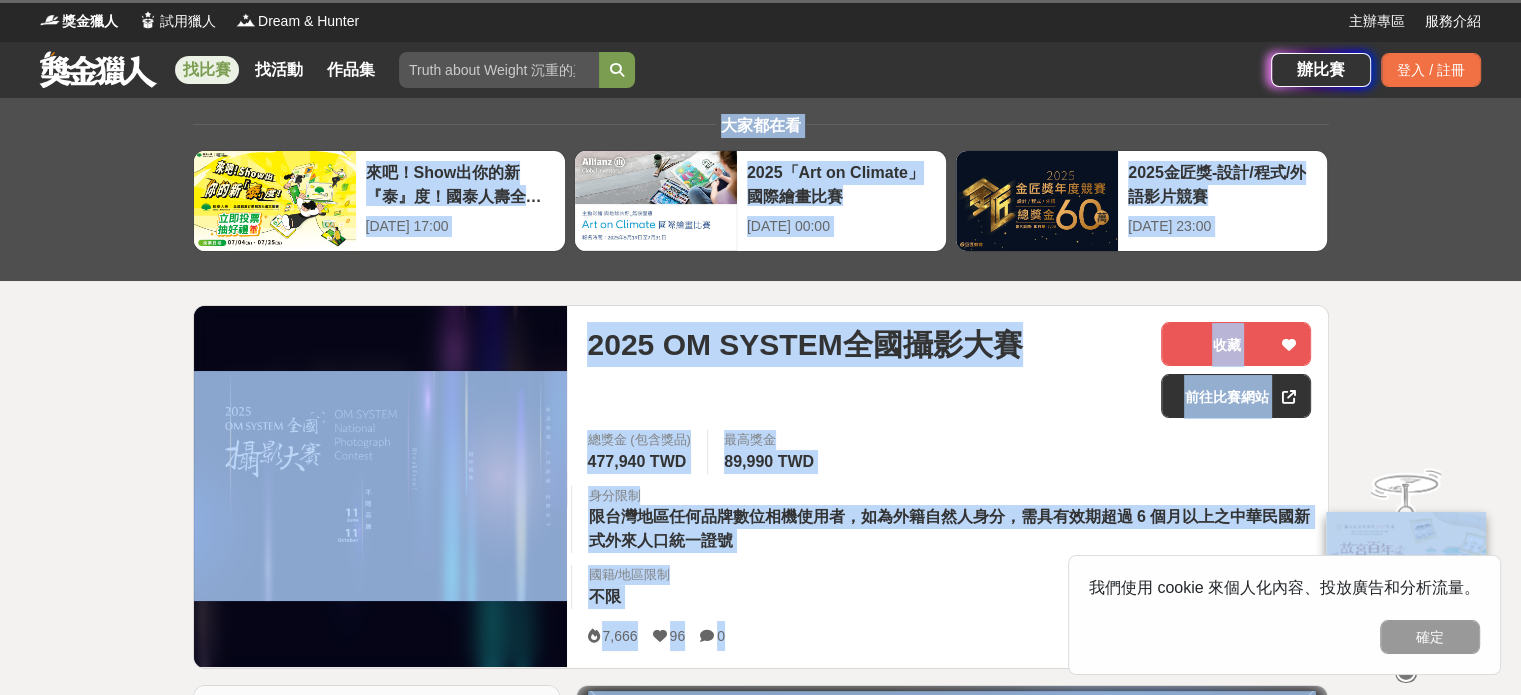 click on "大家都在看 來吧！Show出你的新『泰』度！國泰人壽全國創意行銷提案&圖文競賽 2025-06-27 17:00 2025「Art on Climate」國際繪畫比賽 2025-07-31 00:00 2025金匠獎-設計/程式/外語影片競賽 2025-07-28 23:00 2025 OM SYSTEM全國攝影大賽 收藏 前往比賽網站 總獎金 (包含獎品) 477,940   TWD 最高獎金 89,990   TWD 身分限制 限台灣地區任何品牌數位相機使用者，如為外籍自然人身分，需具有效期超過 6 個月以上之中華民國新式外來人口統一證號 國籍/地區限制 不限 7,666 96 0 分享至 收藏 前往比賽網站 時間走期 投稿中 徵件期間 2025-06-17 15:00  至  2025-10-11 23:59 主辦單位 元佑實業股份有限公司 協辦/執行： 元佑實業股份有限公司 電話： 02-23812378 Email： infoONPC@yuanyu.tw 國家/地區： 台灣 相關分類與標籤 攝影比賽 攝影 攝影比賽 OM SYSTEM 元佑 元佑實業 中華攝影 攝影大賽 自然風景 人文風情 生態水下 收藏者 1" at bounding box center (760, 2257) 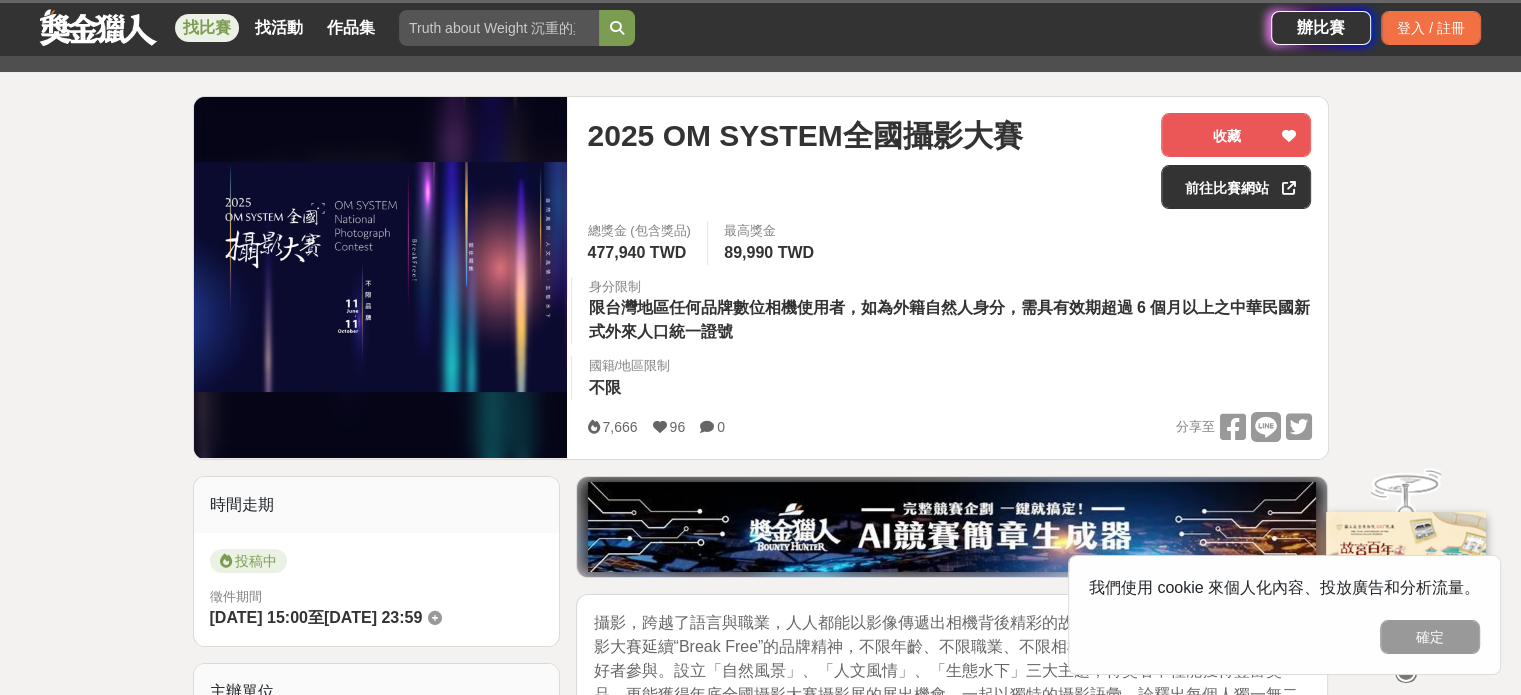 scroll, scrollTop: 500, scrollLeft: 0, axis: vertical 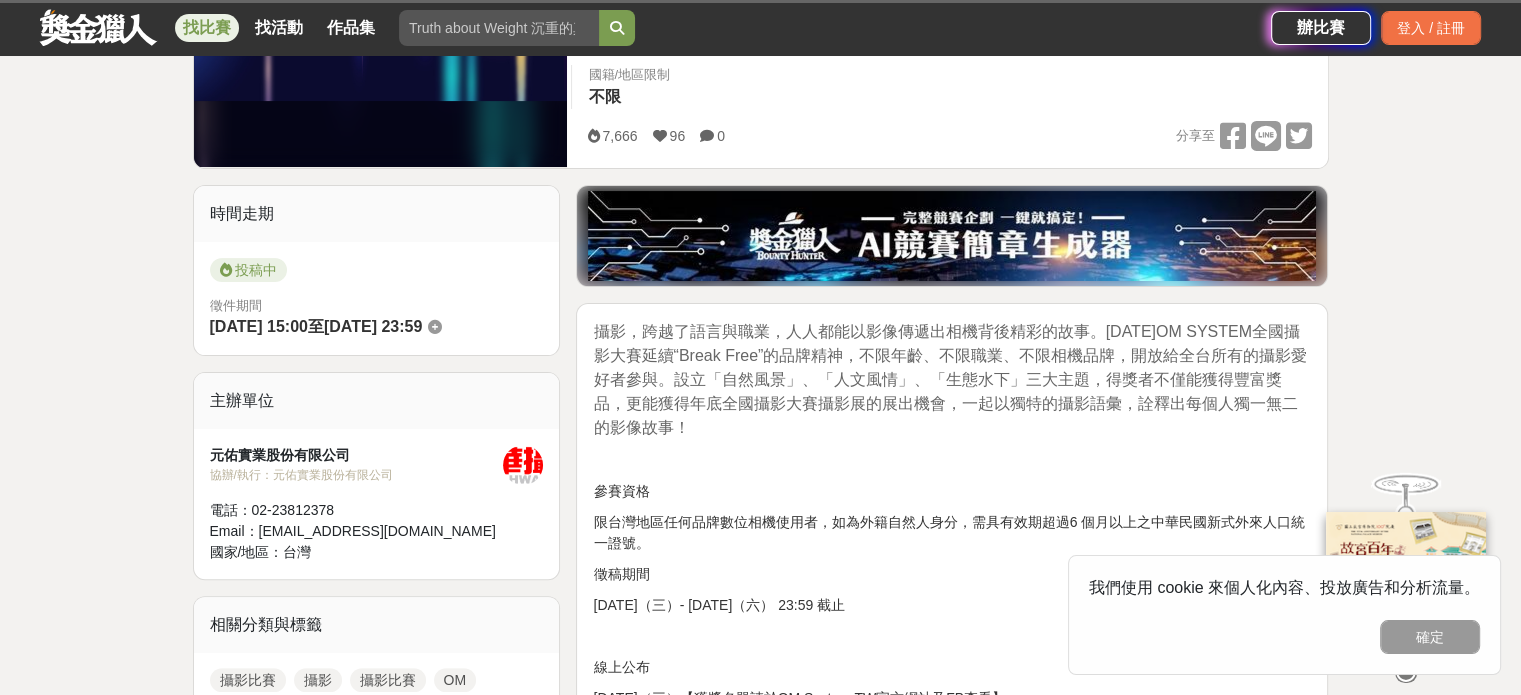 click on "確定" at bounding box center [1430, 637] 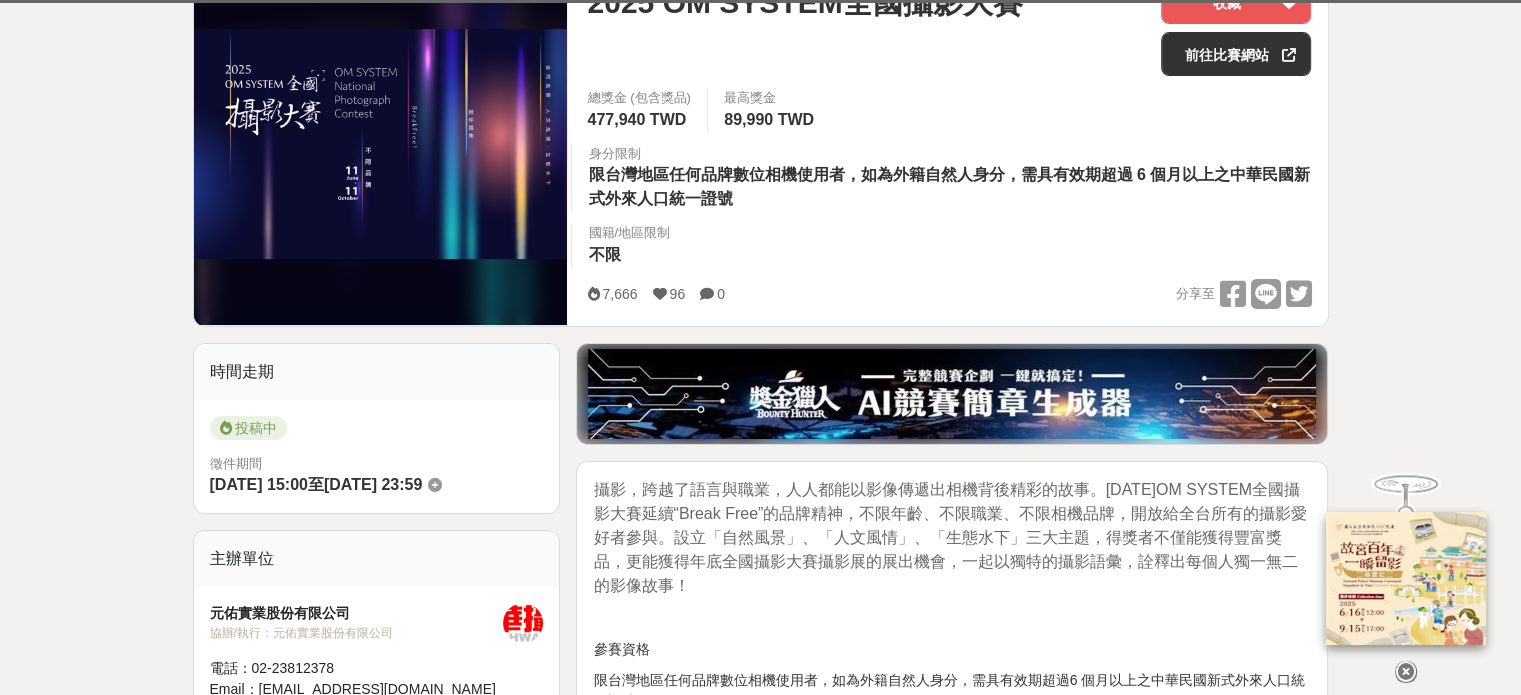 scroll, scrollTop: 800, scrollLeft: 0, axis: vertical 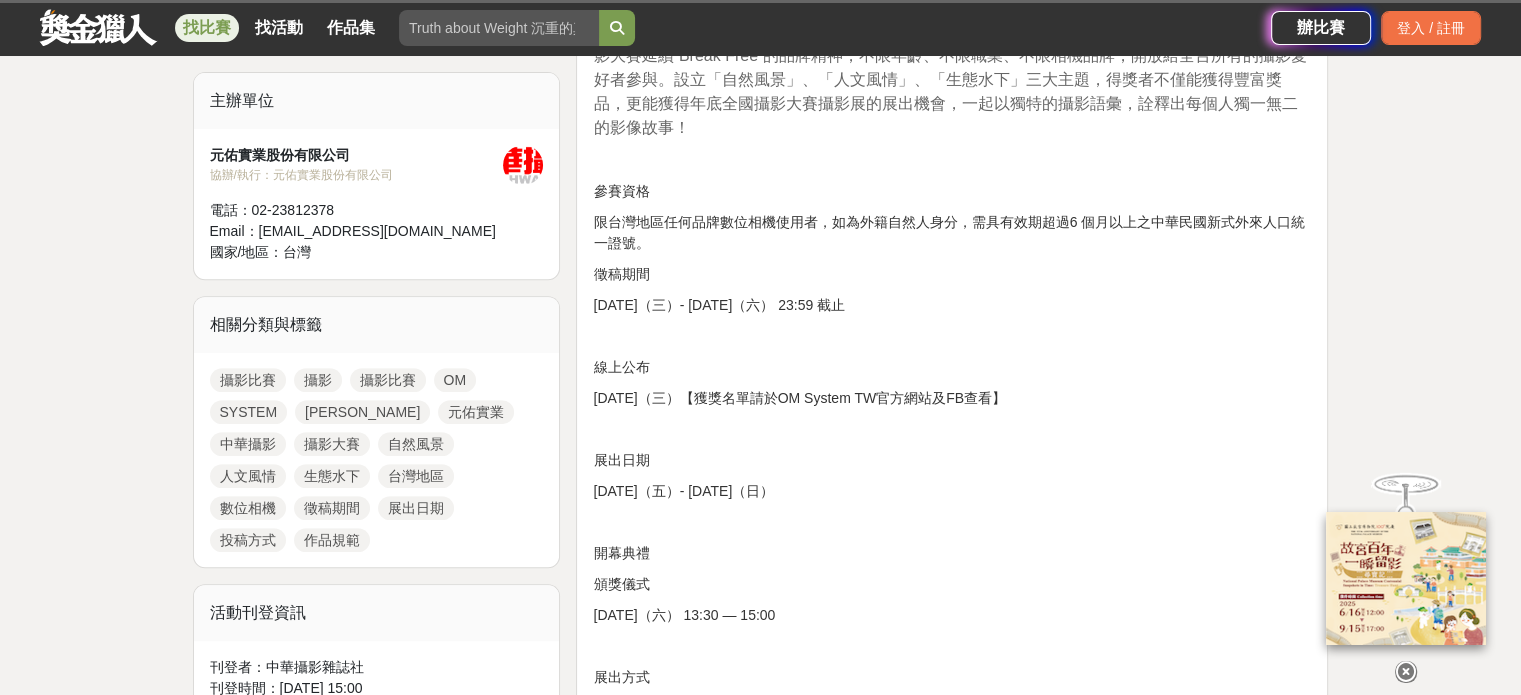 click on "攝影，跨越了語言與職業，人人都能以影像傳遞出相機背後精彩的故事。2025年OM SYSTEM全國攝影大賽延續“Break Free”的品牌精神，不限年齡、不限職業、不限相機品牌，開放給全台所有的攝影愛好者參與。設立「自然風景」、「人文風情」、「生態水下」三大主題，得獎者不僅能獲得豐富獎品，更能獲得年底全國攝影大賽攝影展的展出機會，一起以獨特的攝影語彙，詮釋出每個人獨一無二的影像故事！   參賽資格  限台灣地區任何品牌數位相機使用者，如為外籍自然人身分，需具有效期超過6 個月以上之中華民國新式外來人口統一證號。 徵稿期間  2025 年 6 月 11 日（三）- 2025 年 10 月 11 日（六） 23:59 截止   線上公布  2025 年 11 月 19 日（三）【獲獎名單請於OM System TW官方網站及FB查看】   展出日期 2025 年 12 月 19 日（五）- 2026 年 01 月 18 日（日）" at bounding box center [952, 1636] 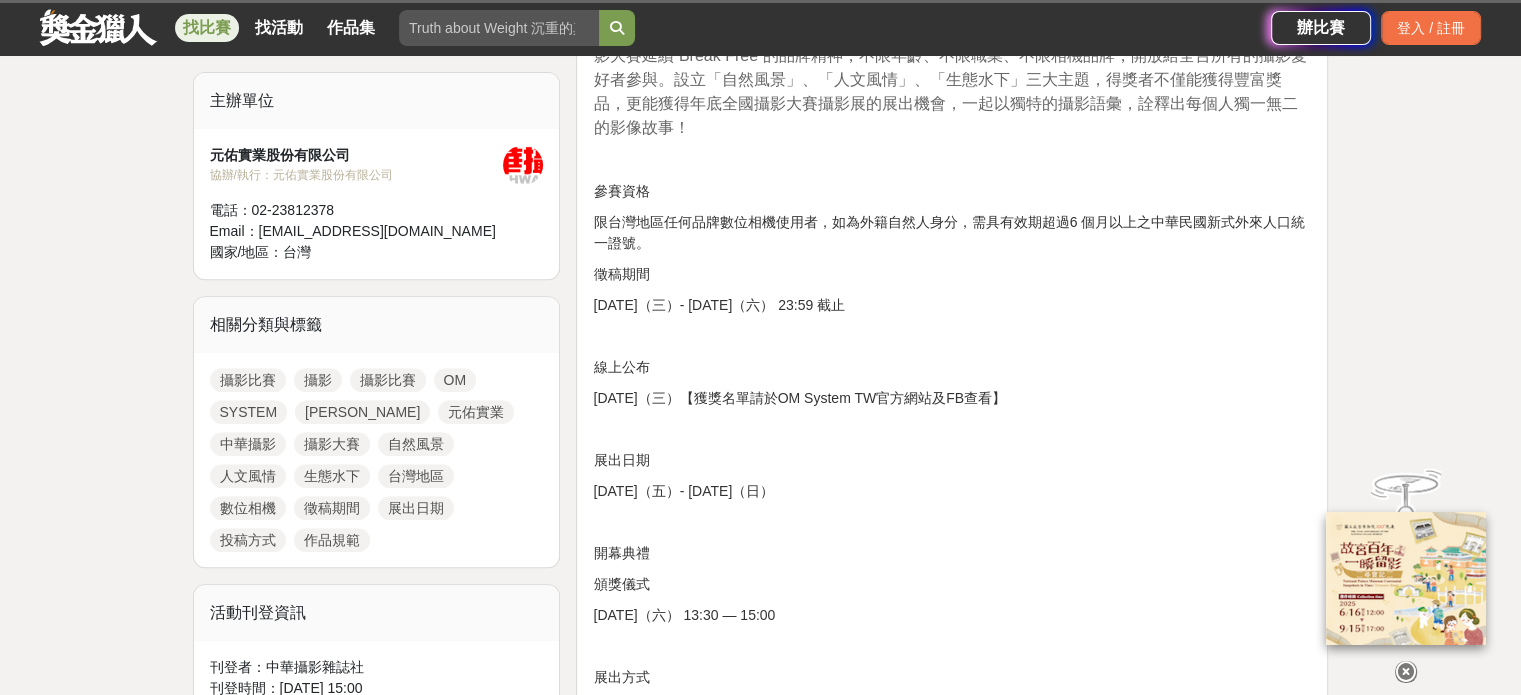 click on "限台灣地區任何品牌數位相機使用者，如為外籍自然人身分，需具有效期超過6 個月以上之中華民國新式外來人口統一證號。" at bounding box center [952, 233] 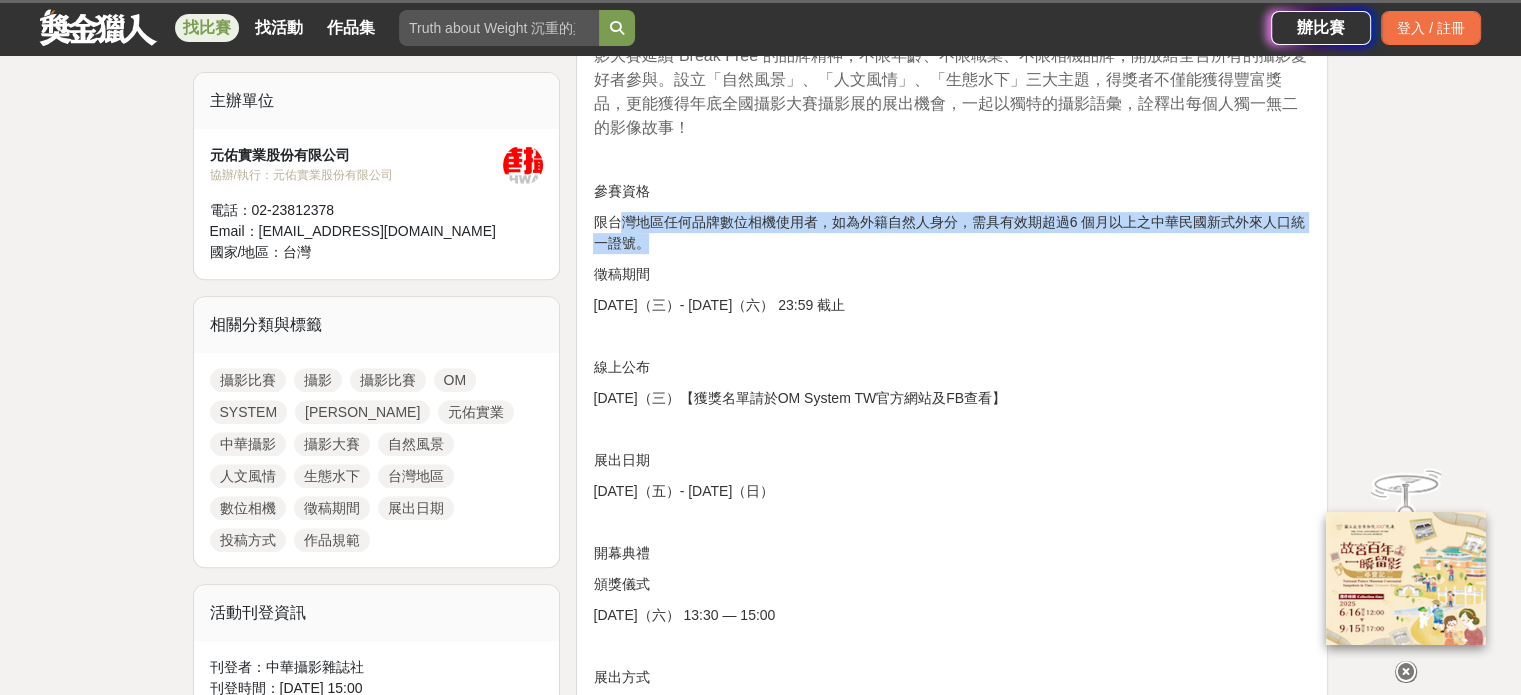drag, startPoint x: 628, startPoint y: 229, endPoint x: 728, endPoint y: 244, distance: 101.118744 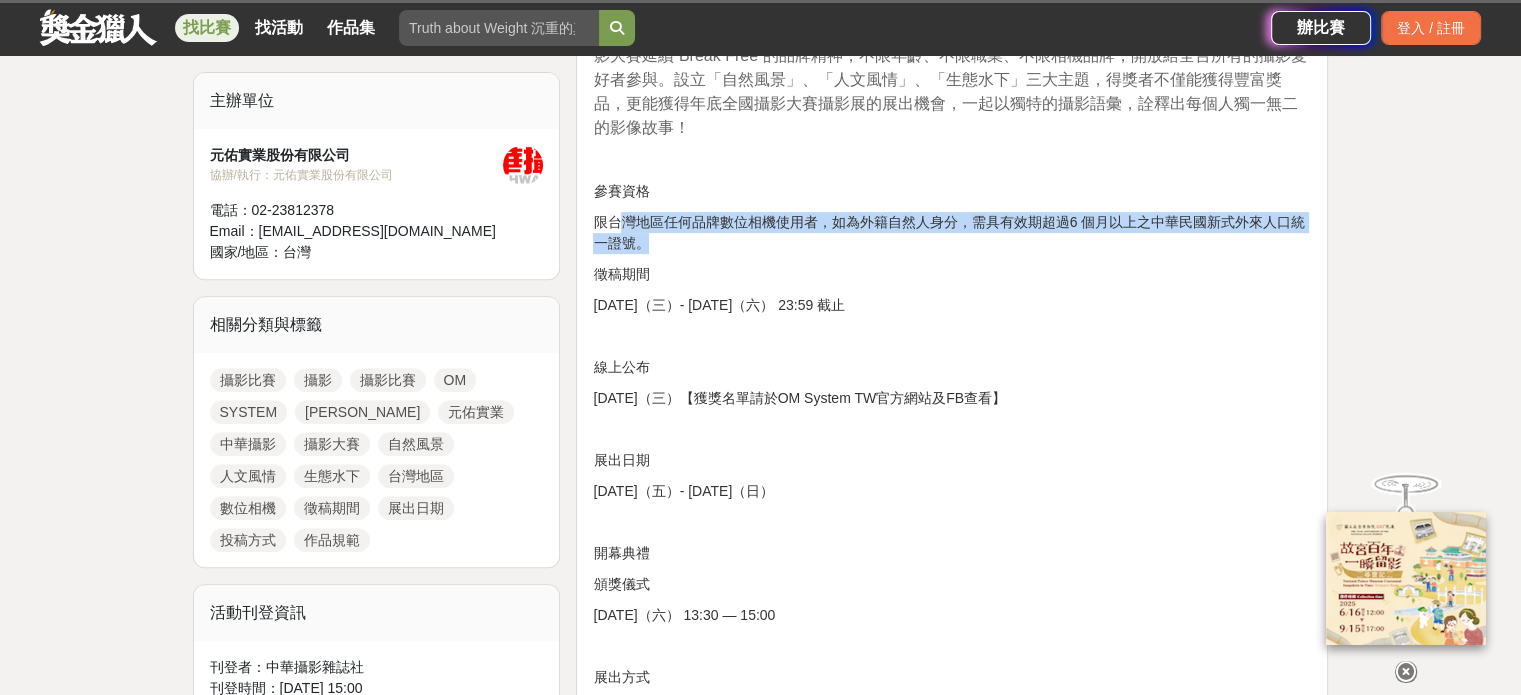 click on "限台灣地區任何品牌數位相機使用者，如為外籍自然人身分，需具有效期超過6 個月以上之中華民國新式外來人口統一證號。" at bounding box center (952, 233) 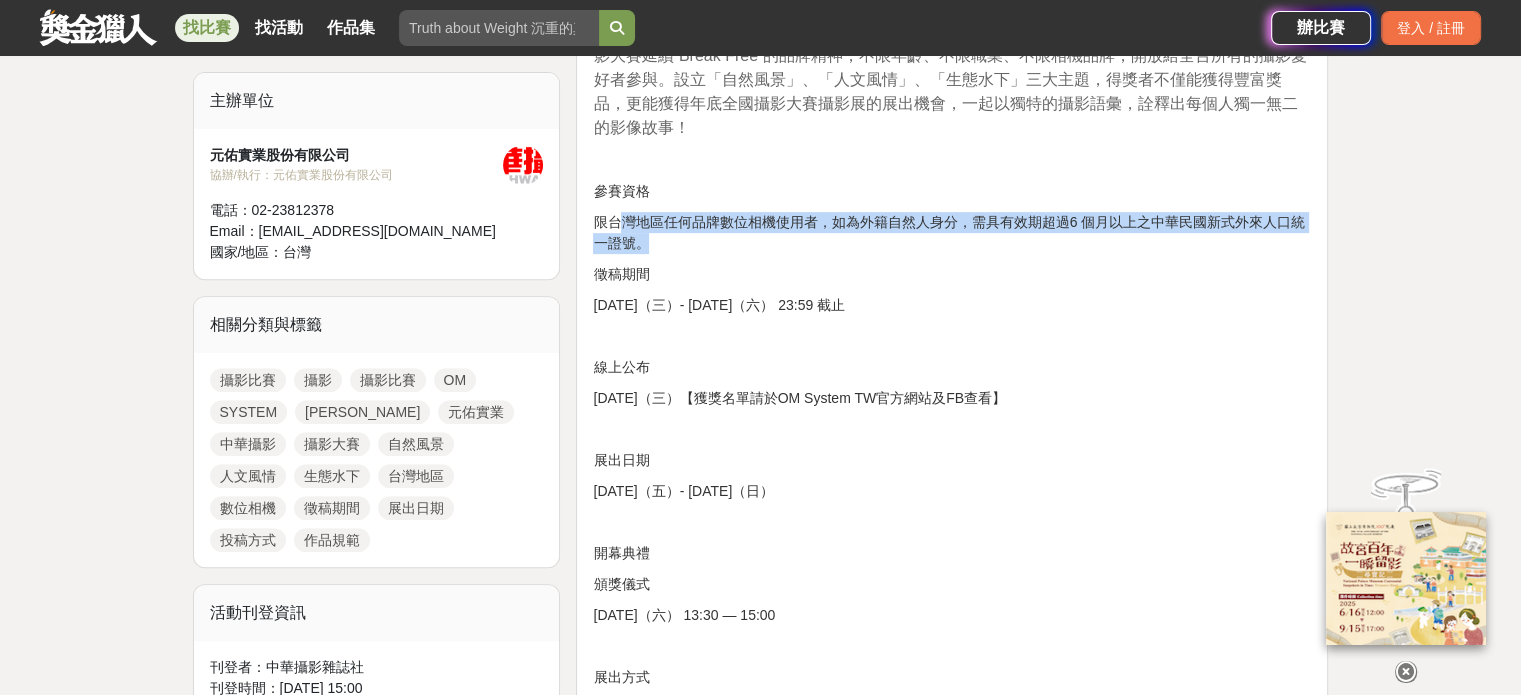 click on "攝影，跨越了語言與職業，人人都能以影像傳遞出相機背後精彩的故事。2025年OM SYSTEM全國攝影大賽延續“Break Free”的品牌精神，不限年齡、不限職業、不限相機品牌，開放給全台所有的攝影愛好者參與。設立「自然風景」、「人文風情」、「生態水下」三大主題，得獎者不僅能獲得豐富獎品，更能獲得年底全國攝影大賽攝影展的展出機會，一起以獨特的攝影語彙，詮釋出每個人獨一無二的影像故事！   參賽資格  限台灣地區任何品牌數位相機使用者，如為外籍自然人身分，需具有效期超過6 個月以上之中華民國新式外來人口統一證號。 徵稿期間  2025 年 6 月 11 日（三）- 2025 年 10 月 11 日（六） 23:59 截止   線上公布  2025 年 11 月 19 日（三）【獲獎名單請於OM System TW官方網站及FB查看】   展出日期 2025 年 12 月 19 日（五）- 2026 年 01 月 18 日（日）" at bounding box center (952, 1631) 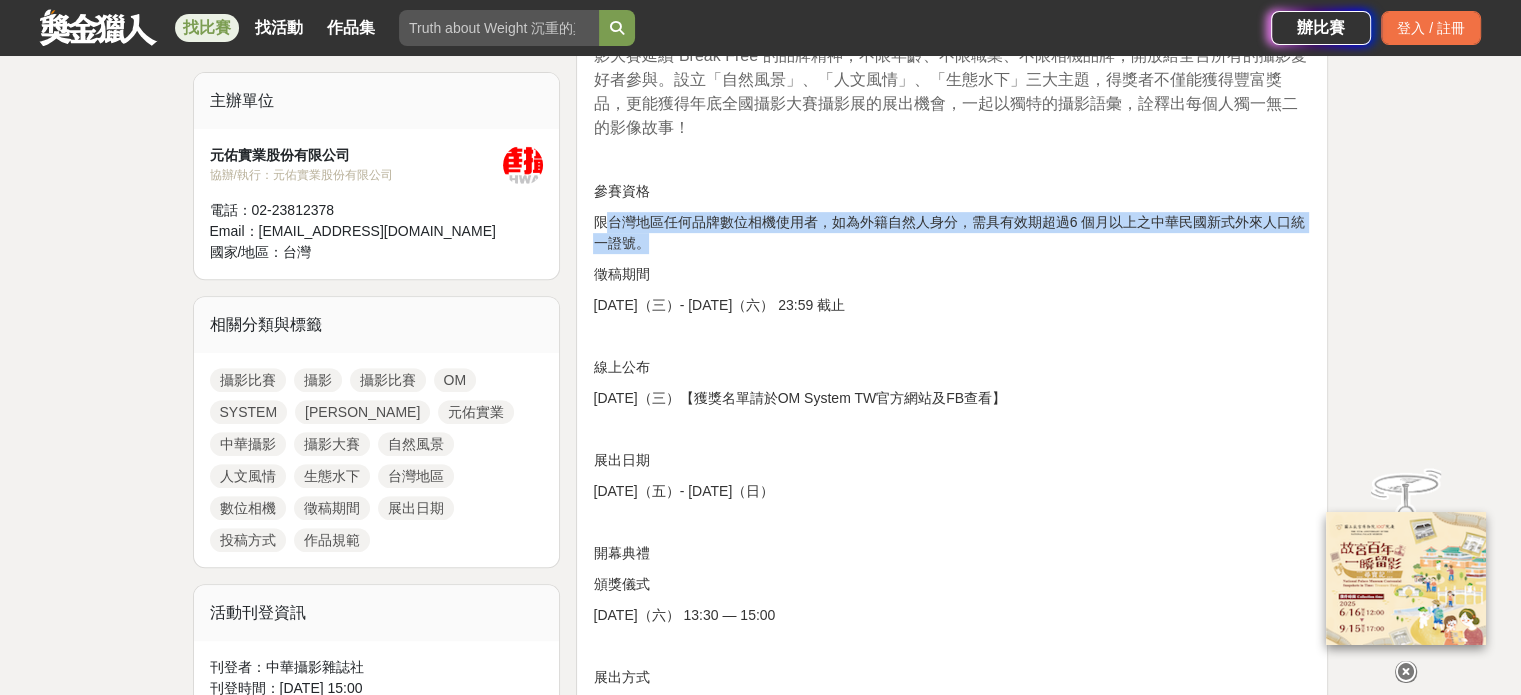 drag, startPoint x: 613, startPoint y: 228, endPoint x: 1146, endPoint y: 240, distance: 533.1351 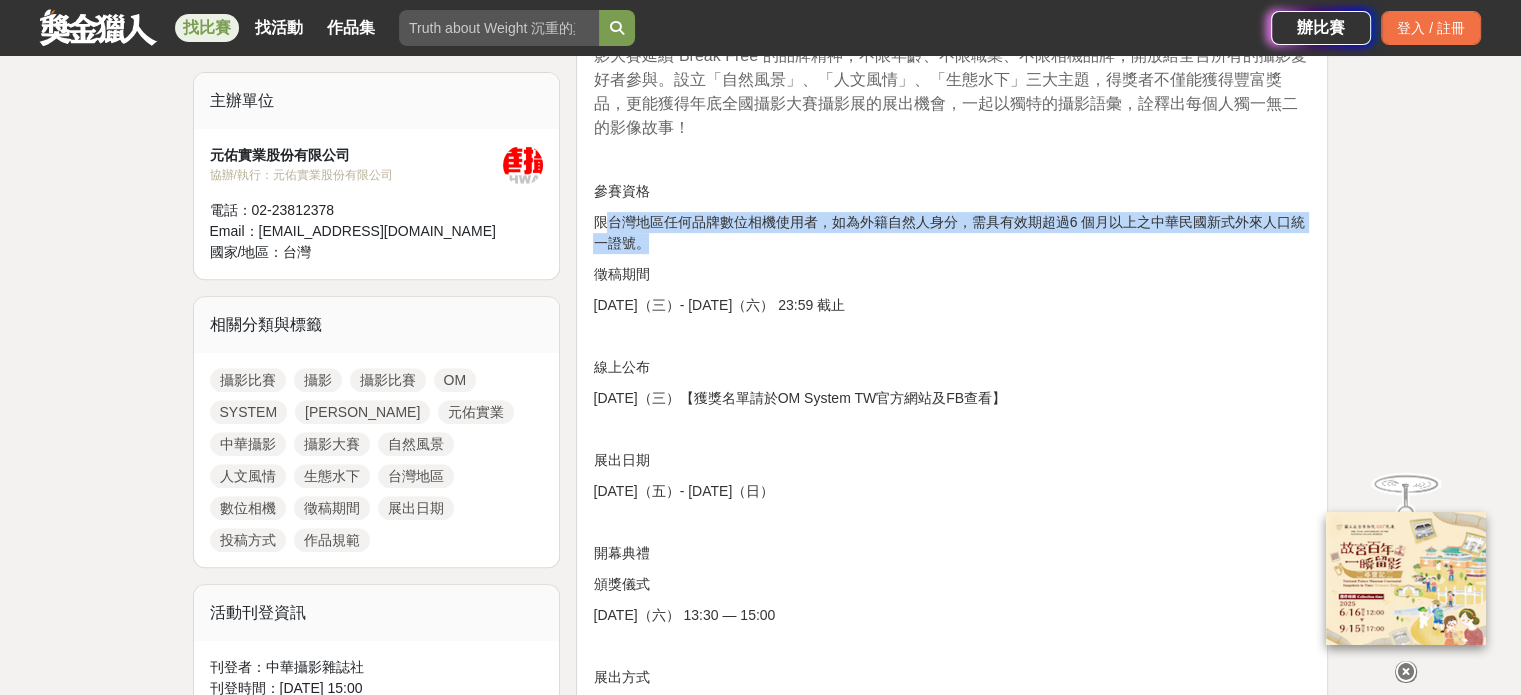 click on "限台灣地區任何品牌數位相機使用者，如為外籍自然人身分，需具有效期超過6 個月以上之中華民國新式外來人口統一證號。" at bounding box center [952, 233] 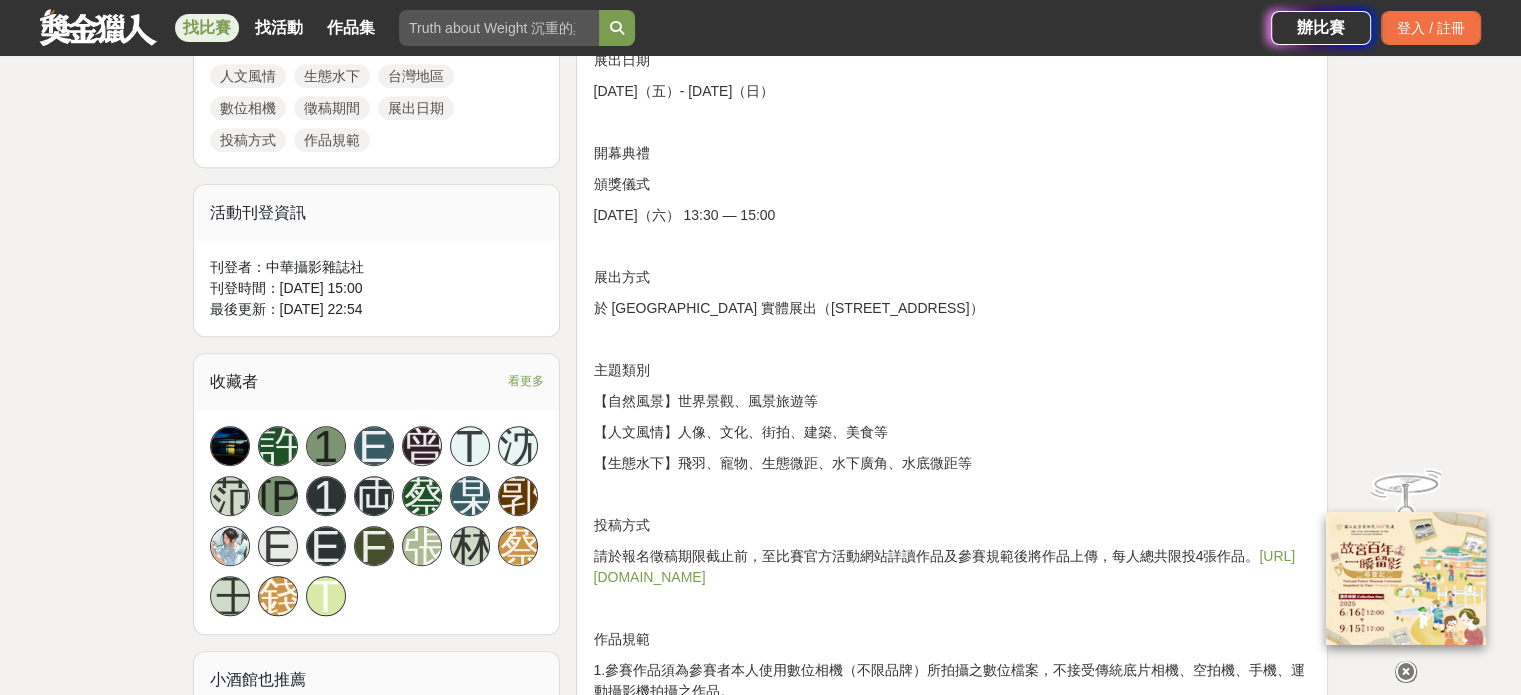 scroll, scrollTop: 1400, scrollLeft: 0, axis: vertical 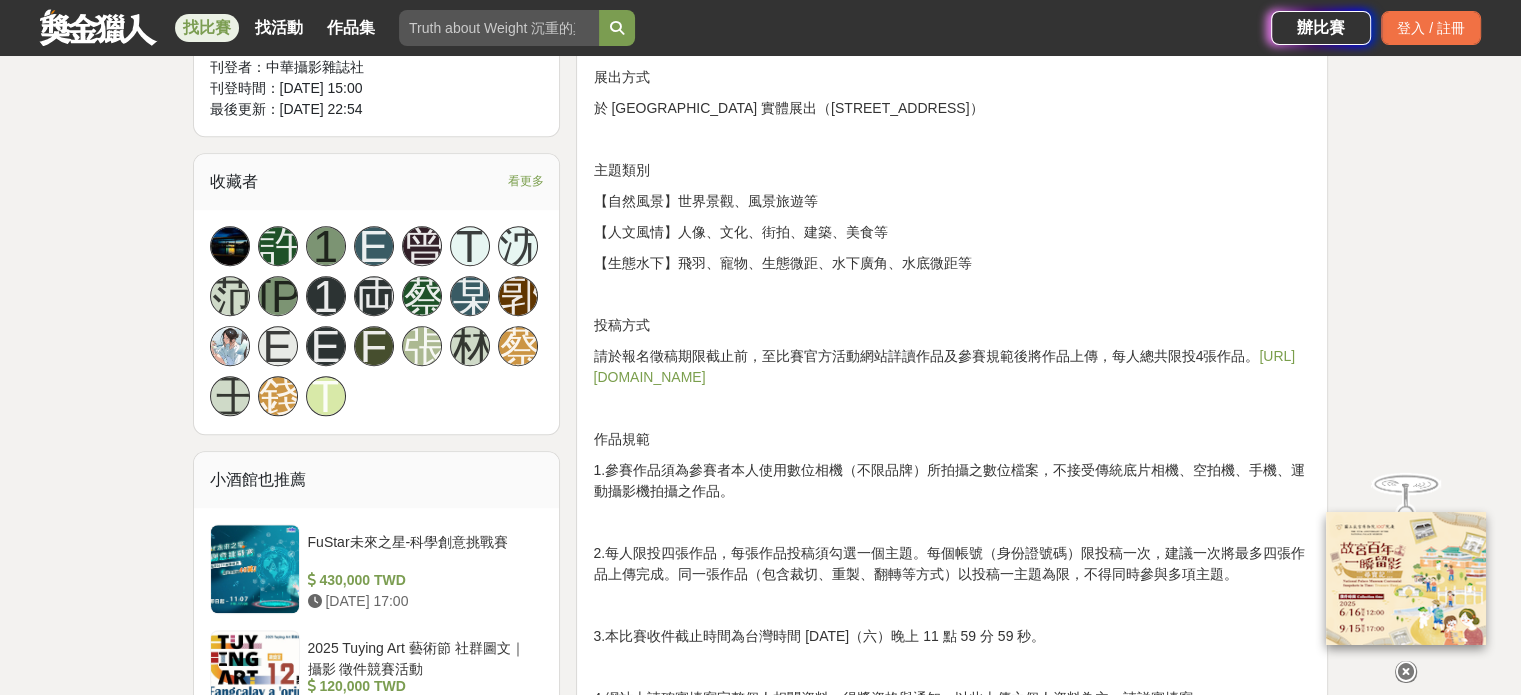 drag, startPoint x: 573, startPoint y: 367, endPoint x: 1180, endPoint y: 379, distance: 607.1186 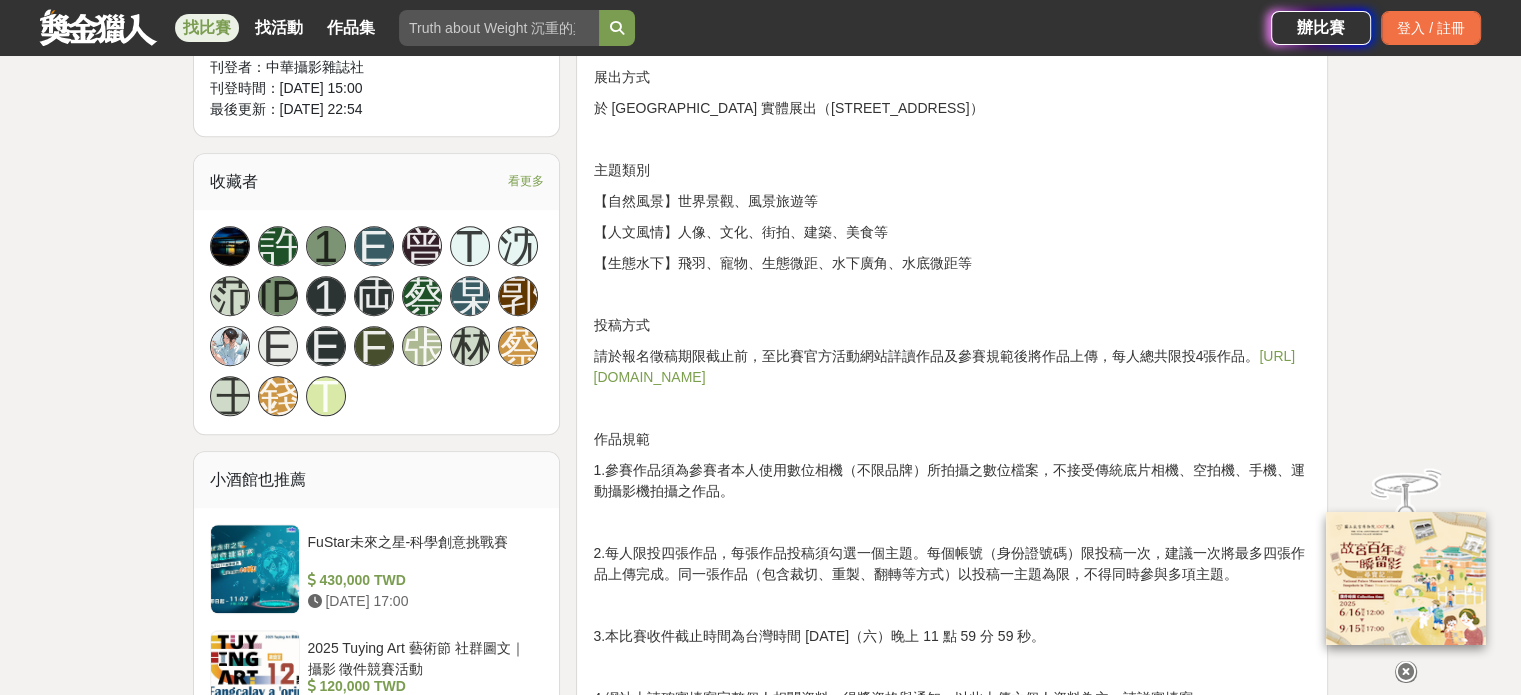 click on "時間走期 投稿中 徵件期間 2025-06-17 15:00  至  2025-10-11 23:59 主辦單位 元佑實業股份有限公司 協辦/執行： 元佑實業股份有限公司 電話： 02-23812378 Email： infoONPC@yuanyu.tw 國家/地區： 台灣 相關分類與標籤 攝影比賽 攝影 攝影比賽 OM SYSTEM 元佑 元佑實業 中華攝影 攝影大賽 自然風景 人文風情 生態水下 台灣地區 數位相機 徵稿期間 展出日期 投稿方式 作品規範 活動刊登資訊 刊登者： 中華攝影雜誌社 刊登時間： 2025-06-17 15:00 最後更新： 2025-06-17 22:54 收藏者 看更多 許 1 E 曾 T 沈 范 洪 1 両 蔡 某 郭 E E F 張 林 蔡 王 錢 T 小酒館也推薦 FuStar未來之星-科學創意挑戰賽   430,000 TWD   2025-12-05 17:00 2025 Tuying Art 藝術節 社群圖文｜攝影 徵件競賽活動   120,000 TWD   2025-08-10 17:00 2025大坵梅花鹿攝影比賽   50,500 TWD   2025-08-31 18:00 2025「小夢想．大志氣」追夢計畫   6,600,000 TWD   2025-09-12 12:00" at bounding box center [761, 1721] 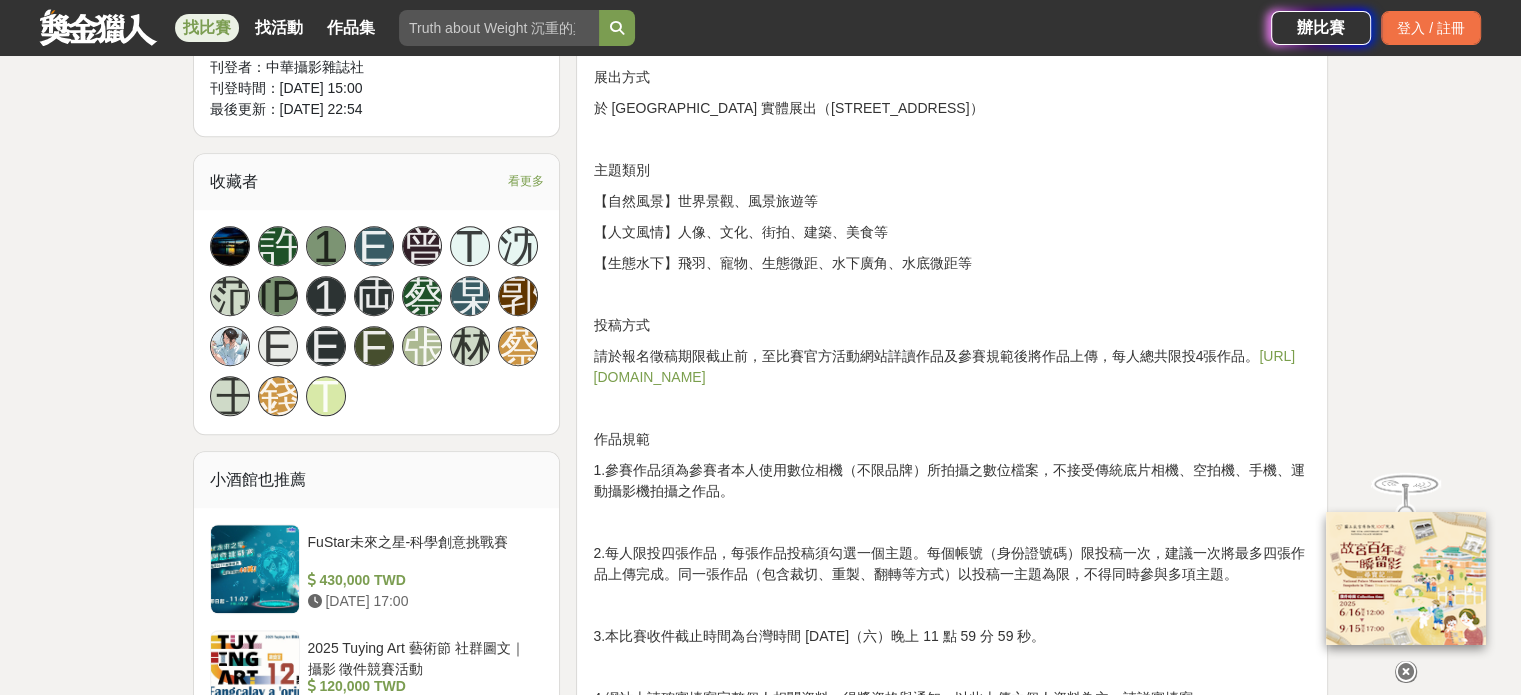 click at bounding box center (952, 408) 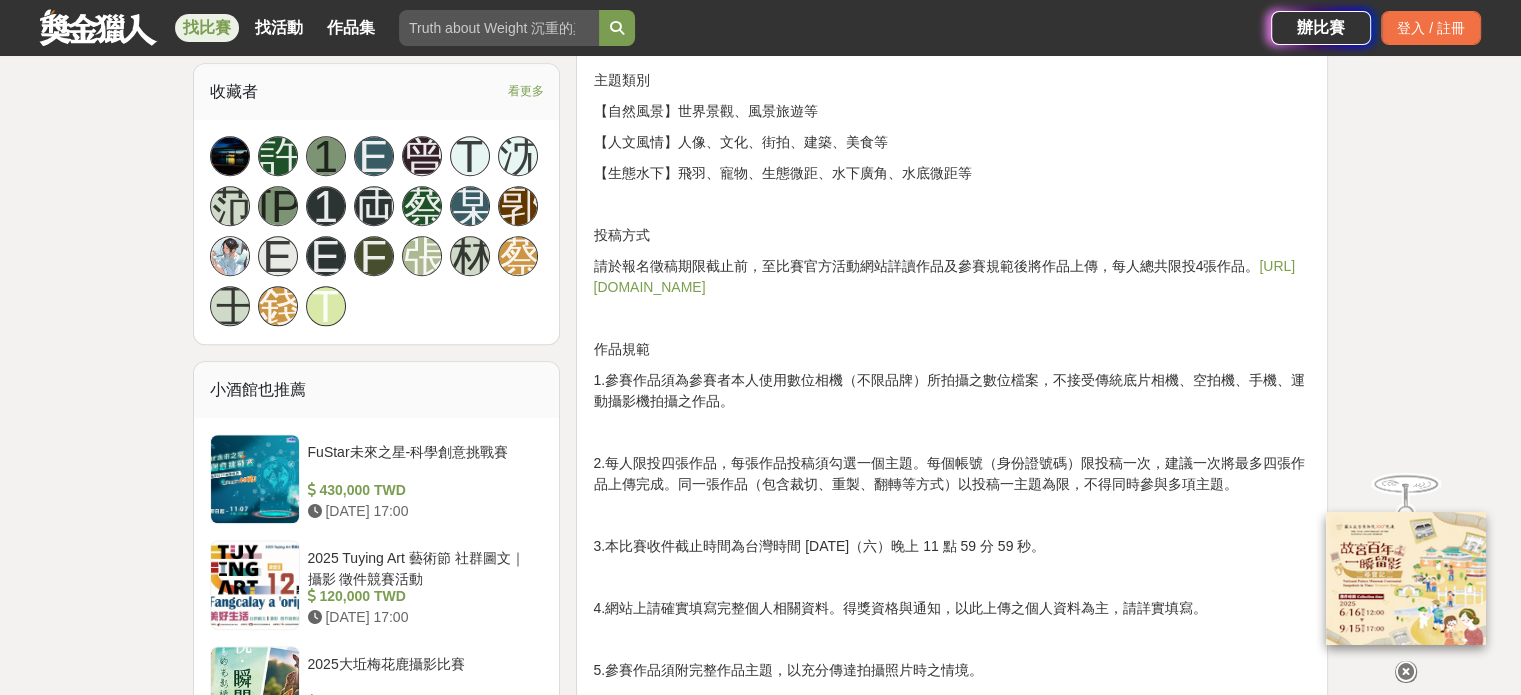 scroll, scrollTop: 1600, scrollLeft: 0, axis: vertical 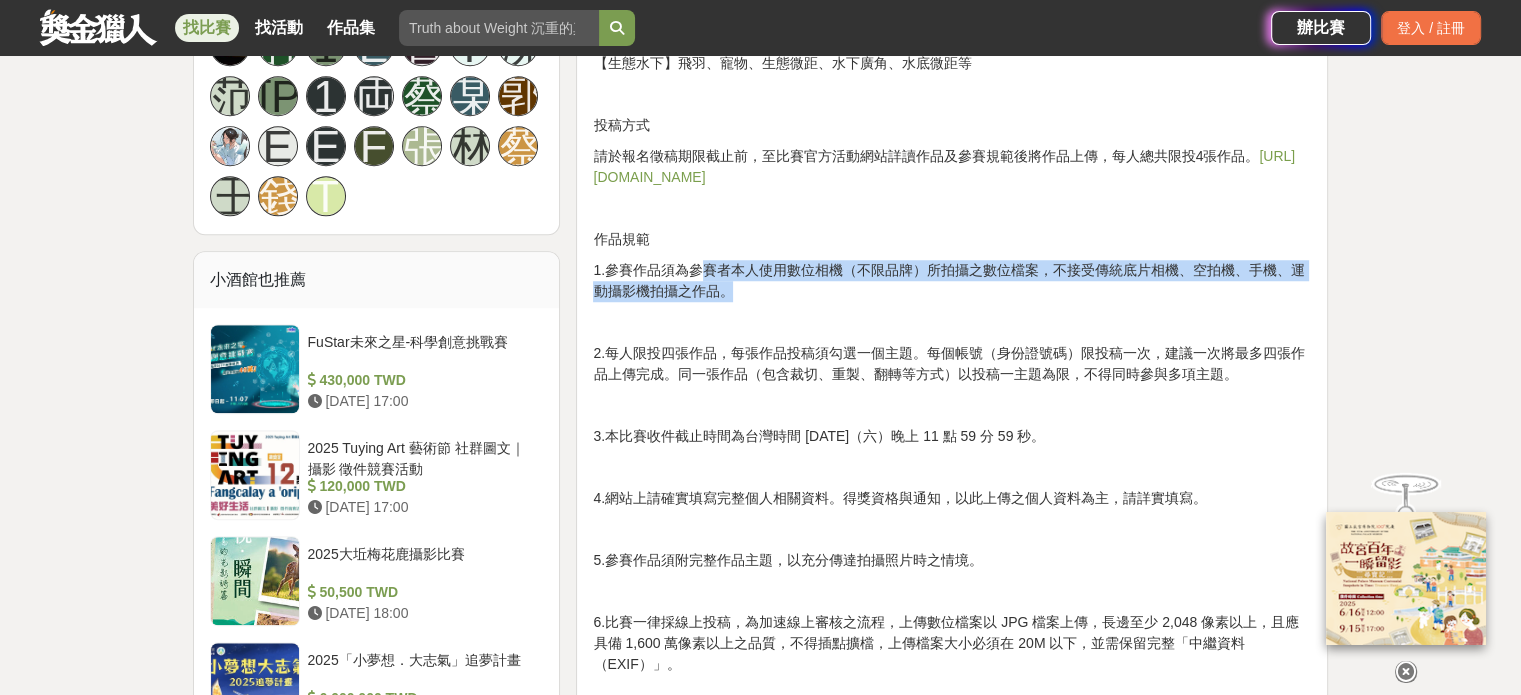 drag, startPoint x: 701, startPoint y: 271, endPoint x: 1052, endPoint y: 292, distance: 351.62766 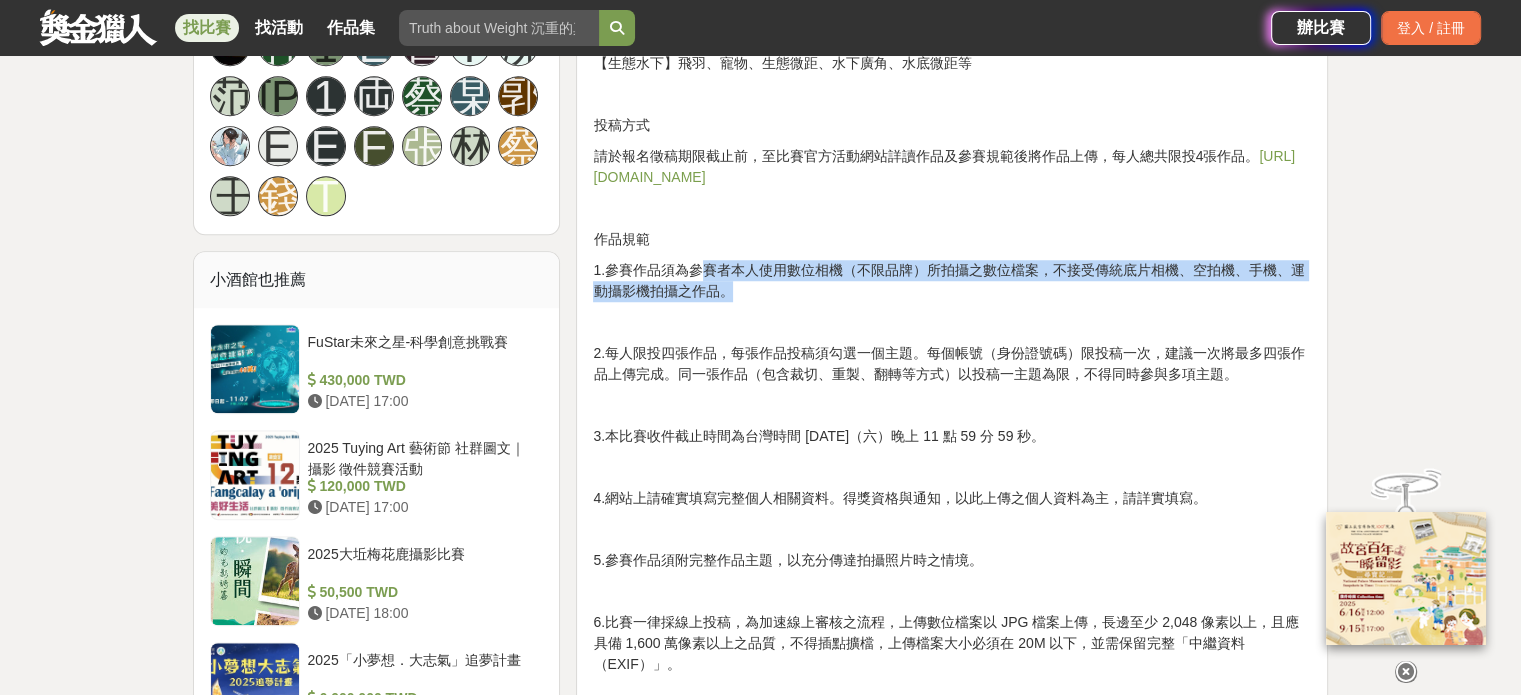 click on "1.參賽作品須為參賽者本人使用數位相機（不限品牌）所拍攝之數位檔案，不接受傳統底片相機、空拍機、手機、運動攝影機拍攝之作品。" at bounding box center (952, 281) 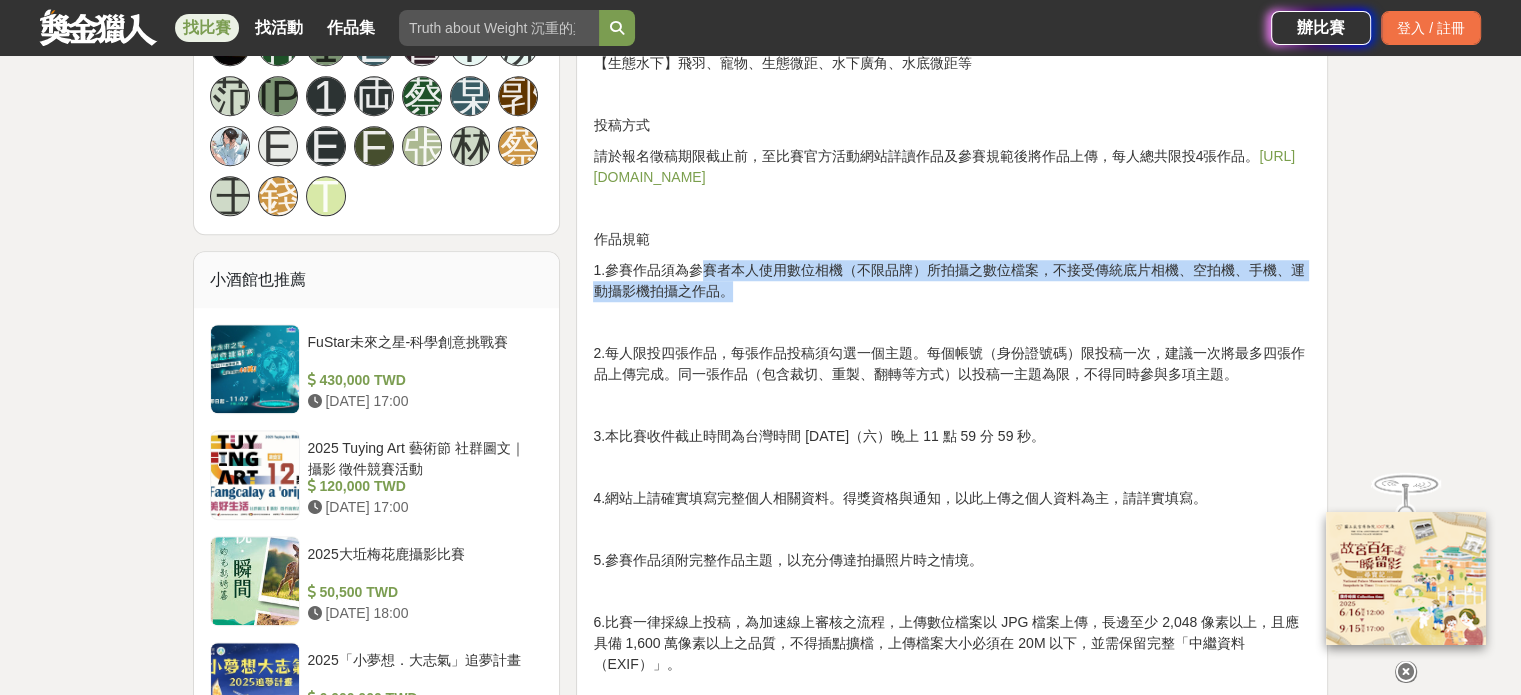 click on "1.參賽作品須為參賽者本人使用數位相機（不限品牌）所拍攝之數位檔案，不接受傳統底片相機、空拍機、手機、運動攝影機拍攝之作品。" at bounding box center (952, 281) 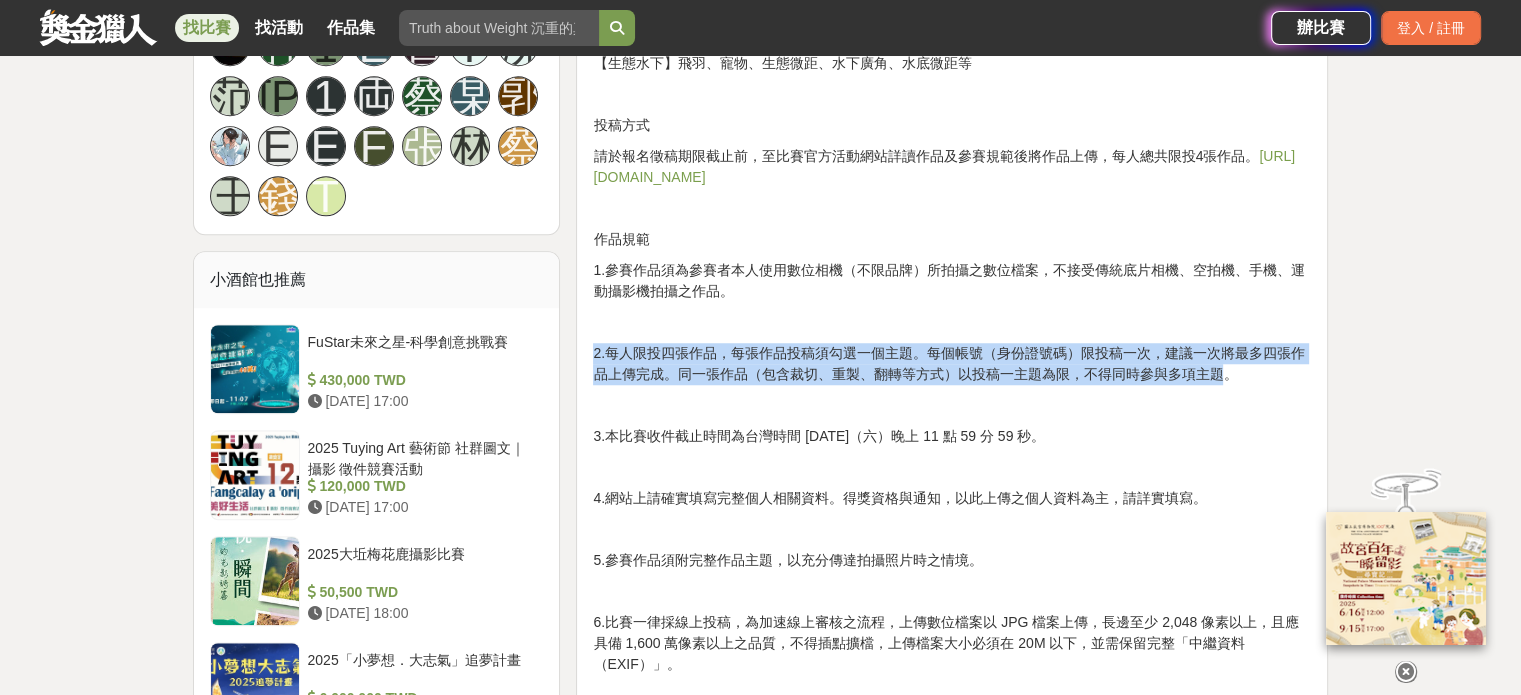 drag, startPoint x: 591, startPoint y: 354, endPoint x: 1220, endPoint y: 384, distance: 629.715 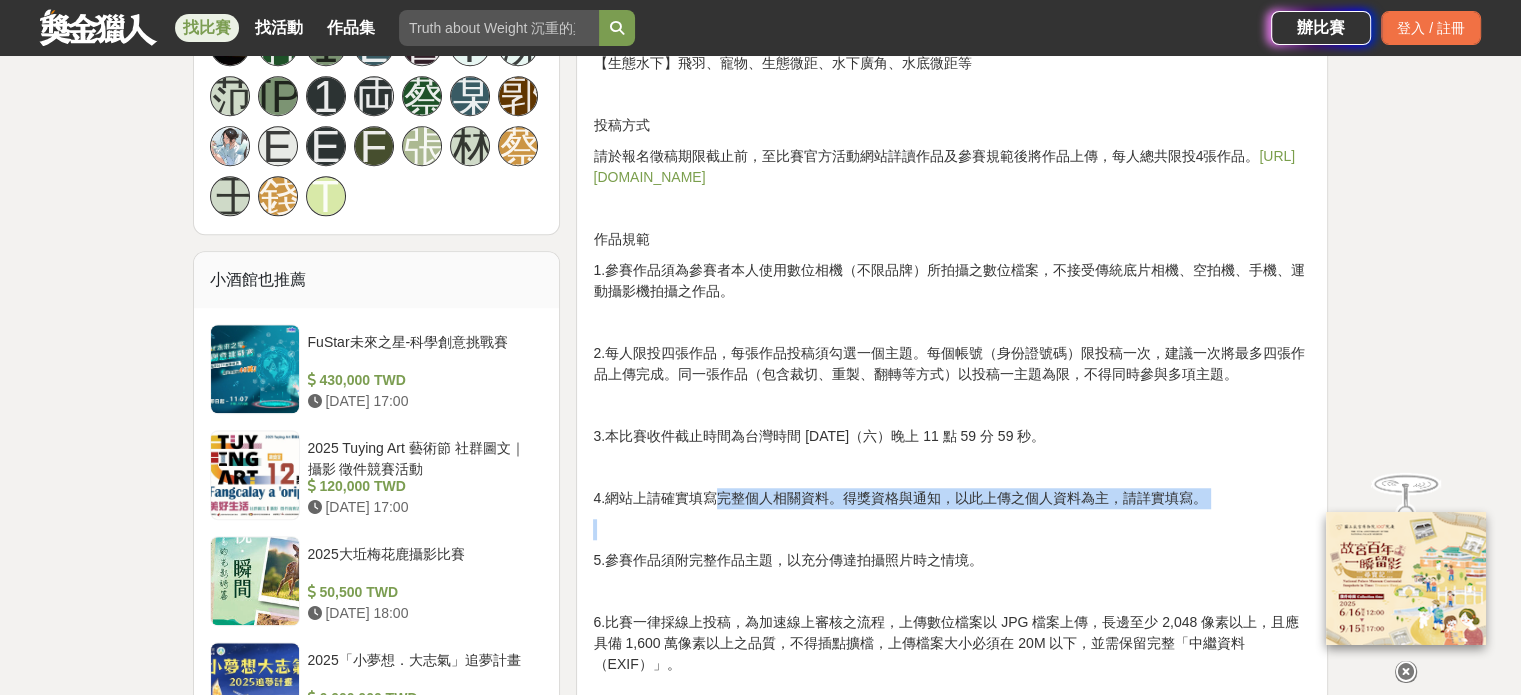 drag, startPoint x: 711, startPoint y: 507, endPoint x: 1084, endPoint y: 509, distance: 373.00537 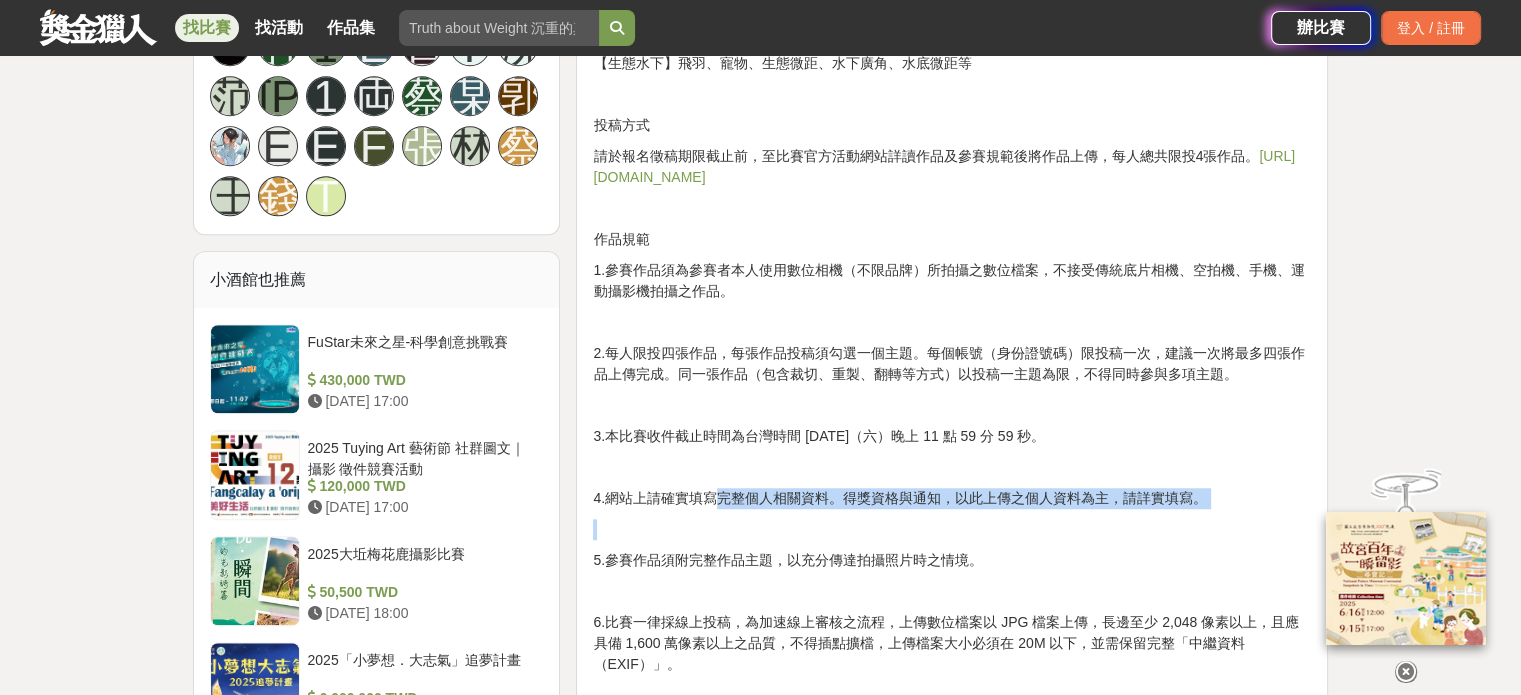 click on "攝影，跨越了語言與職業，人人都能以影像傳遞出相機背後精彩的故事。2025年OM SYSTEM全國攝影大賽延續“Break Free”的品牌精神，不限年齡、不限職業、不限相機品牌，開放給全台所有的攝影愛好者參與。設立「自然風景」、「人文風情」、「生態水下」三大主題，得獎者不僅能獲得豐富獎品，更能獲得年底全國攝影大賽攝影展的展出機會，一起以獨特的攝影語彙，詮釋出每個人獨一無二的影像故事！   參賽資格  限台灣地區任何品牌數位相機使用者，如為外籍自然人身分，需具有效期超過6 個月以上之中華民國新式外來人口統一證號。 徵稿期間  2025 年 6 月 11 日（三）- 2025 年 10 月 11 日（六） 23:59 截止   線上公布  2025 年 11 月 19 日（三）【獲獎名單請於OM System TW官方網站及FB查看】   展出日期 2025 年 12 月 19 日（五）- 2026 年 01 月 18 日（日）" at bounding box center (952, 831) 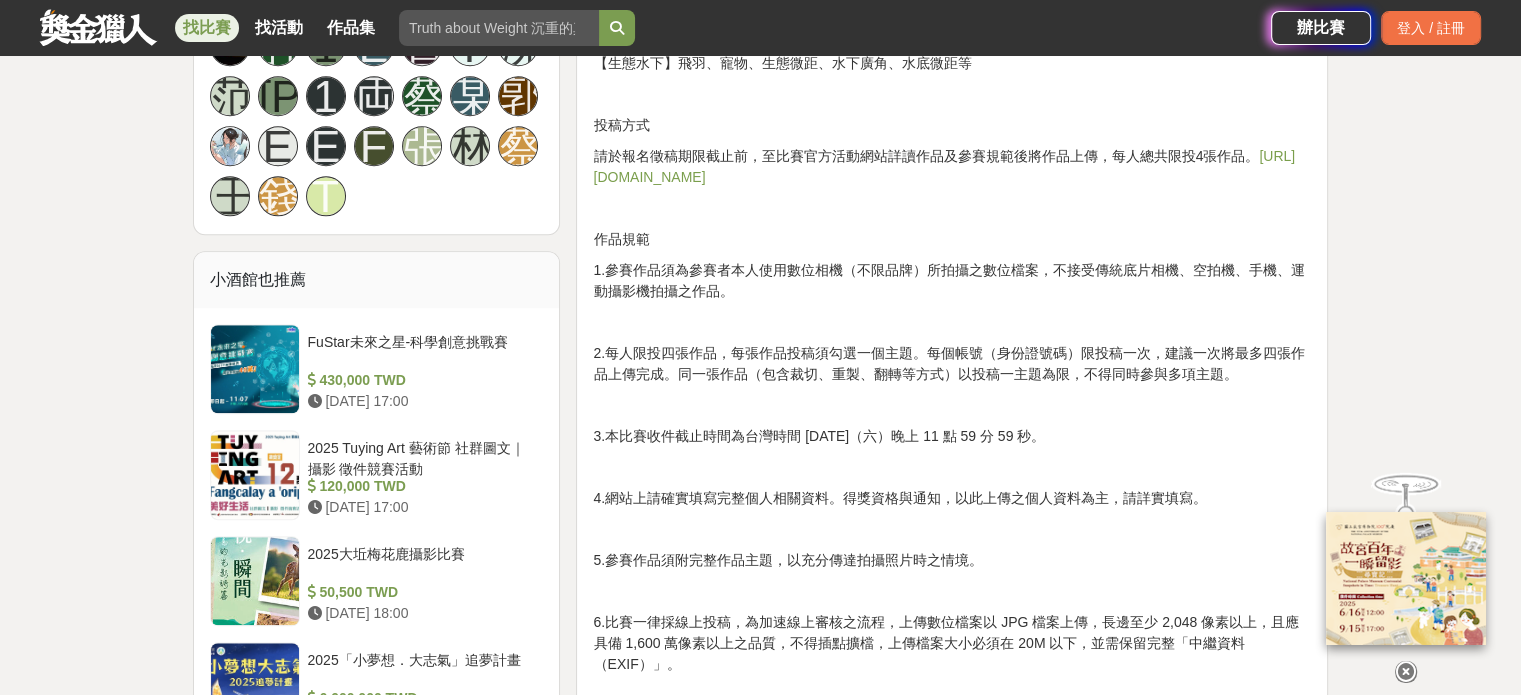 click on "5.參賽作品須附完整作品主題，以充分傳達拍攝照片時之情境。" at bounding box center [952, 560] 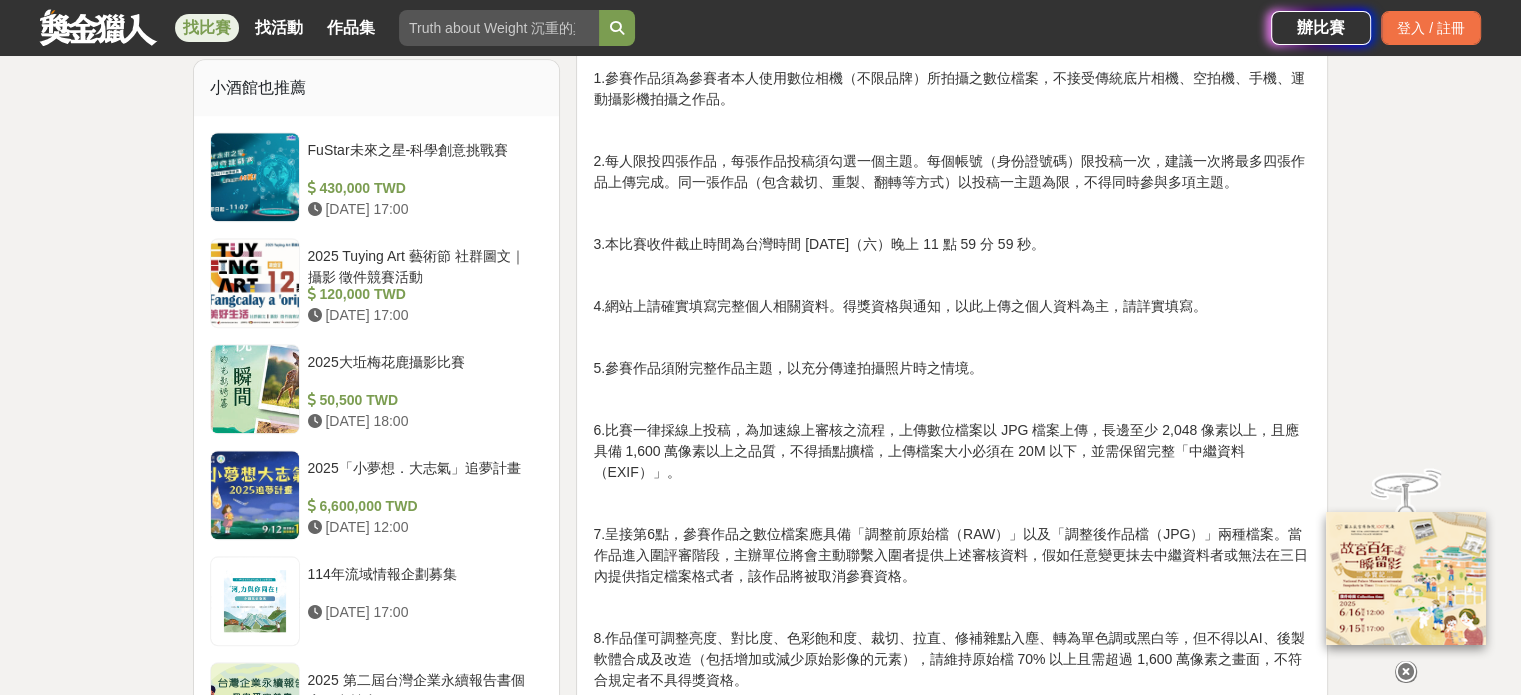 scroll, scrollTop: 1800, scrollLeft: 0, axis: vertical 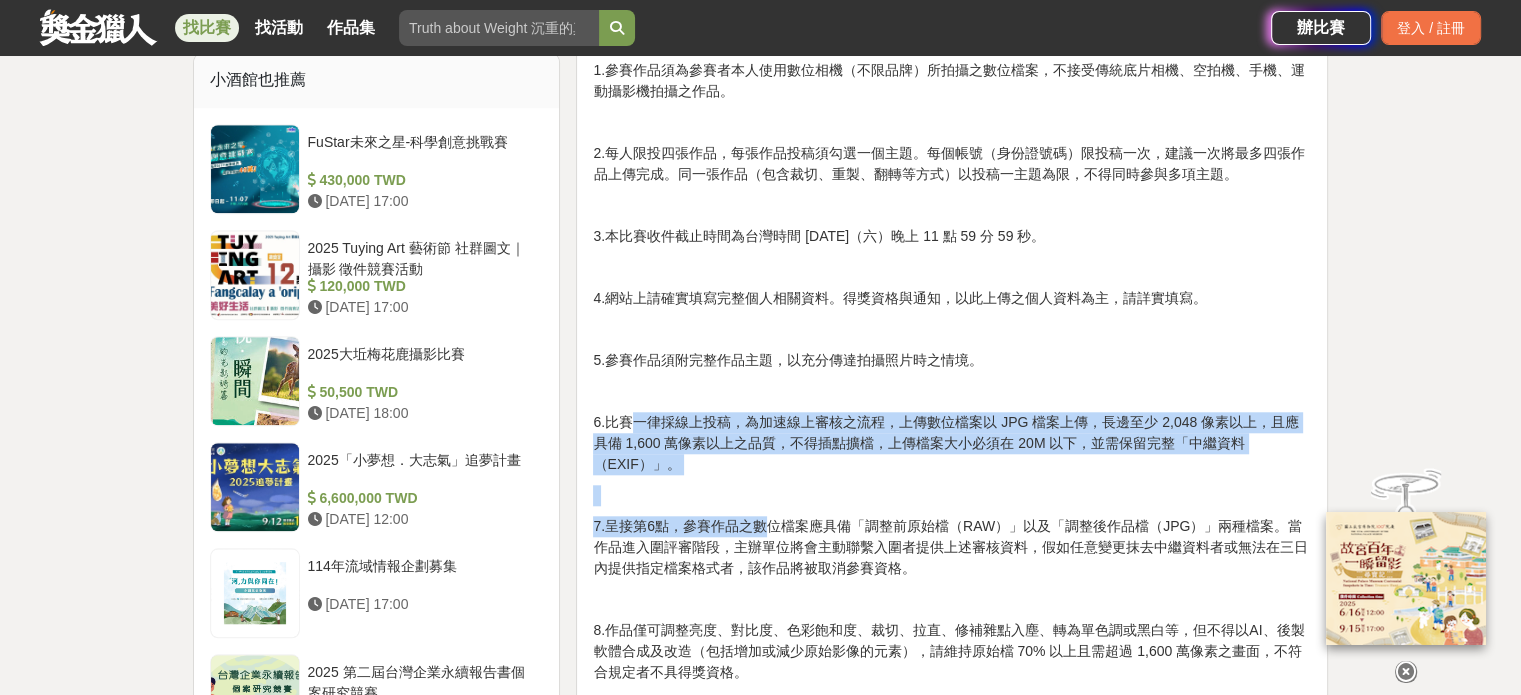drag, startPoint x: 674, startPoint y: 427, endPoint x: 773, endPoint y: 493, distance: 118.98319 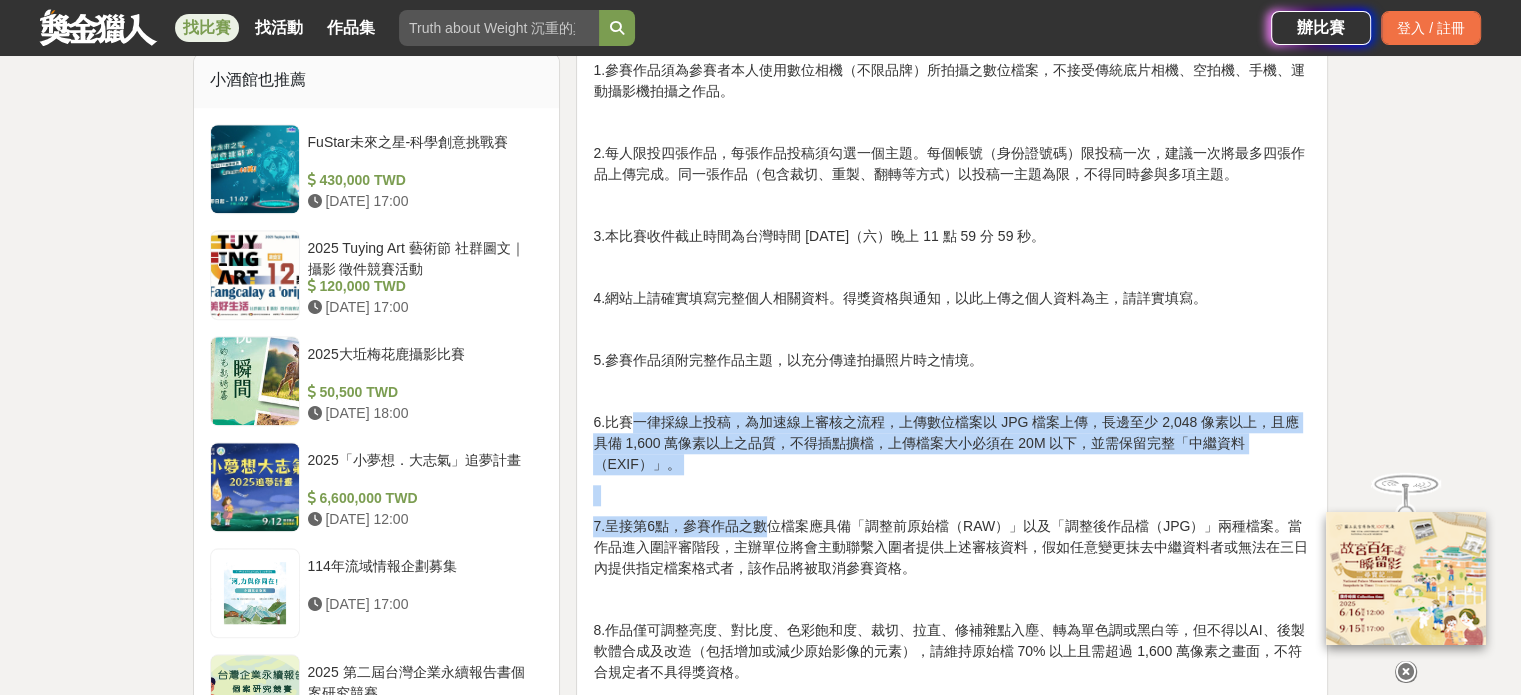 click on "攝影，跨越了語言與職業，人人都能以影像傳遞出相機背後精彩的故事。2025年OM SYSTEM全國攝影大賽延續“Break Free”的品牌精神，不限年齡、不限職業、不限相機品牌，開放給全台所有的攝影愛好者參與。設立「自然風景」、「人文風情」、「生態水下」三大主題，得獎者不僅能獲得豐富獎品，更能獲得年底全國攝影大賽攝影展的展出機會，一起以獨特的攝影語彙，詮釋出每個人獨一無二的影像故事！   參賽資格  限台灣地區任何品牌數位相機使用者，如為外籍自然人身分，需具有效期超過6 個月以上之中華民國新式外來人口統一證號。 徵稿期間  2025 年 6 月 11 日（三）- 2025 年 10 月 11 日（六） 23:59 截止   線上公布  2025 年 11 月 19 日（三）【獲獎名單請於OM System TW官方網站及FB查看】   展出日期 2025 年 12 月 19 日（五）- 2026 年 01 月 18 日（日）" at bounding box center (952, 631) 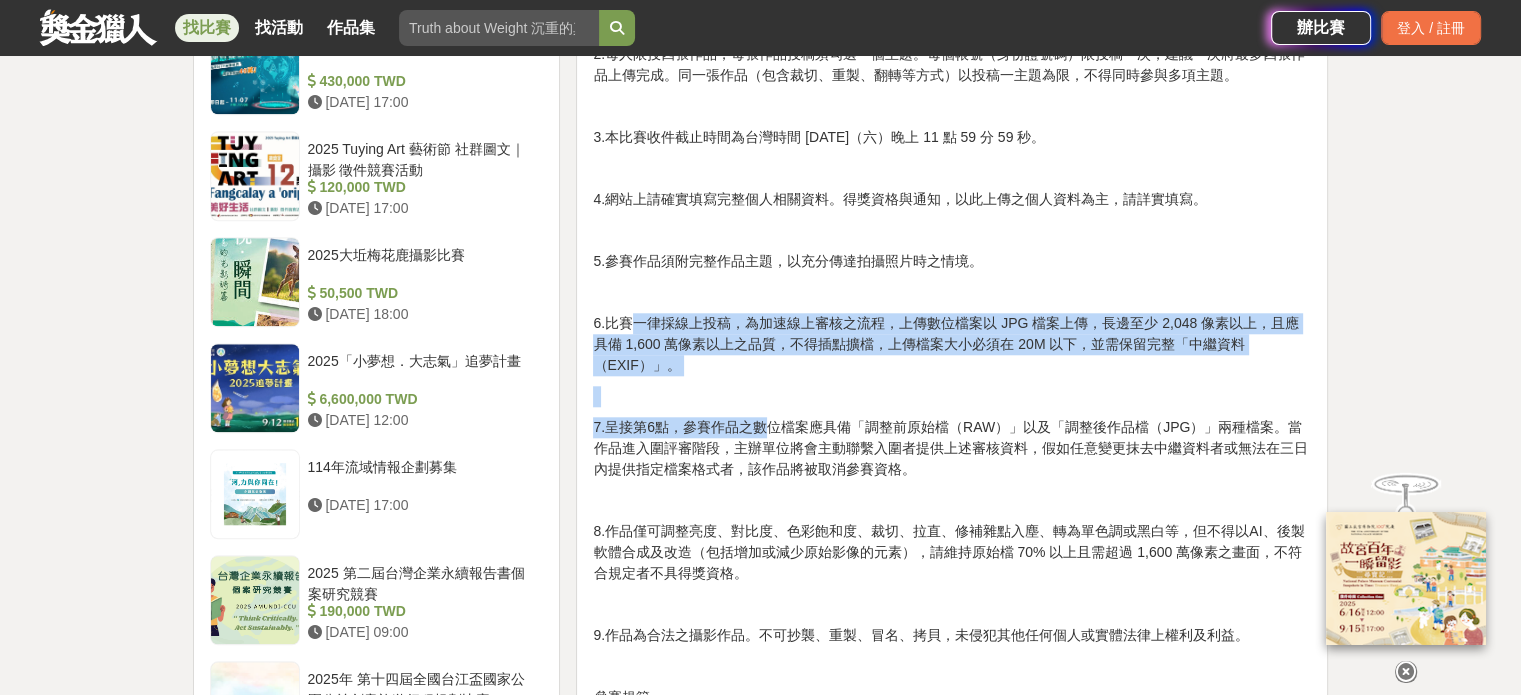 scroll, scrollTop: 1900, scrollLeft: 0, axis: vertical 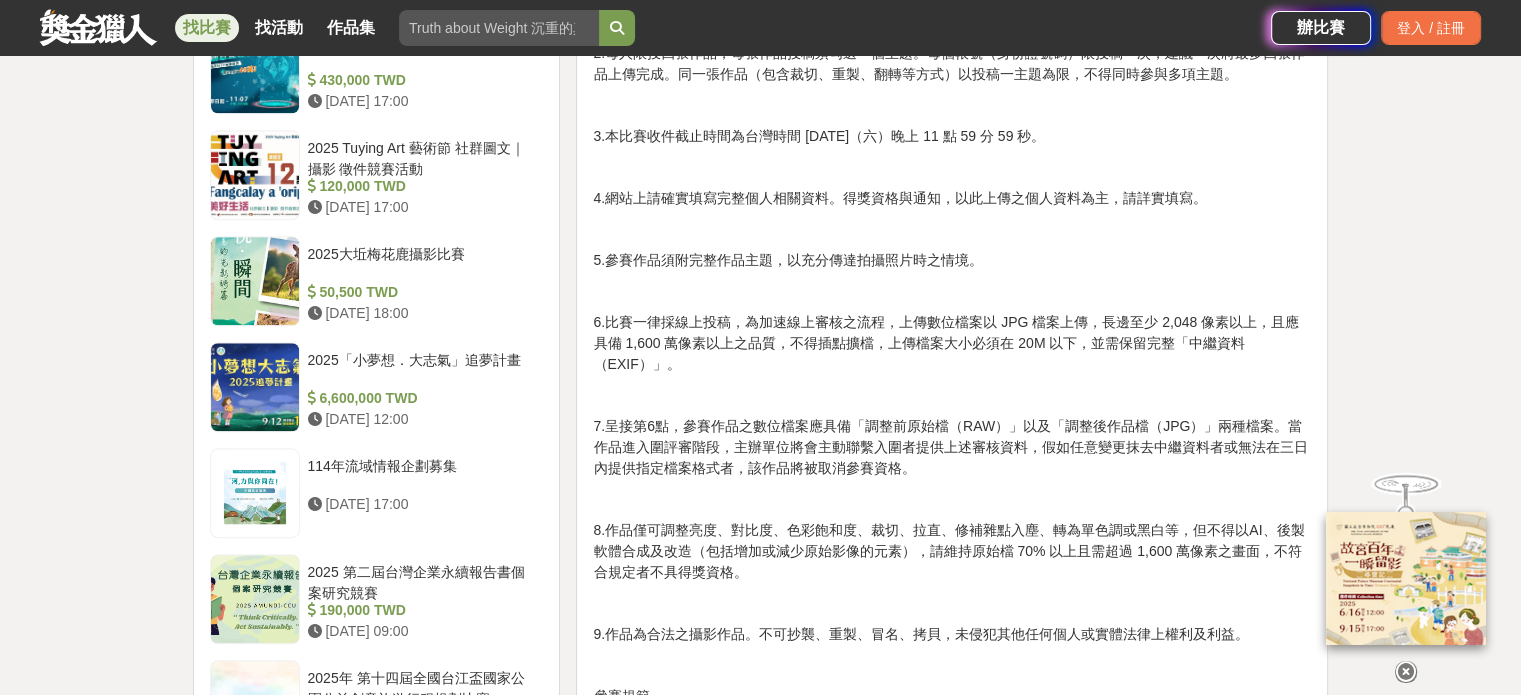 click on "攝影，跨越了語言與職業，人人都能以影像傳遞出相機背後精彩的故事。2025年OM SYSTEM全國攝影大賽延續“Break Free”的品牌精神，不限年齡、不限職業、不限相機品牌，開放給全台所有的攝影愛好者參與。設立「自然風景」、「人文風情」、「生態水下」三大主題，得獎者不僅能獲得豐富獎品，更能獲得年底全國攝影大賽攝影展的展出機會，一起以獨特的攝影語彙，詮釋出每個人獨一無二的影像故事！   參賽資格  限台灣地區任何品牌數位相機使用者，如為外籍自然人身分，需具有效期超過6 個月以上之中華民國新式外來人口統一證號。 徵稿期間  2025 年 6 月 11 日（三）- 2025 年 10 月 11 日（六） 23:59 截止   線上公布  2025 年 11 月 19 日（三）【獲獎名單請於OM System TW官方網站及FB查看】   展出日期 2025 年 12 月 19 日（五）- 2026 年 01 月 18 日（日）" at bounding box center [952, 531] 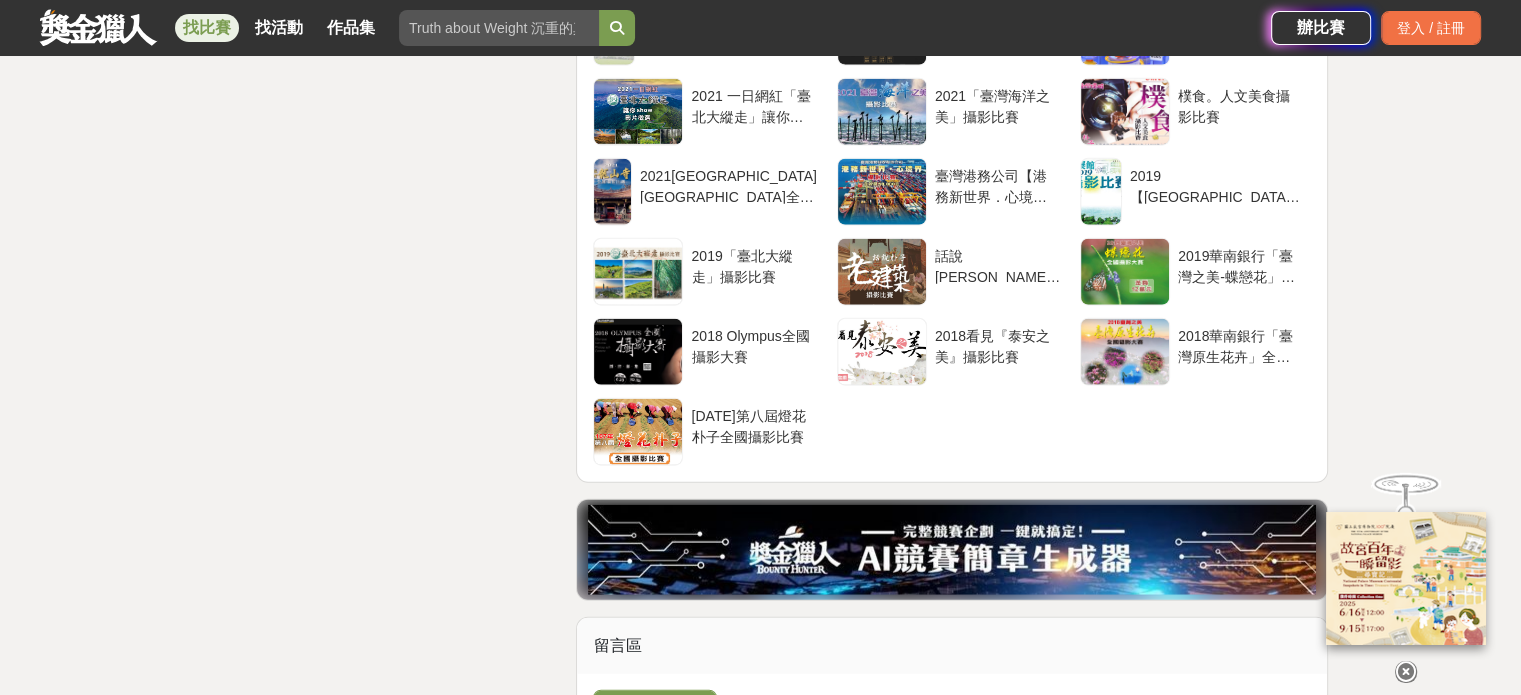 scroll, scrollTop: 4600, scrollLeft: 0, axis: vertical 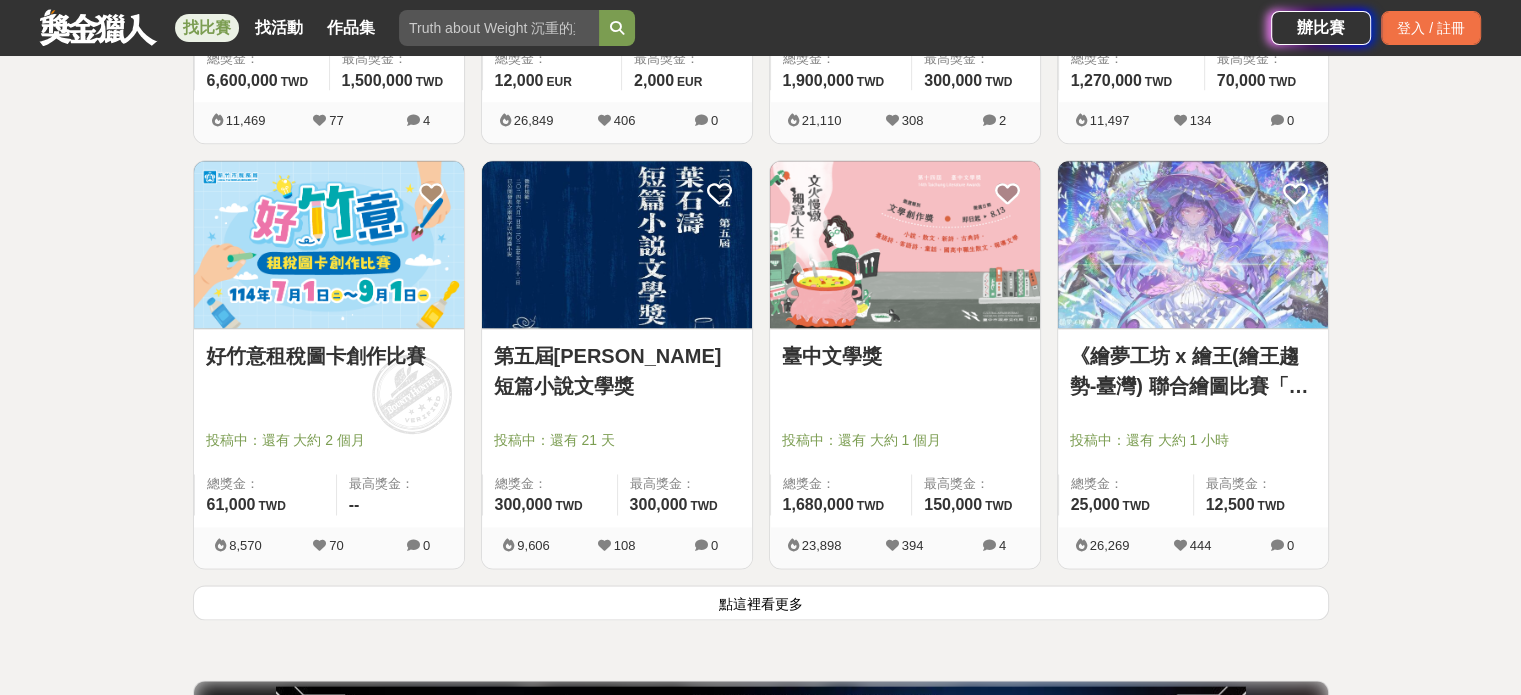 click on "點這裡看更多" at bounding box center [761, 602] 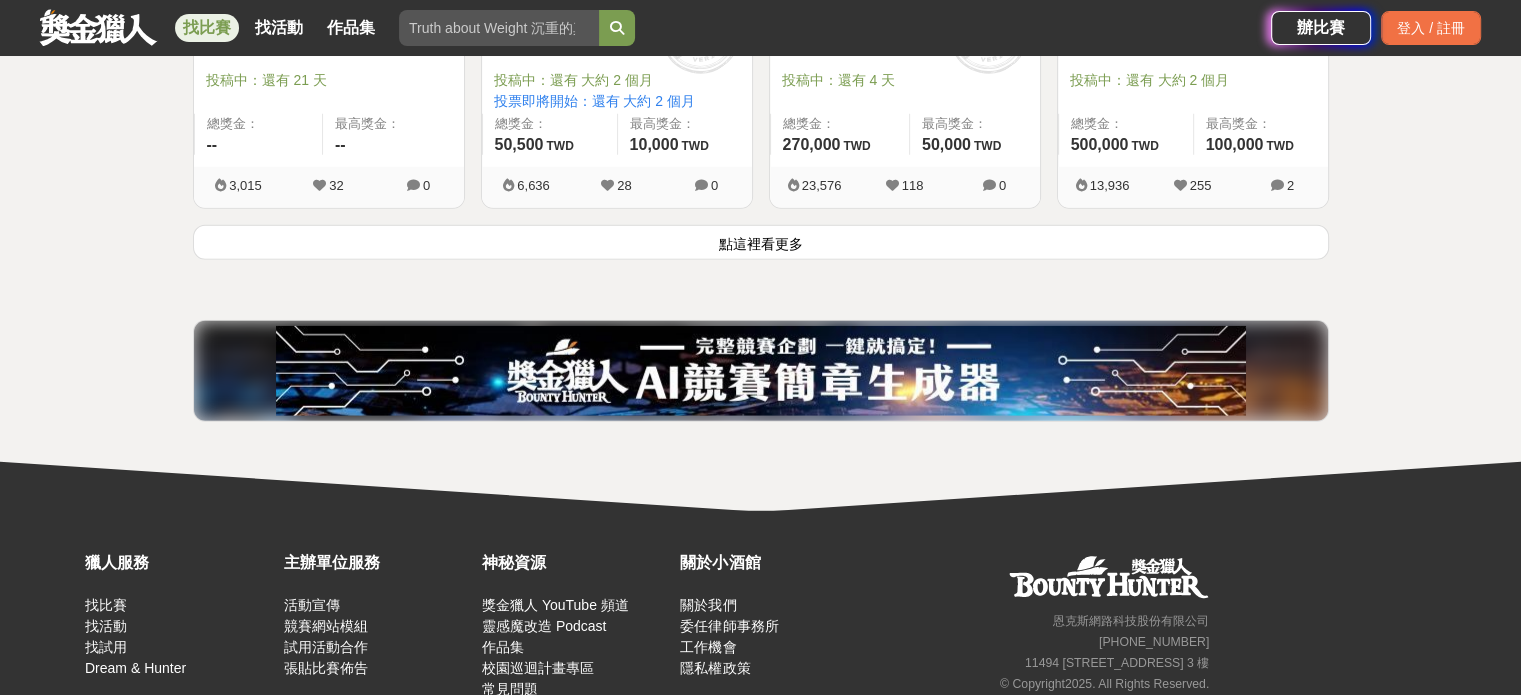 scroll, scrollTop: 5199, scrollLeft: 0, axis: vertical 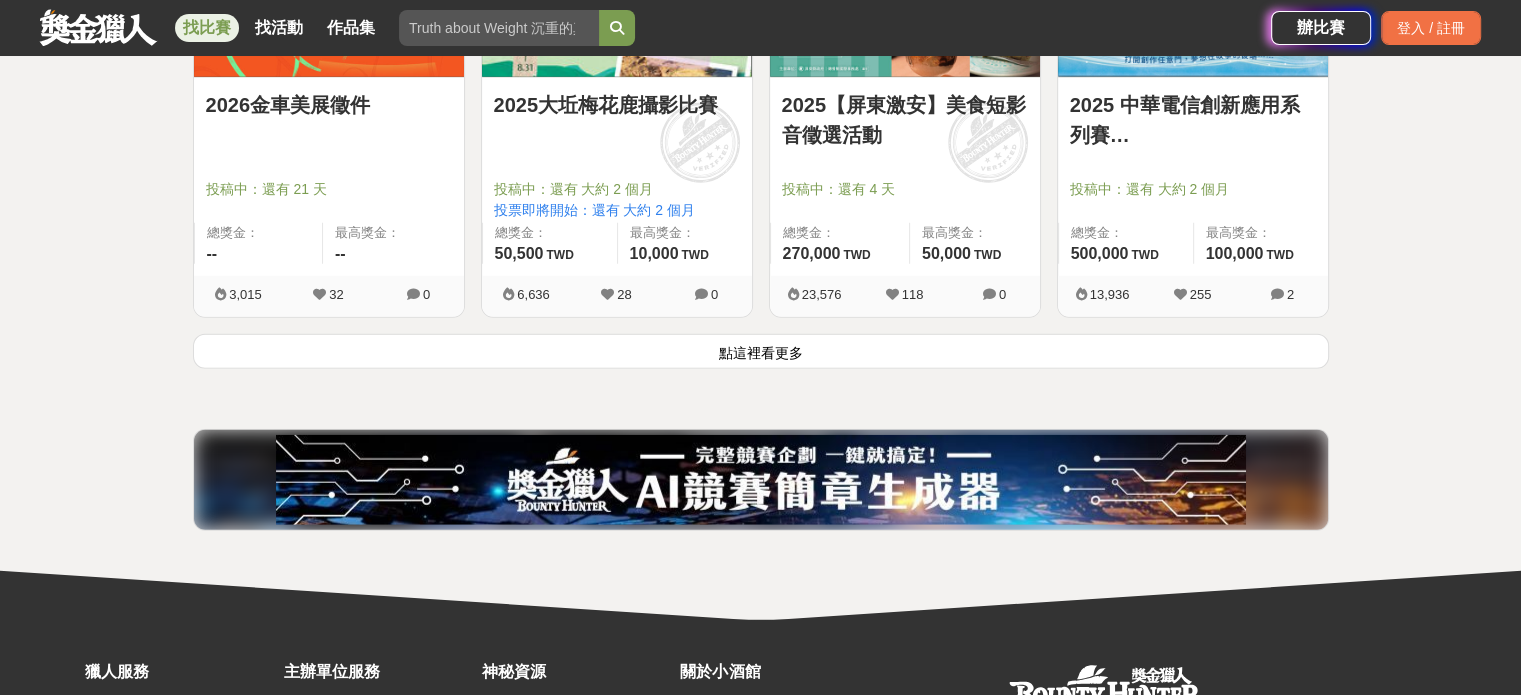 click on "點這裡看更多" at bounding box center (761, 351) 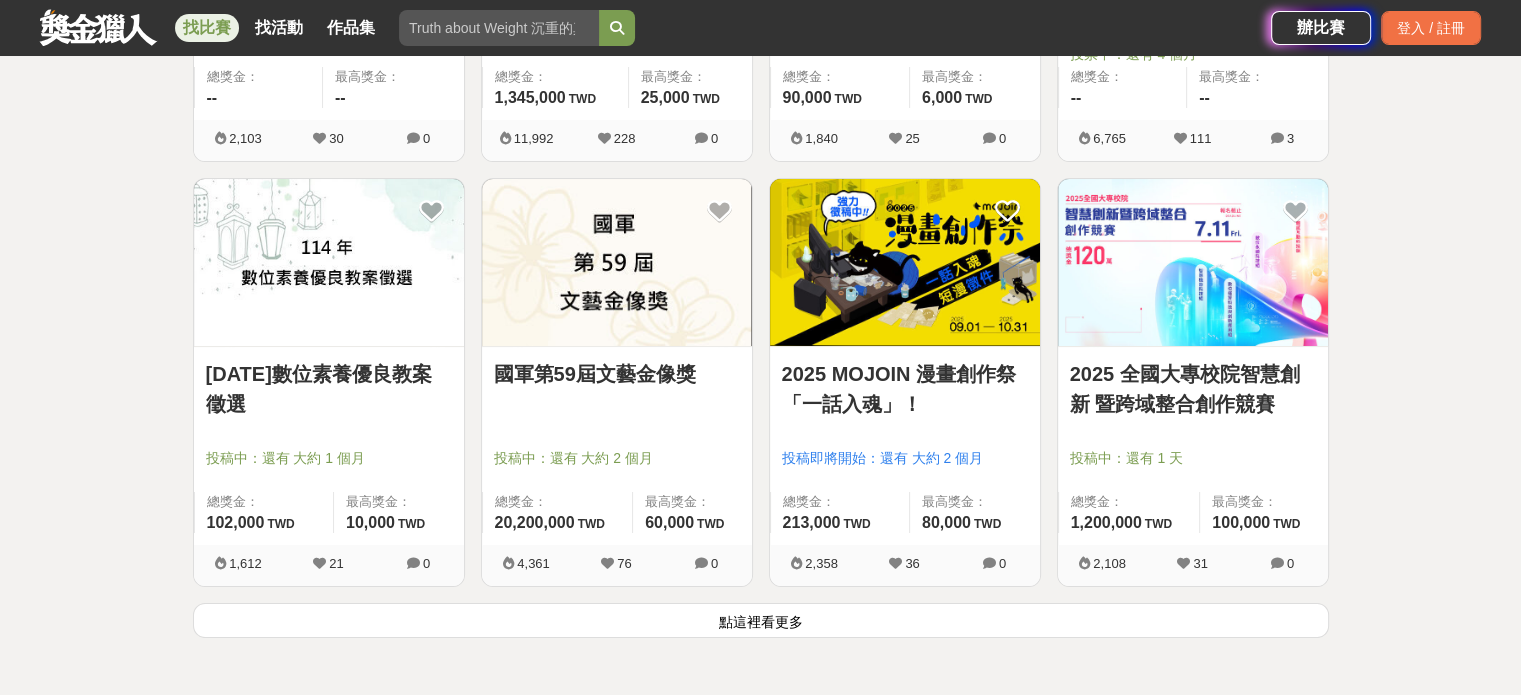 scroll, scrollTop: 7599, scrollLeft: 0, axis: vertical 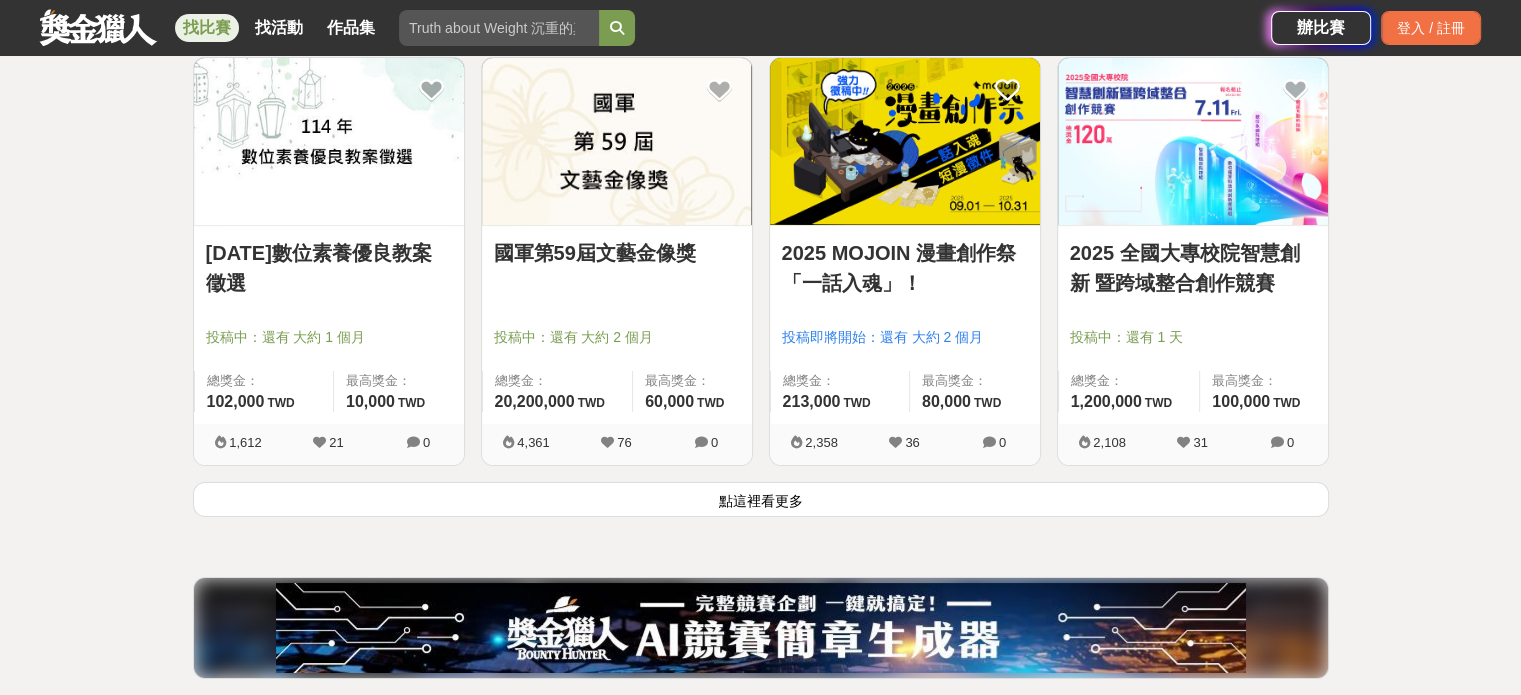 click on "點這裡看更多" at bounding box center [761, 499] 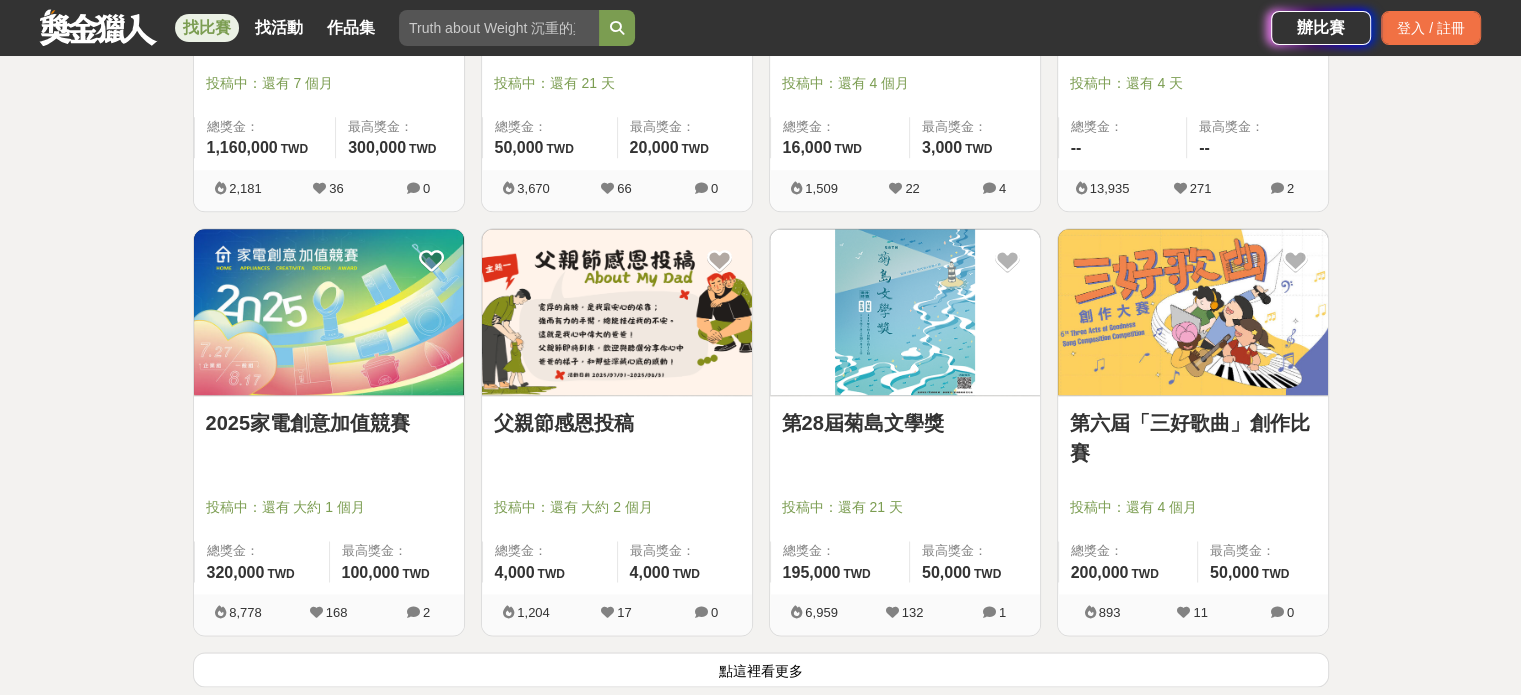 scroll, scrollTop: 9999, scrollLeft: 0, axis: vertical 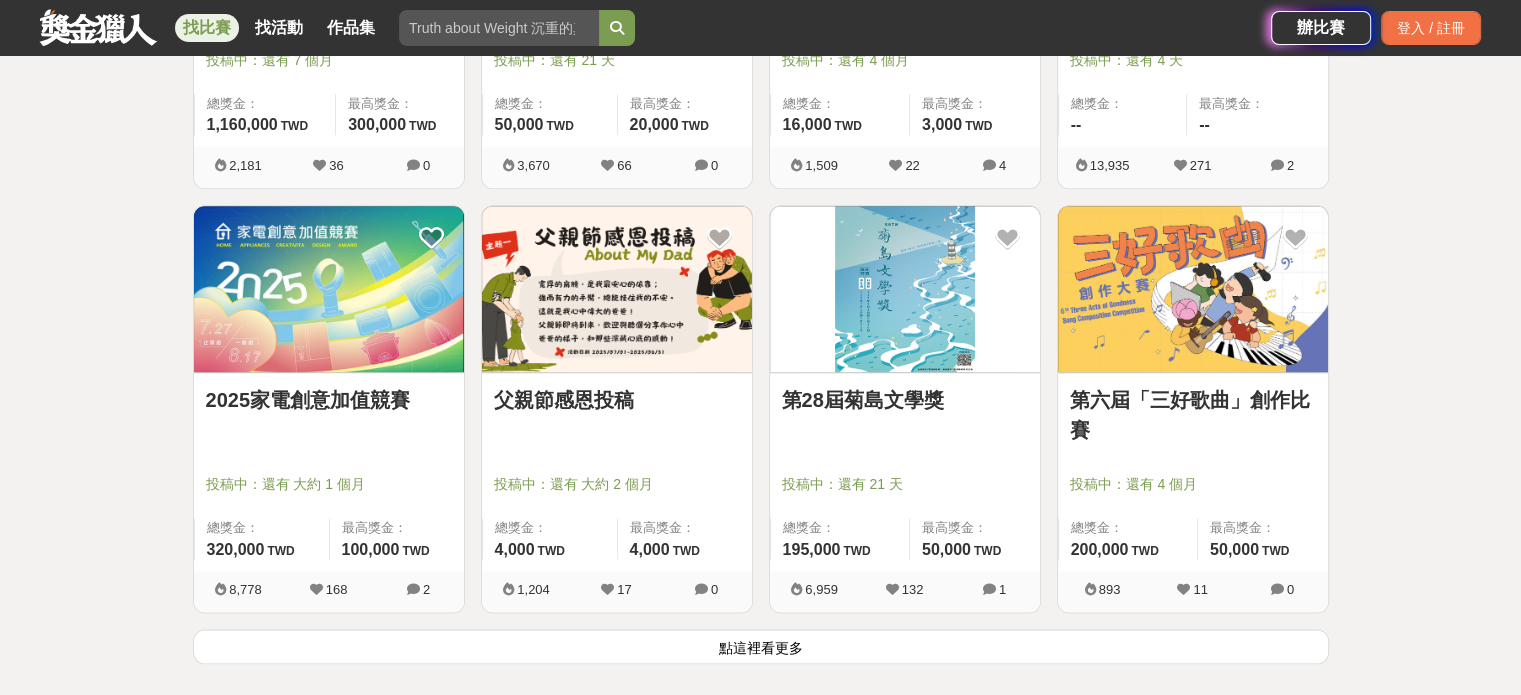 click on "點這裡看更多" at bounding box center (761, 646) 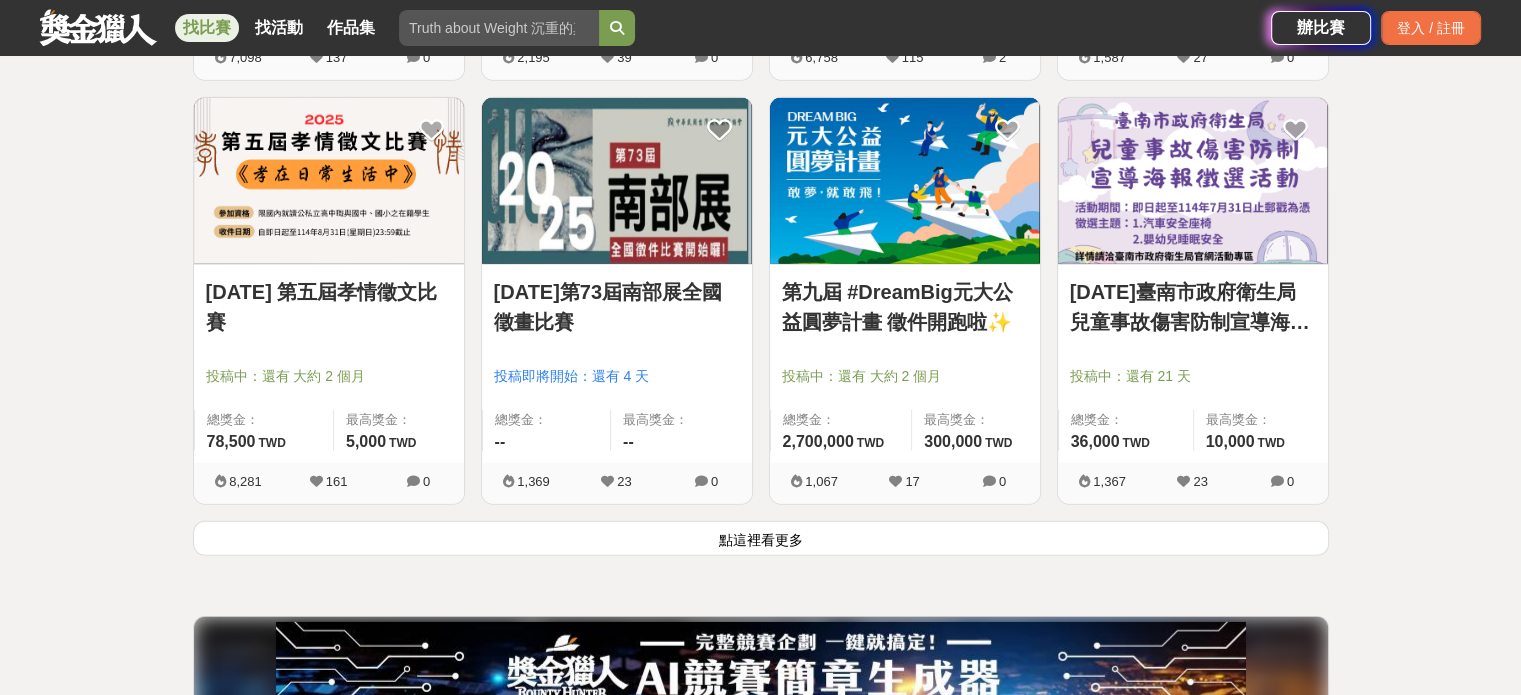 scroll, scrollTop: 12699, scrollLeft: 0, axis: vertical 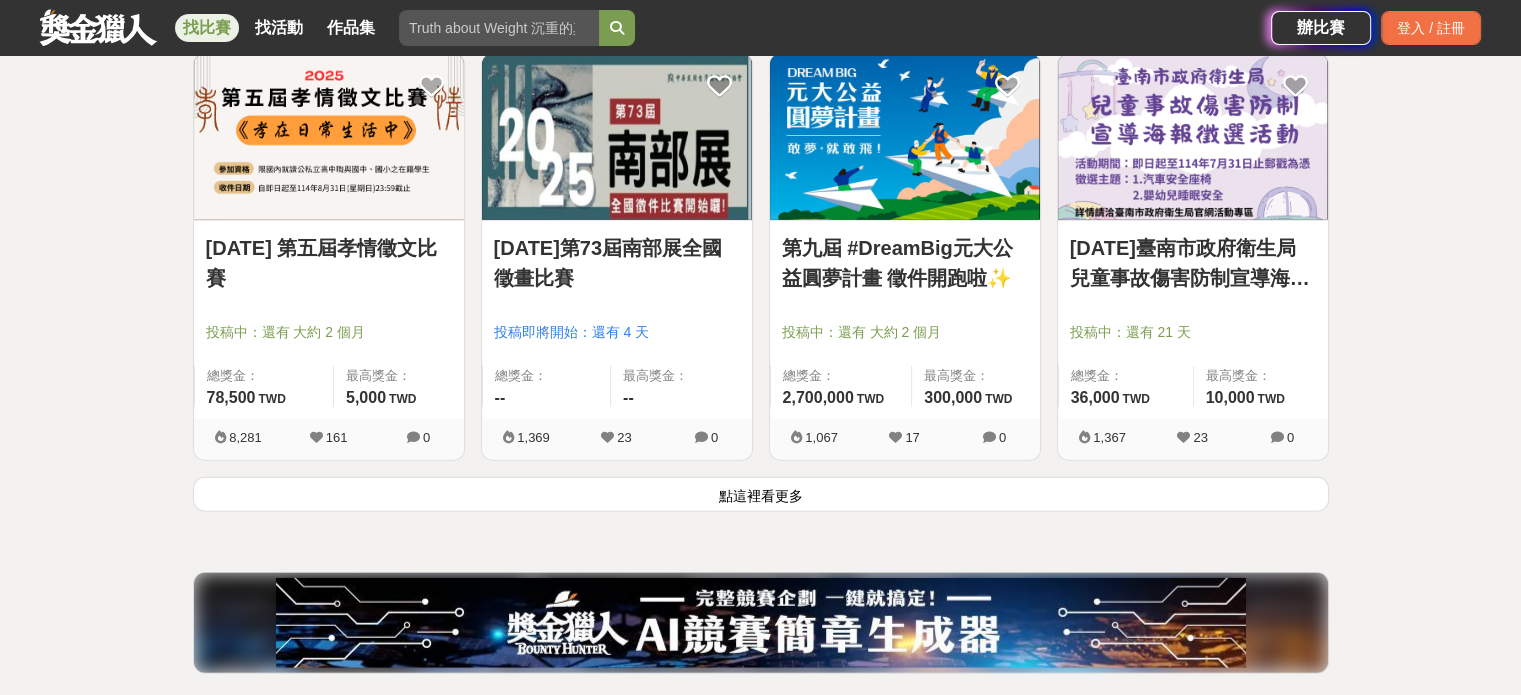 click on "點這裡看更多" at bounding box center [761, 494] 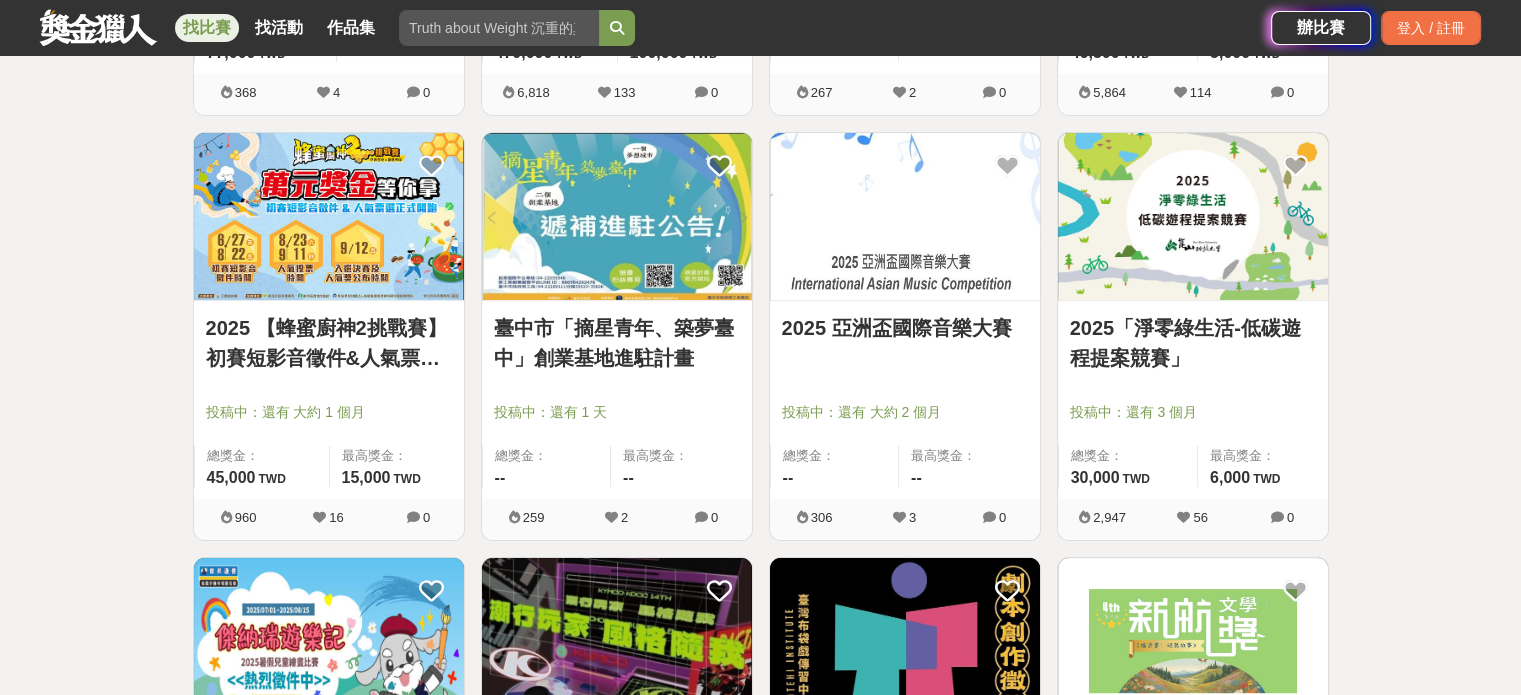 scroll, scrollTop: 15199, scrollLeft: 0, axis: vertical 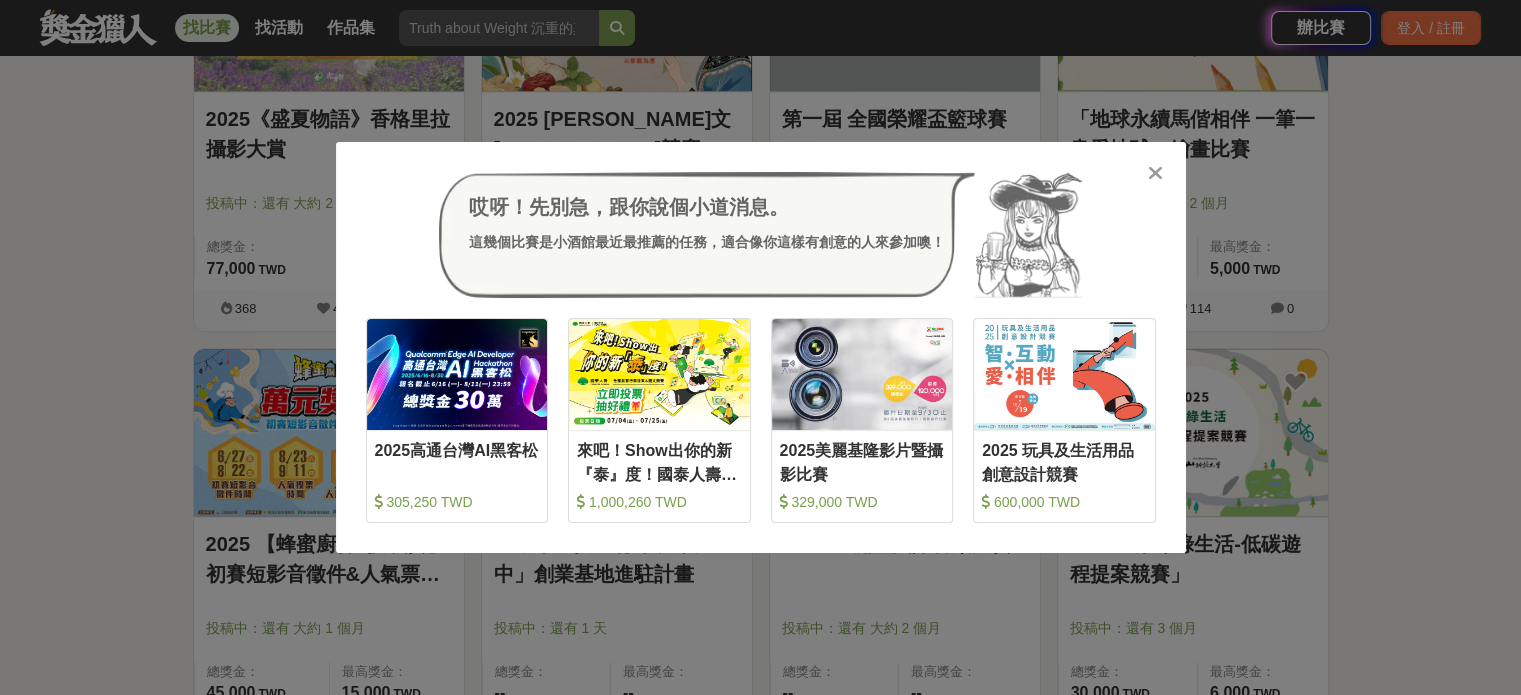 click at bounding box center [1155, 173] 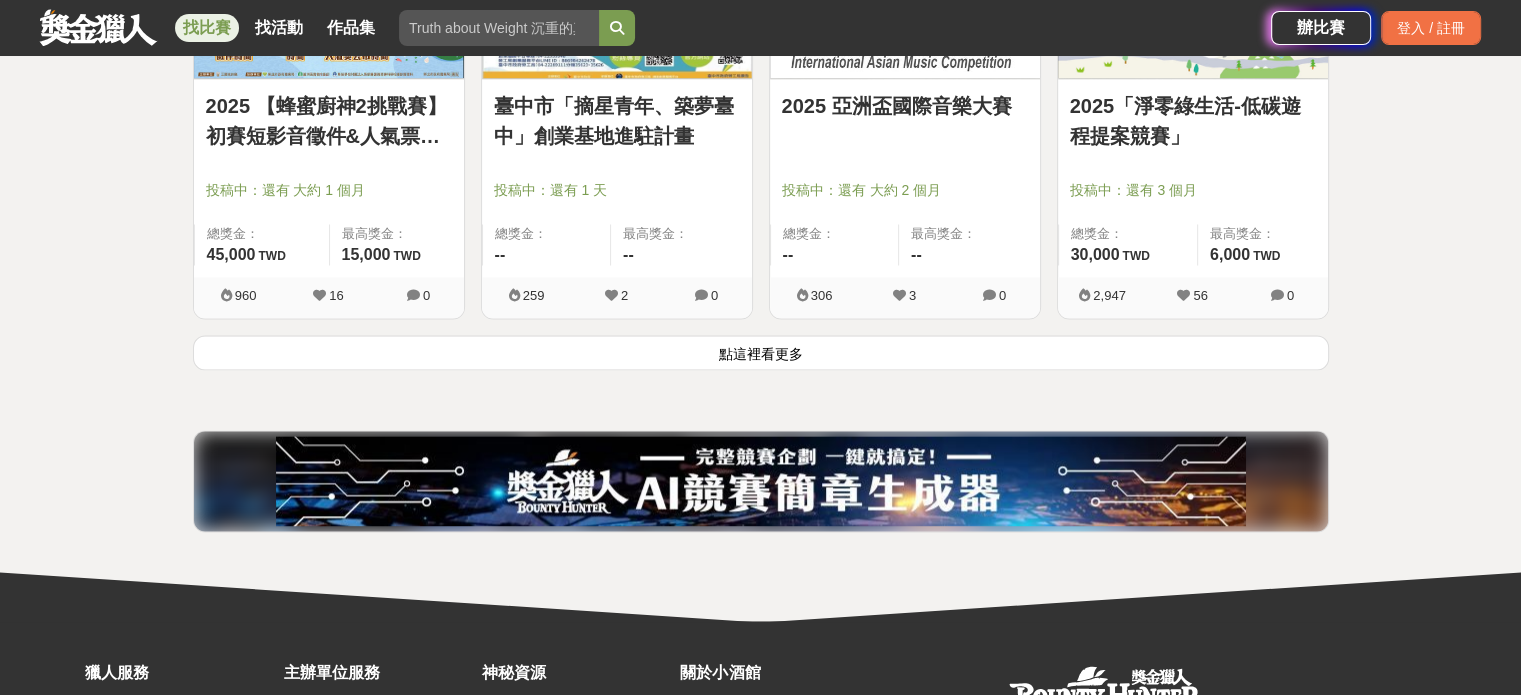 scroll, scrollTop: 17799, scrollLeft: 0, axis: vertical 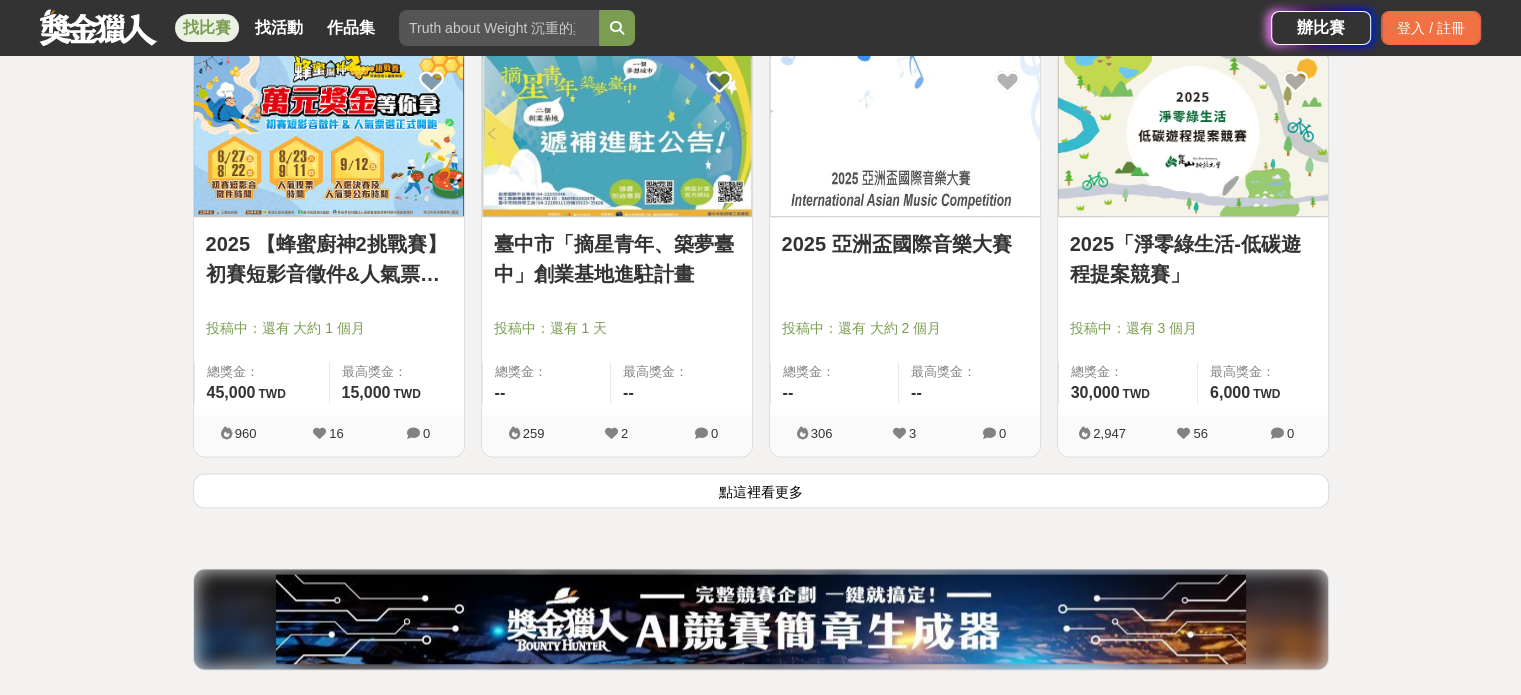 click on "點這裡看更多" at bounding box center [761, 490] 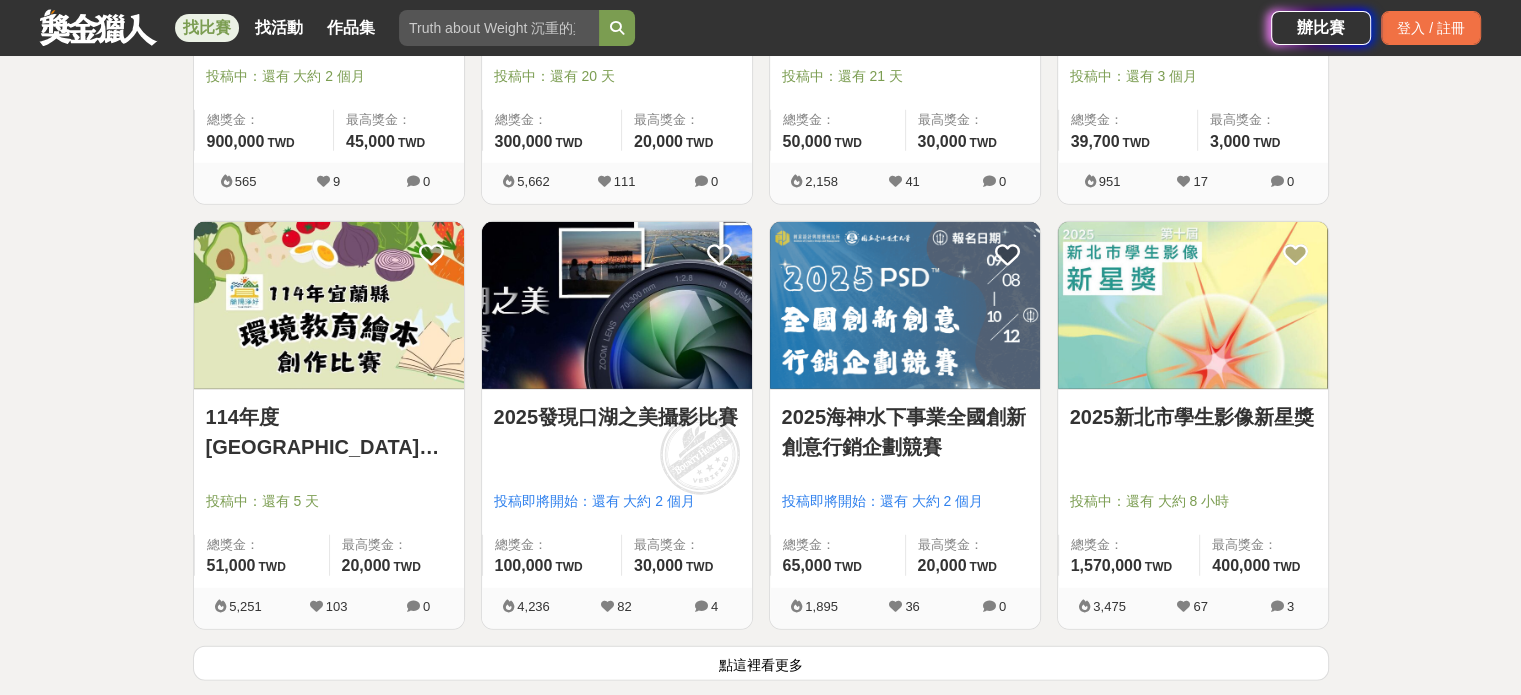 scroll, scrollTop: 20199, scrollLeft: 0, axis: vertical 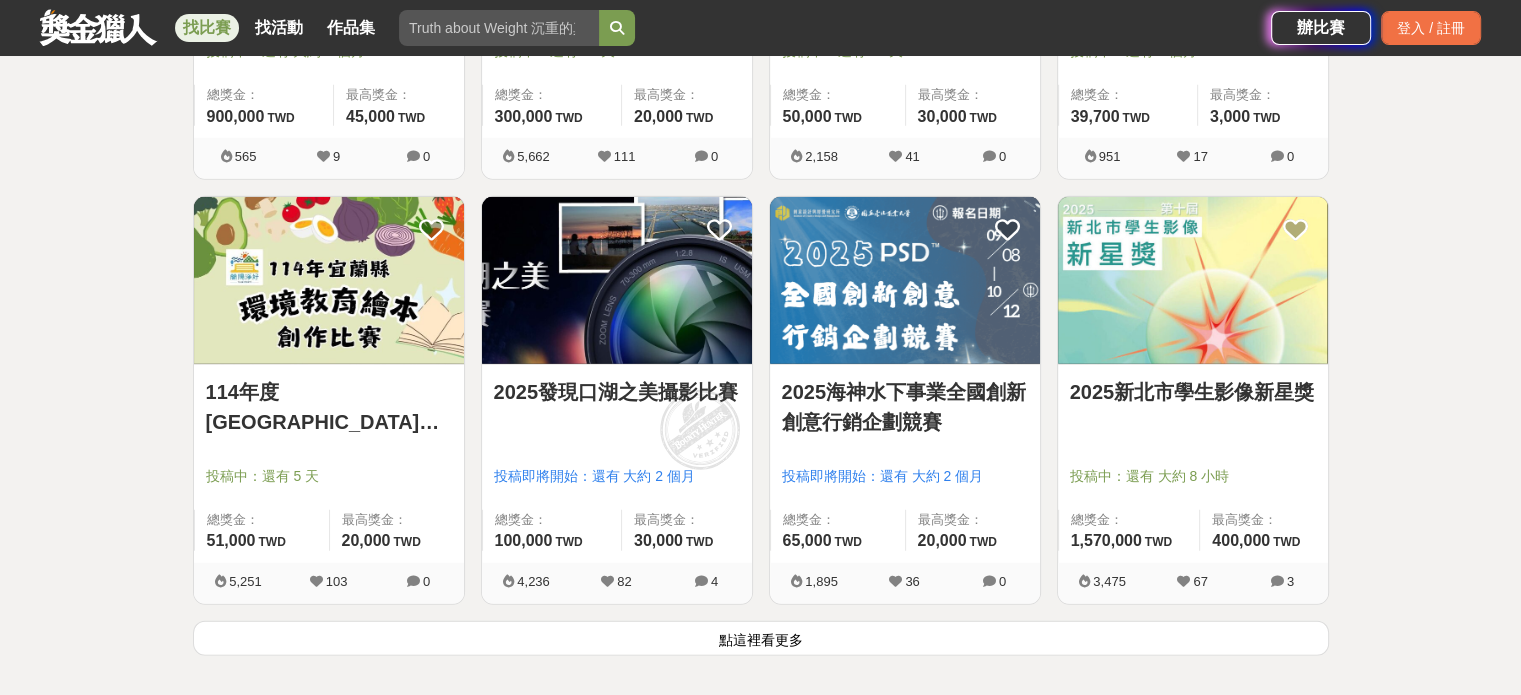 click on "點這裡看更多" at bounding box center [761, 638] 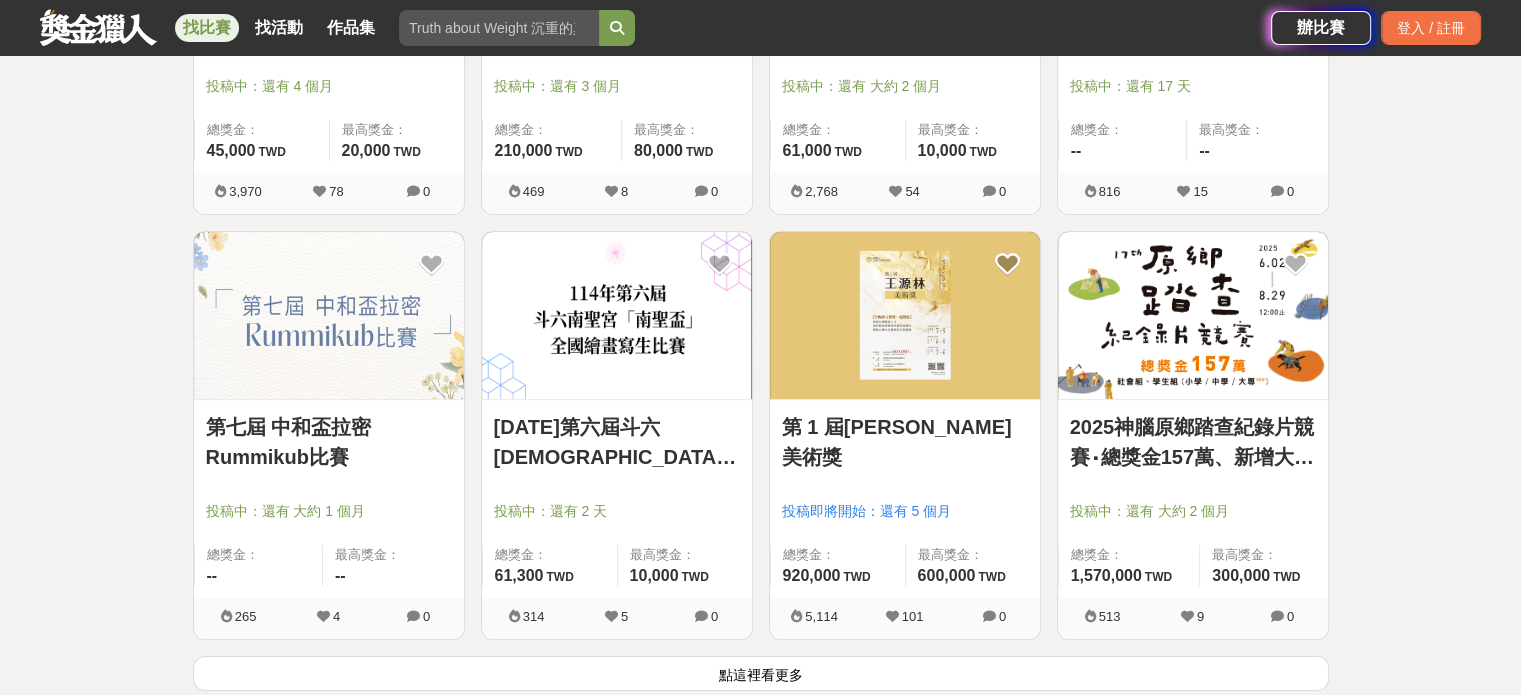 scroll, scrollTop: 22799, scrollLeft: 0, axis: vertical 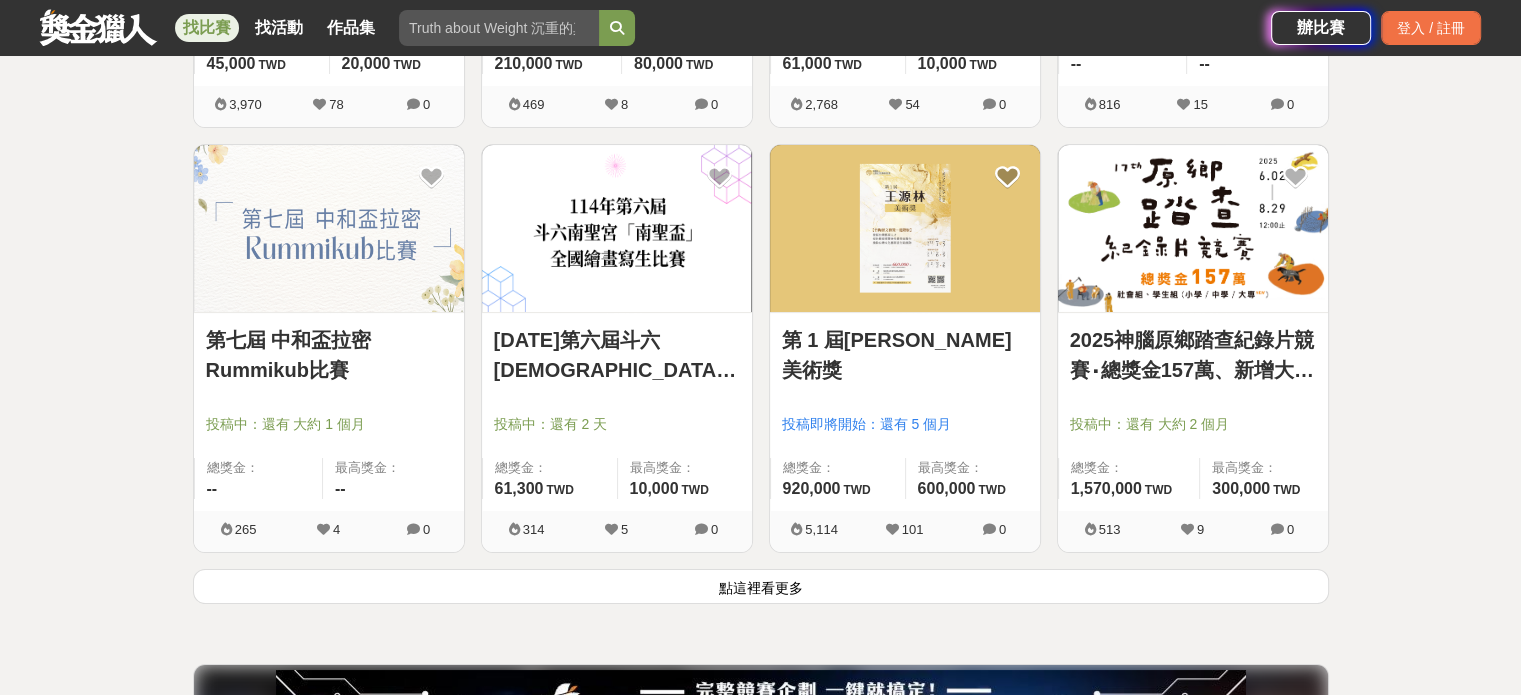 click on "點這裡看更多" at bounding box center [761, 586] 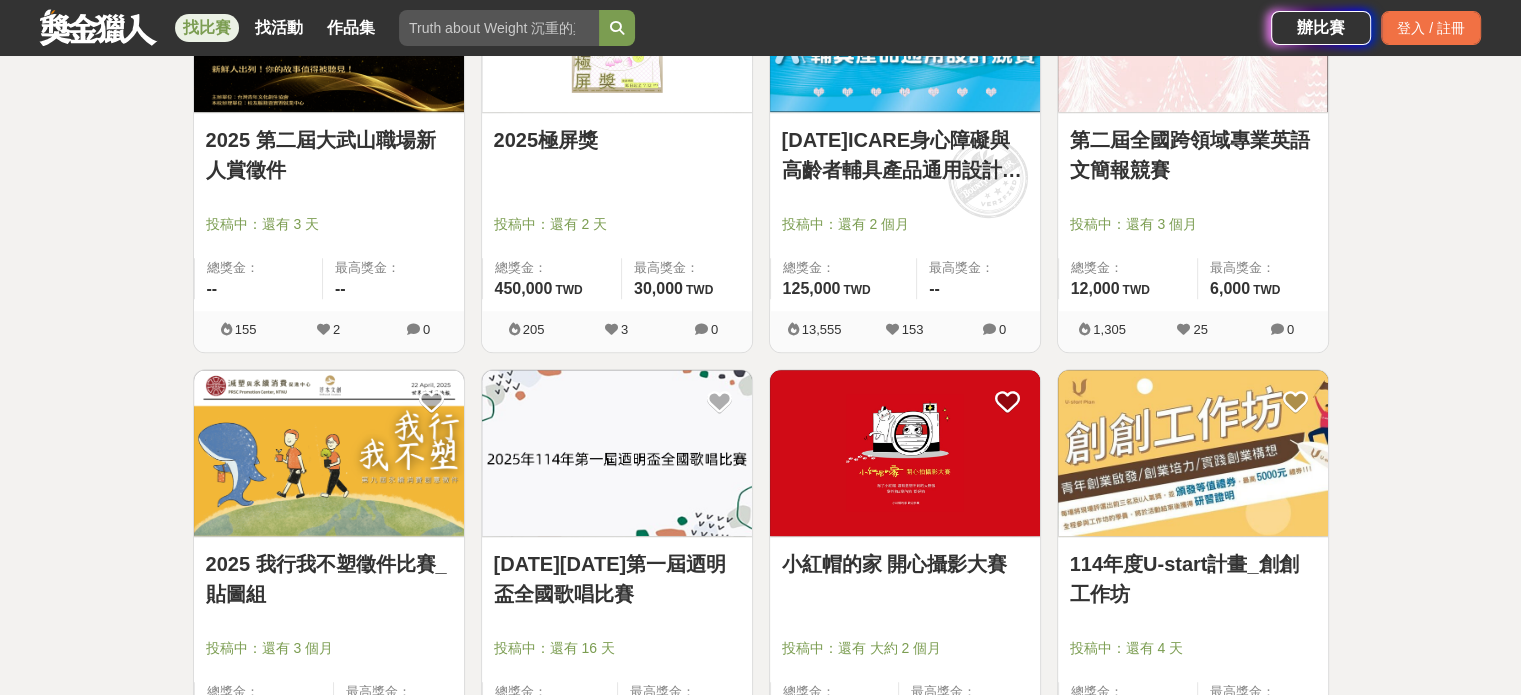 scroll, scrollTop: 24299, scrollLeft: 0, axis: vertical 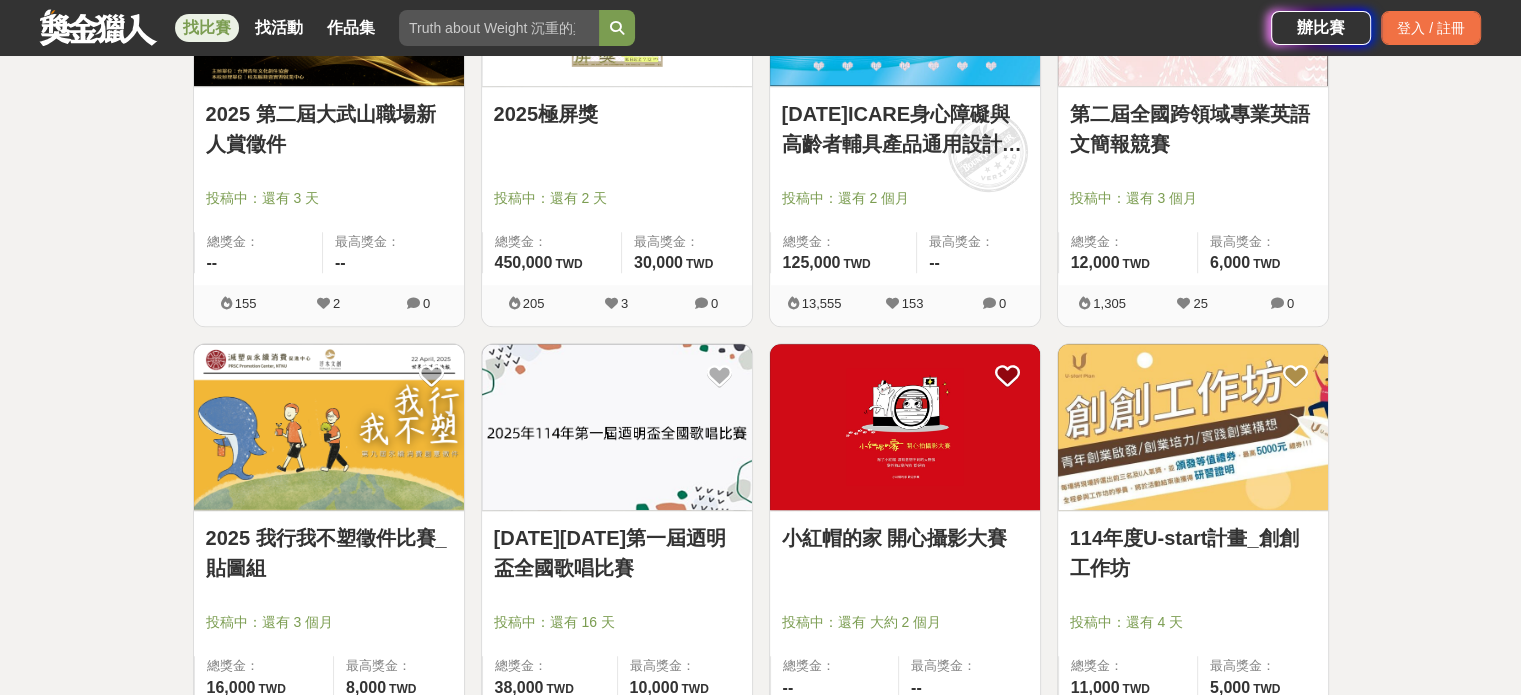 click on "小紅帽的家 開心攝影大賽" at bounding box center [905, 538] 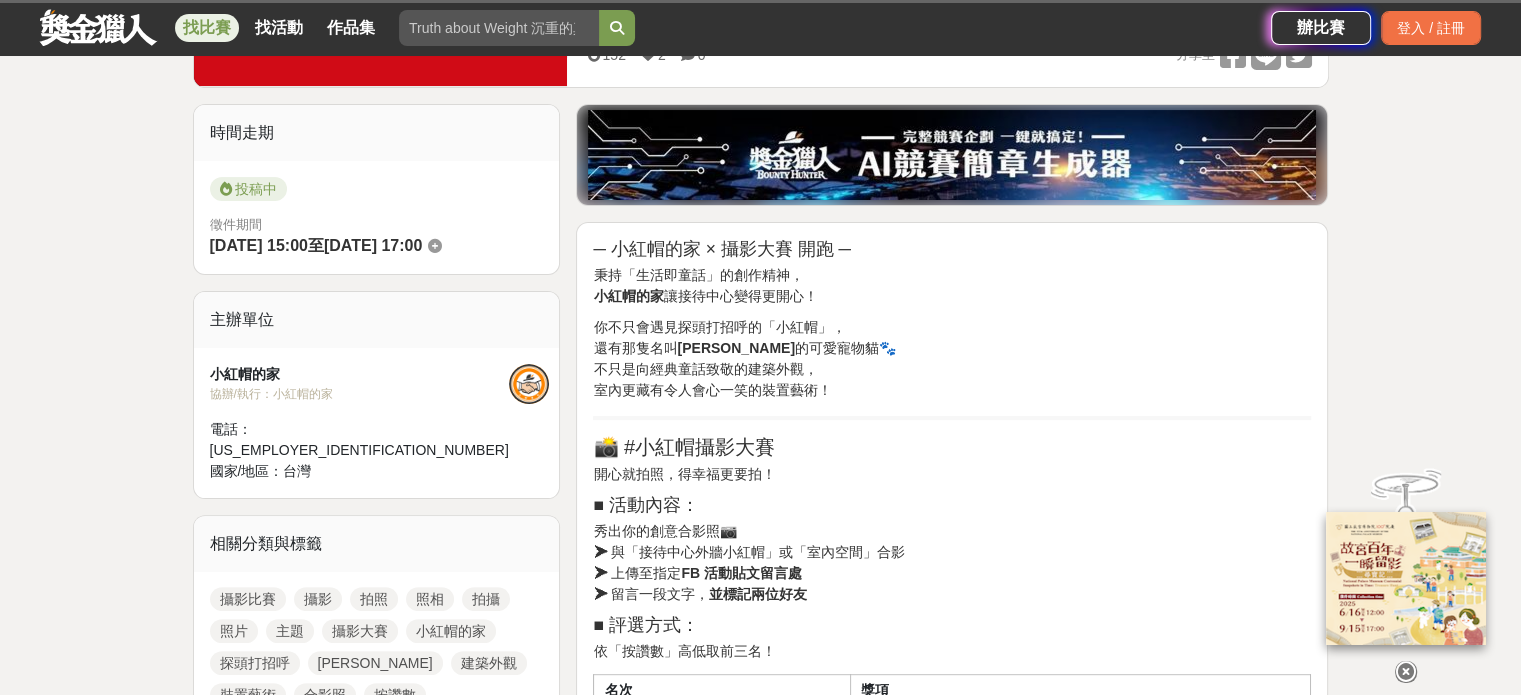 scroll, scrollTop: 500, scrollLeft: 0, axis: vertical 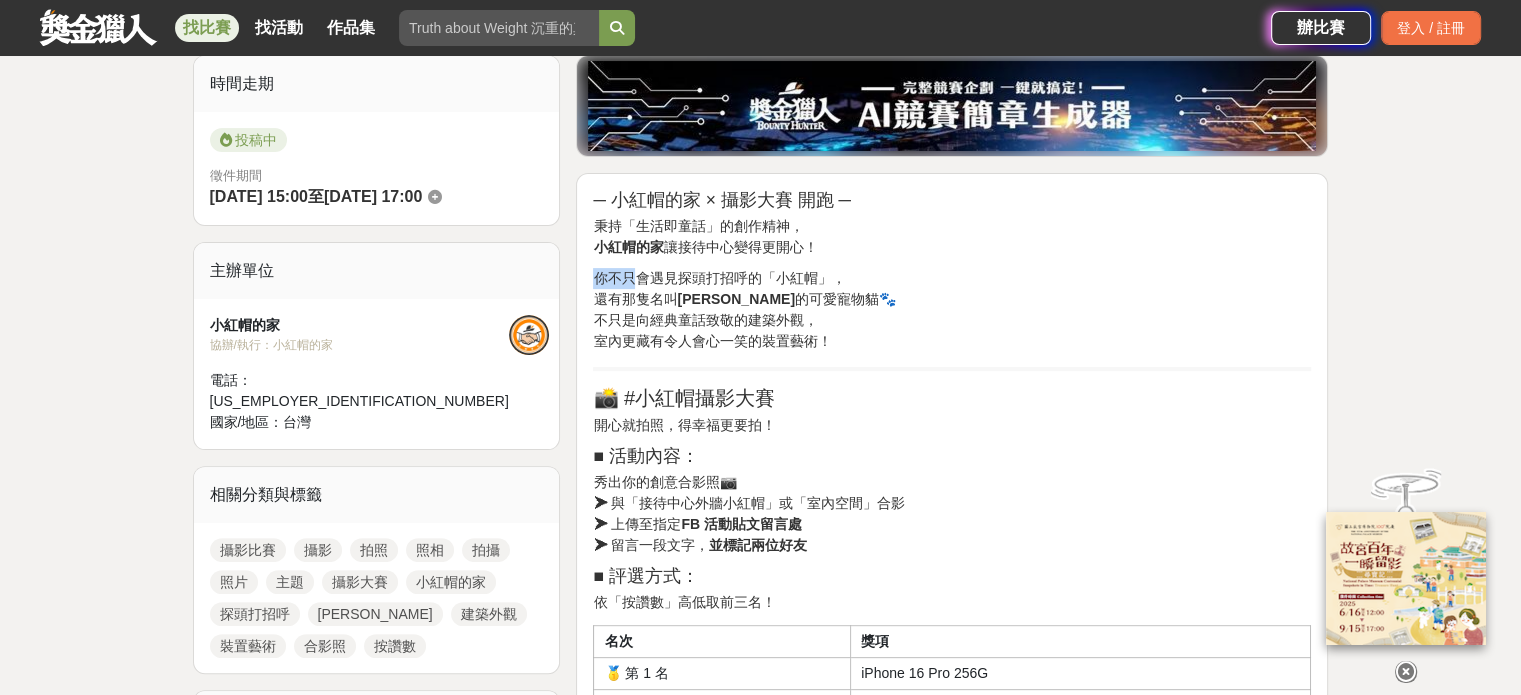 drag, startPoint x: 645, startPoint y: 272, endPoint x: 836, endPoint y: 353, distance: 207.46565 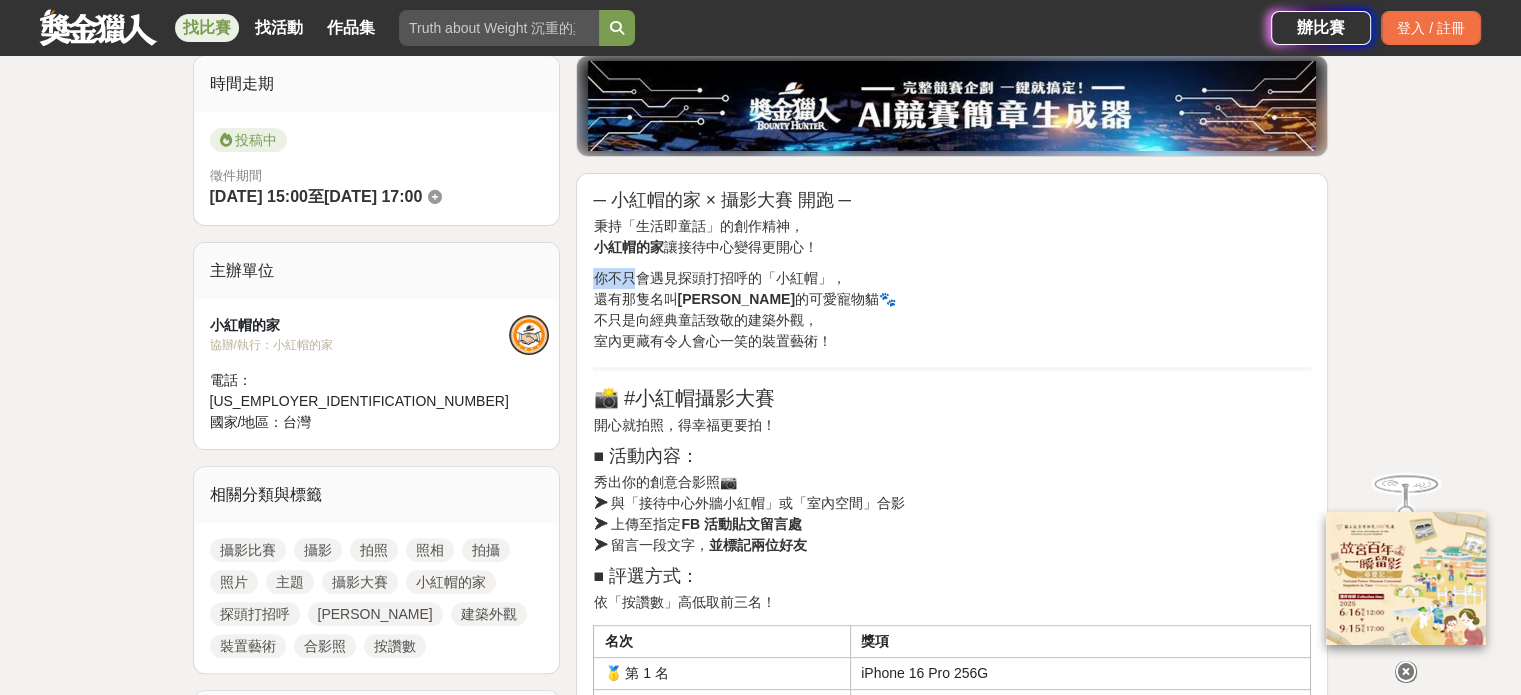 click on "─ 小紅帽的家 × 攝影大賽 開跑 ─ 秉持「生活即童話」的創作精神， 小紅帽的家  讓接待中心變得更開心！ 你不只會遇見探頭打招呼的「小紅帽」， 還有那隻名叫  大野狼  的可愛寵物貓🐾 不只是向經典童話致敬的建築外觀， 室內更藏有令人會心一笑的裝置藝術！ 📸 #小紅帽攝影大賽 開心就拍照，得幸福更要拍！ ■ 活動內容： 秀出你的創意合影照📷 ➤ 與「接待中心外牆小紅帽」或「室內空間」合影 ➤ 上傳至指定  FB 活動貼文留言處 ➤ 留言一段文字， 並標記兩位好友 ■ 評選方式： 依「按讚數」高低取前三名！ 名次 獎項 🥇 第 1 名 iPhone 16 Pro 256G 🥈 第 2 名 Coleman 露營套組 🥉 第 3 名 GoPro Hero 13 Black   🎁 參加獎｜限量加碼禮 參與活動並留言者，於購買「小紅帽的家 - 透天區」時，享有： 🔸  購屋金 NT$100,000  折抵！ 🗓️ 活動時間： 即日起 ～" at bounding box center (952, 657) 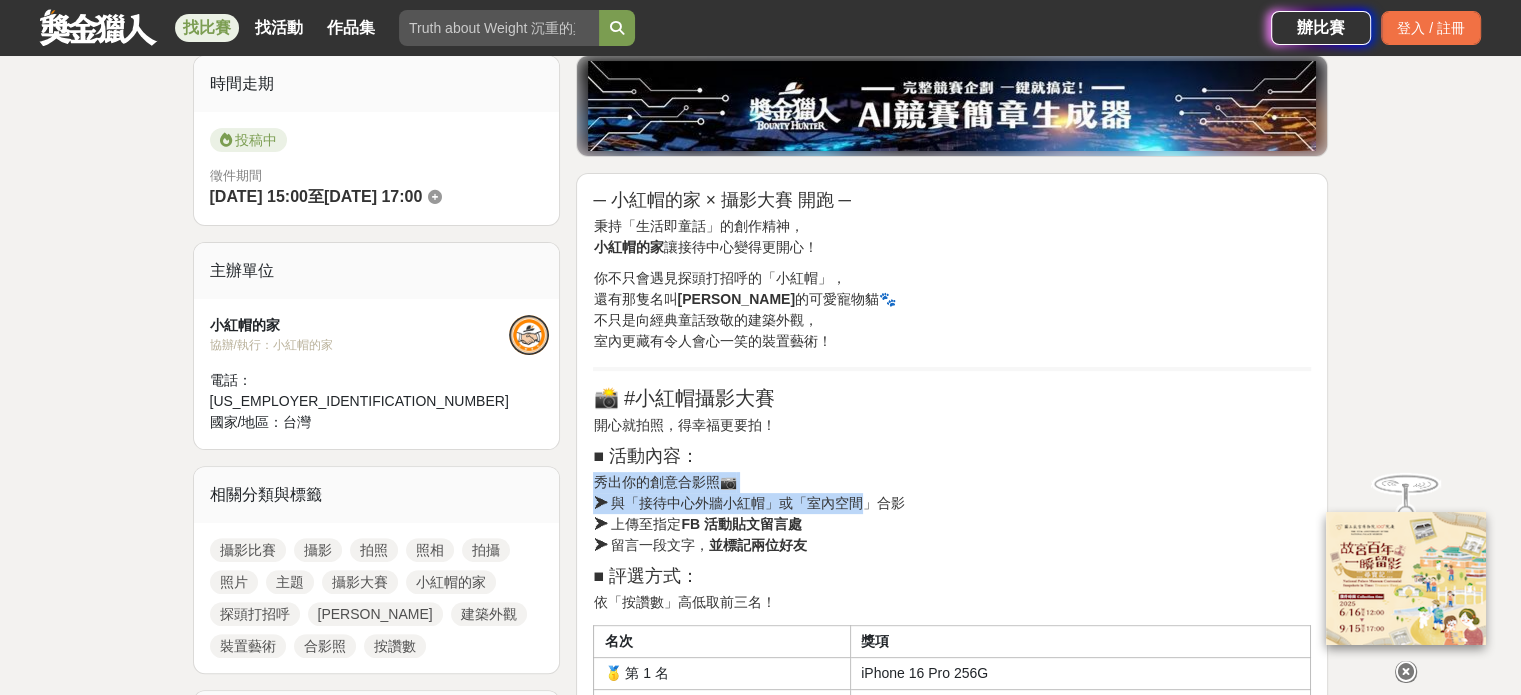 drag, startPoint x: 601, startPoint y: 484, endPoint x: 868, endPoint y: 507, distance: 267.9888 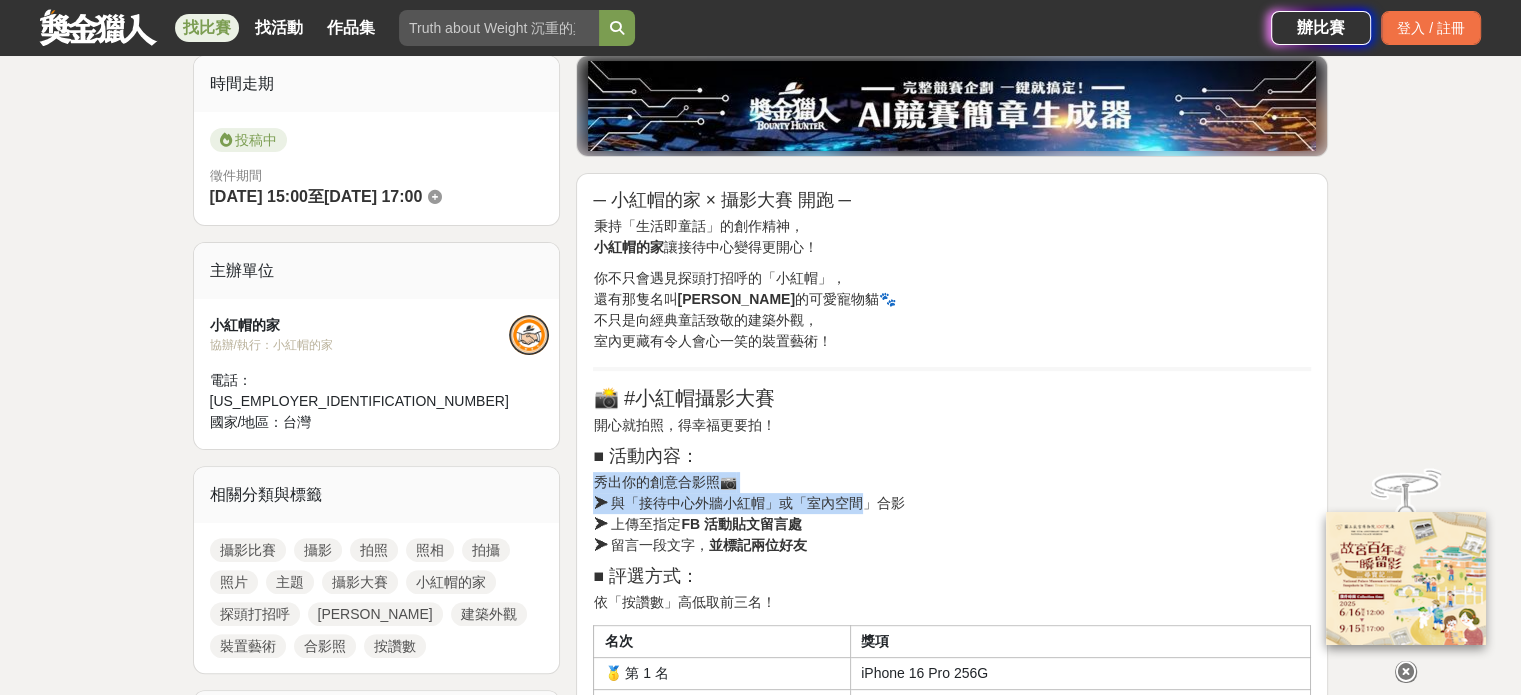 click on "秀出你的創意合影照📷 ➤ 與「接待中心外牆小紅帽」或「室內空間」合影 ➤ 上傳至指定  FB 活動貼文留言處 ➤ 留言一段文字， 並標記兩位好友" at bounding box center [952, 514] 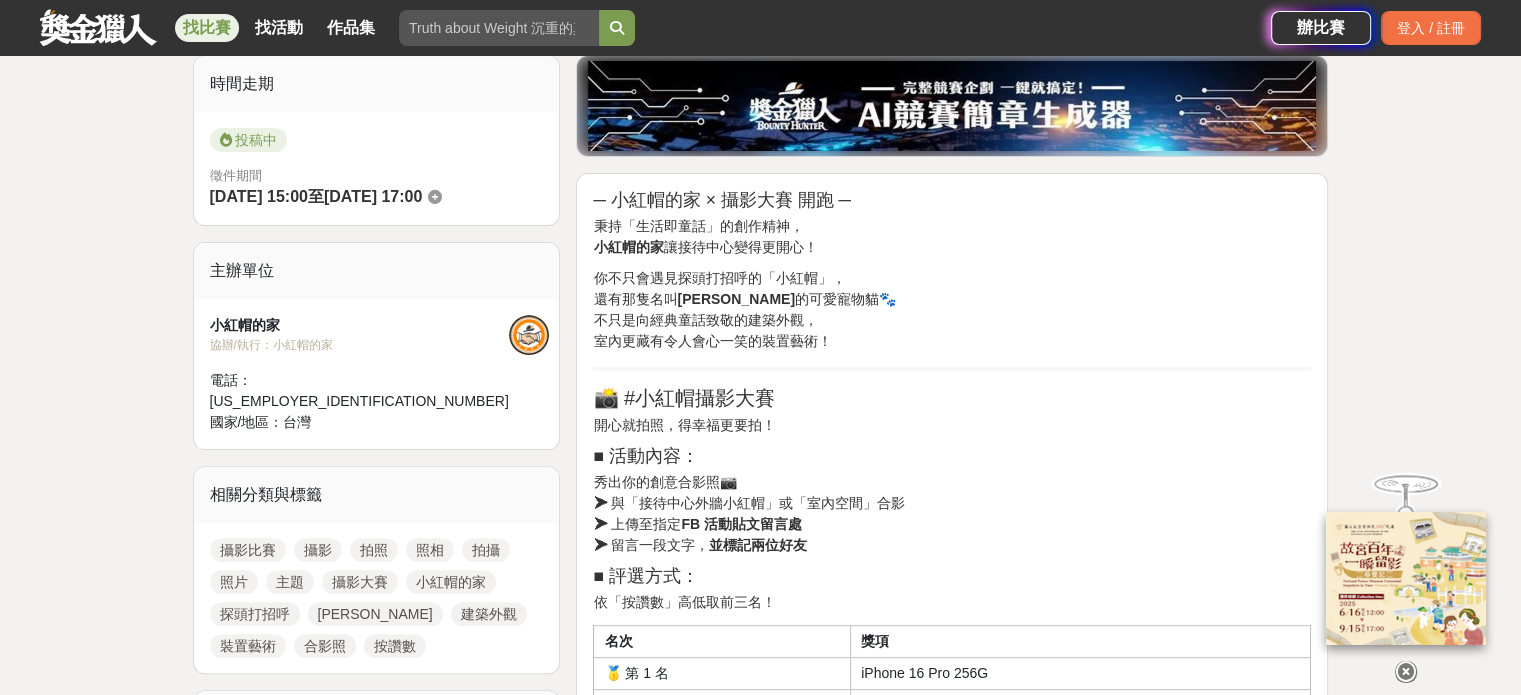 click on "秀出你的創意合影照📷 ➤ 與「接待中心外牆小紅帽」或「室內空間」合影 ➤ 上傳至指定  FB 活動貼文留言處 ➤ 留言一段文字， 並標記兩位好友" at bounding box center [952, 514] 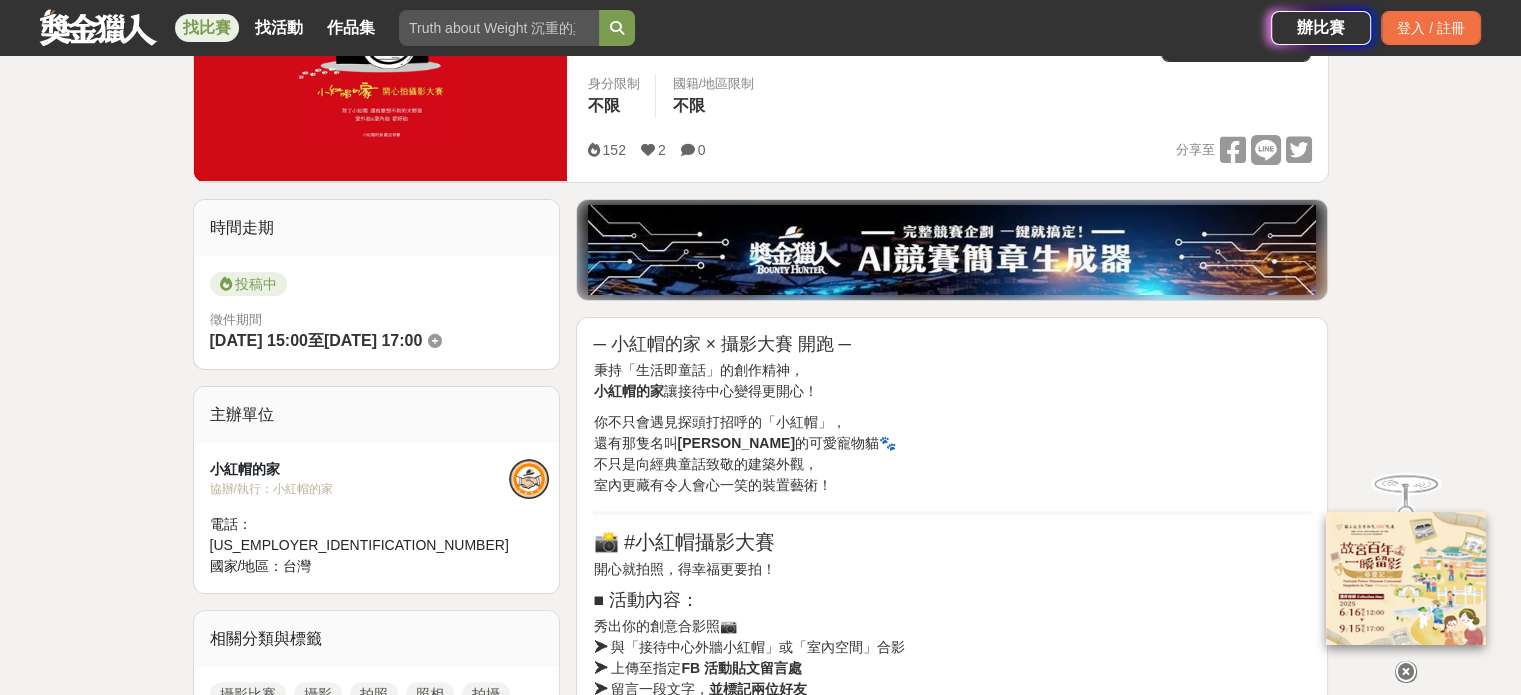 scroll, scrollTop: 500, scrollLeft: 0, axis: vertical 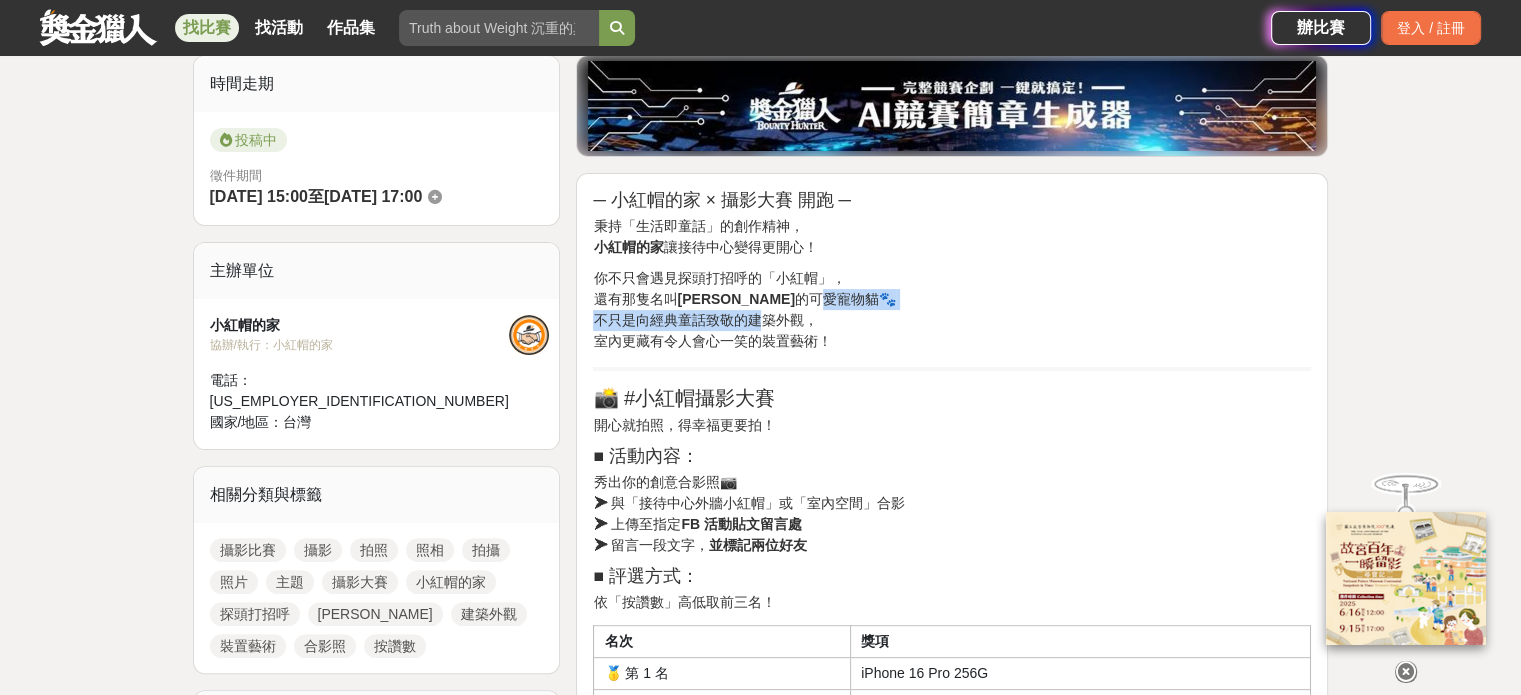 drag, startPoint x: 744, startPoint y: 299, endPoint x: 760, endPoint y: 322, distance: 28.01785 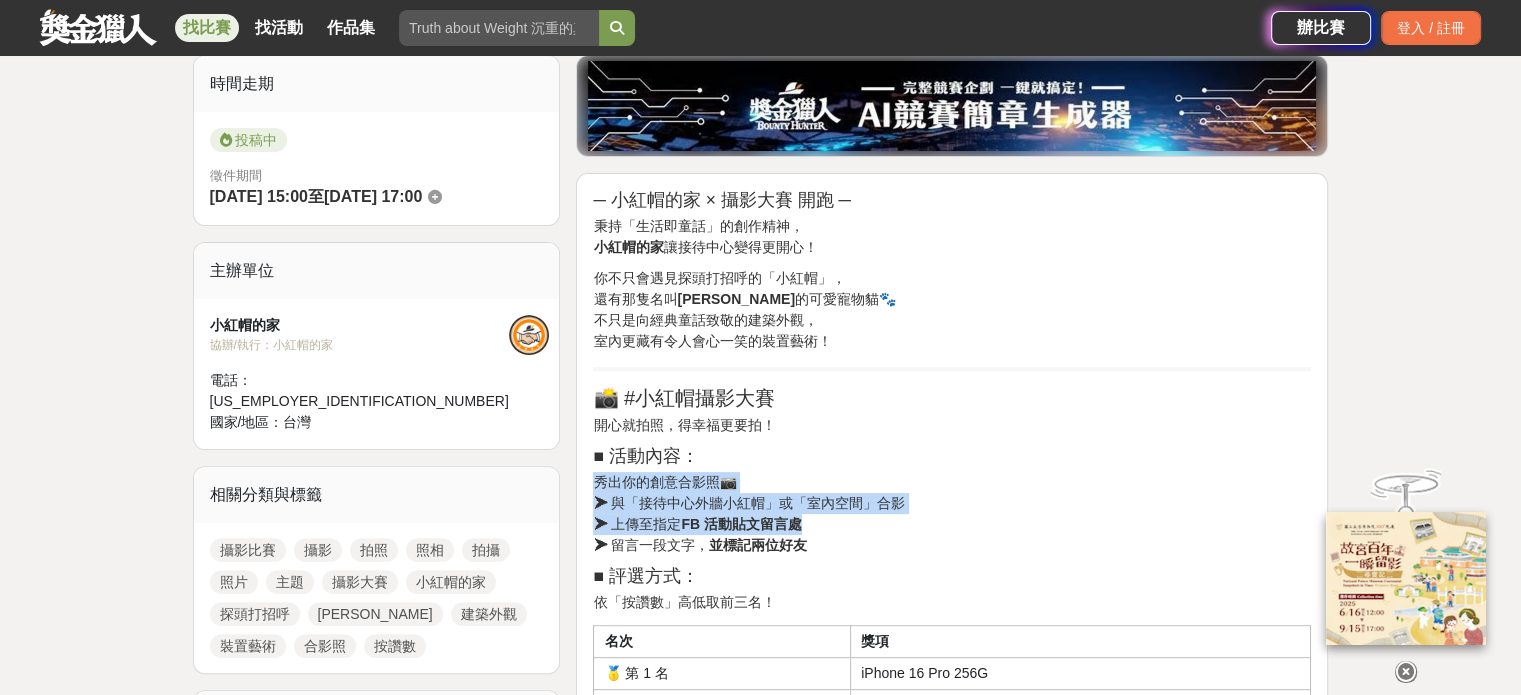 drag, startPoint x: 596, startPoint y: 482, endPoint x: 916, endPoint y: 527, distance: 323.14856 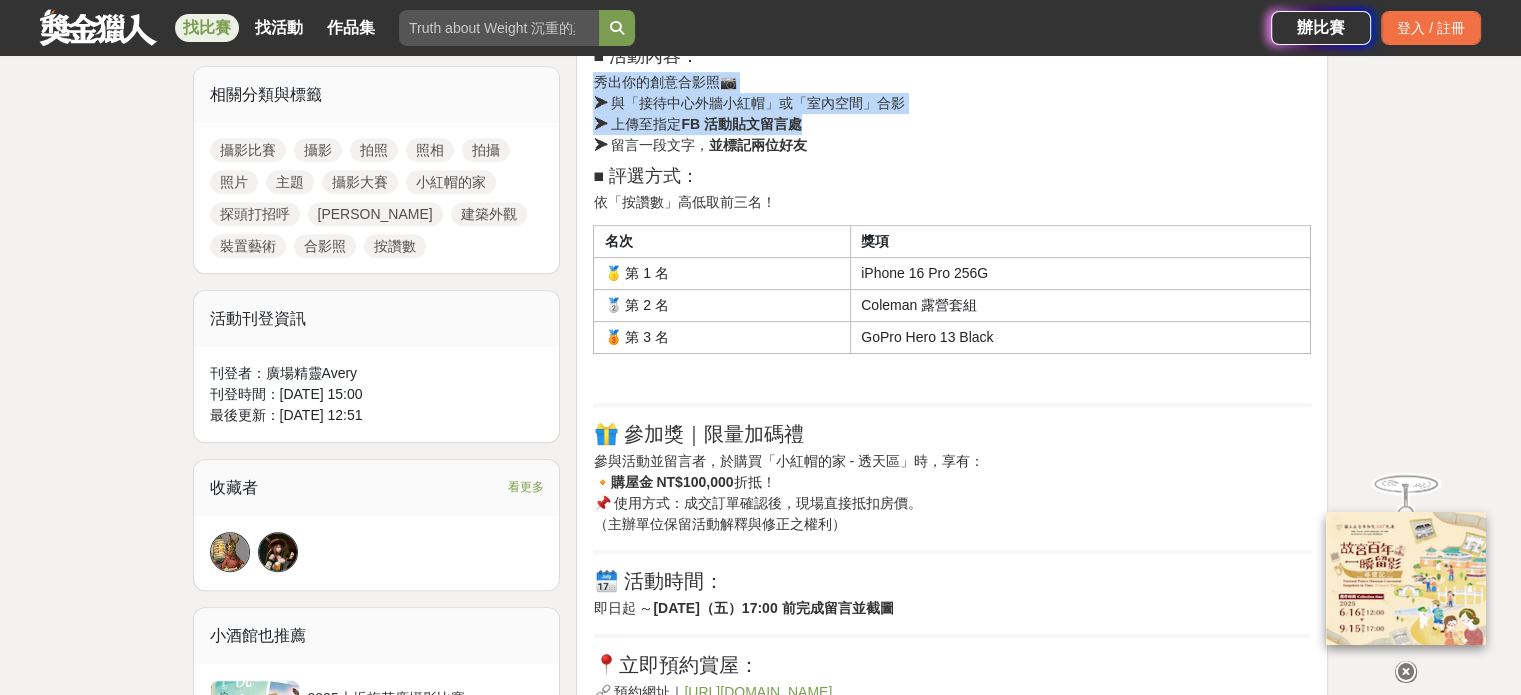 scroll, scrollTop: 1100, scrollLeft: 0, axis: vertical 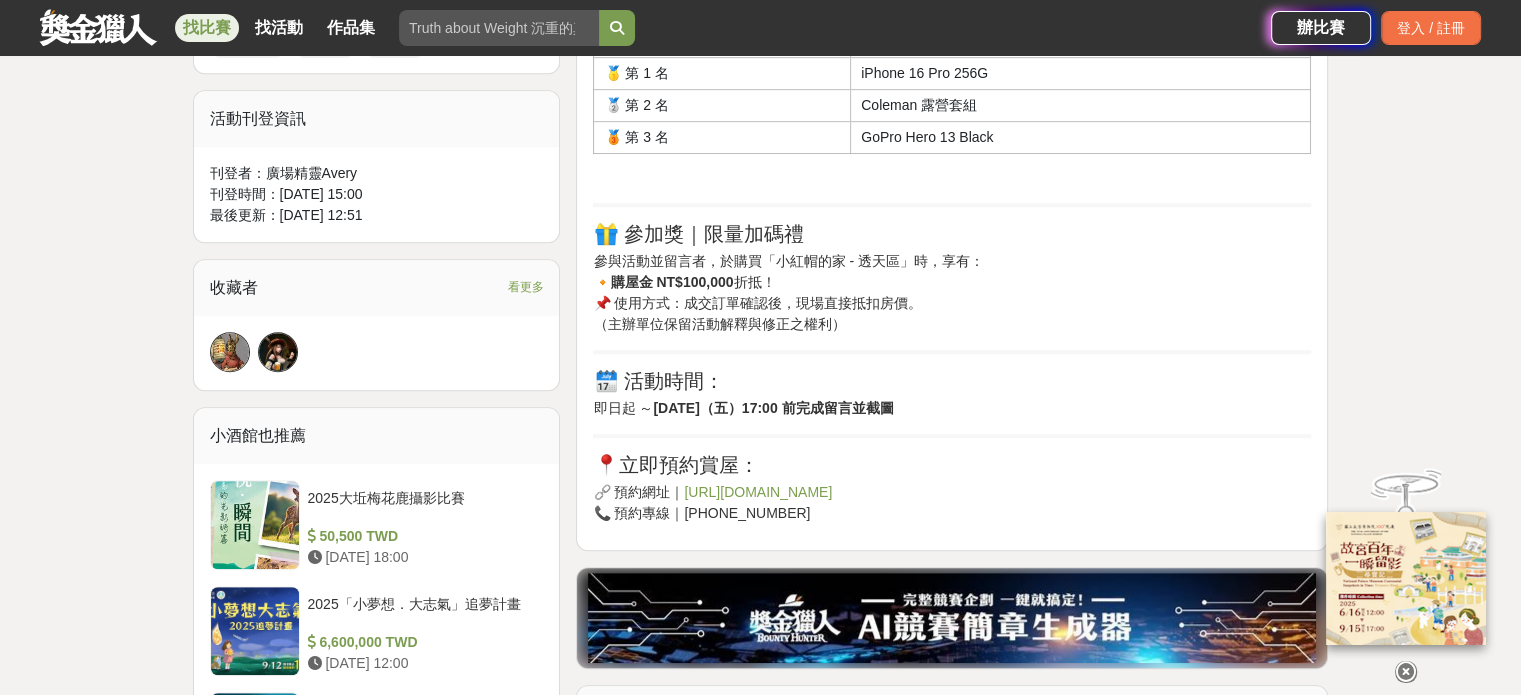 click on "找比賽" at bounding box center [207, 28] 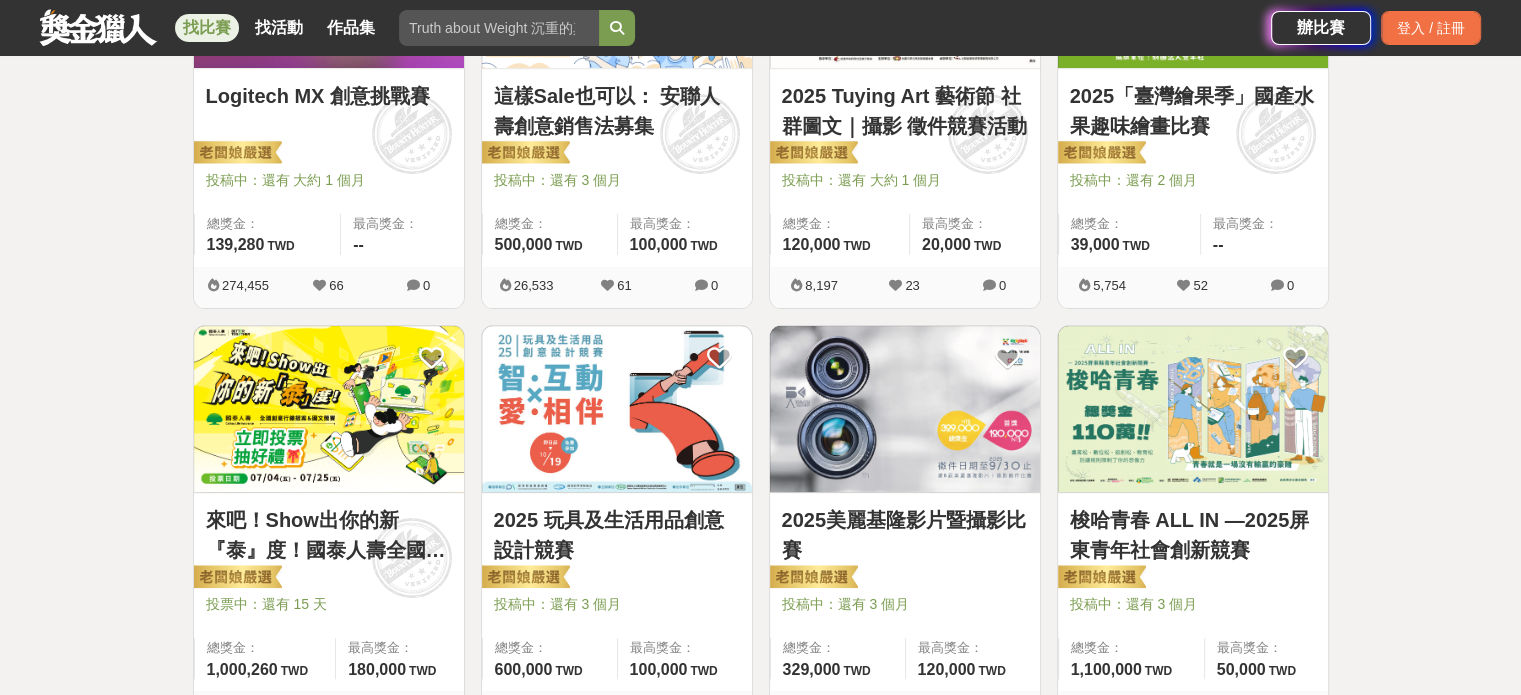 scroll, scrollTop: 548, scrollLeft: 0, axis: vertical 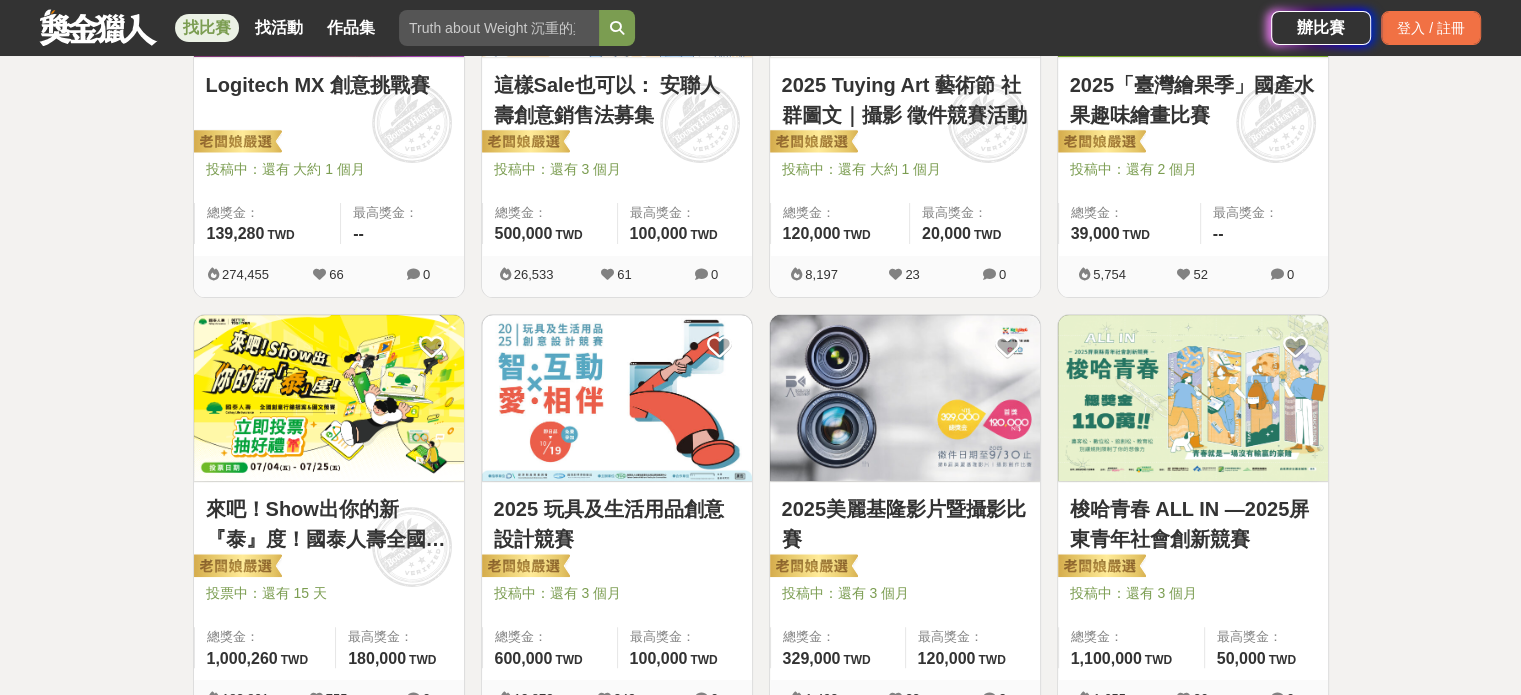 click on "這樣Sale也可以： 安聯人壽創意銷售法募集" at bounding box center (617, 100) 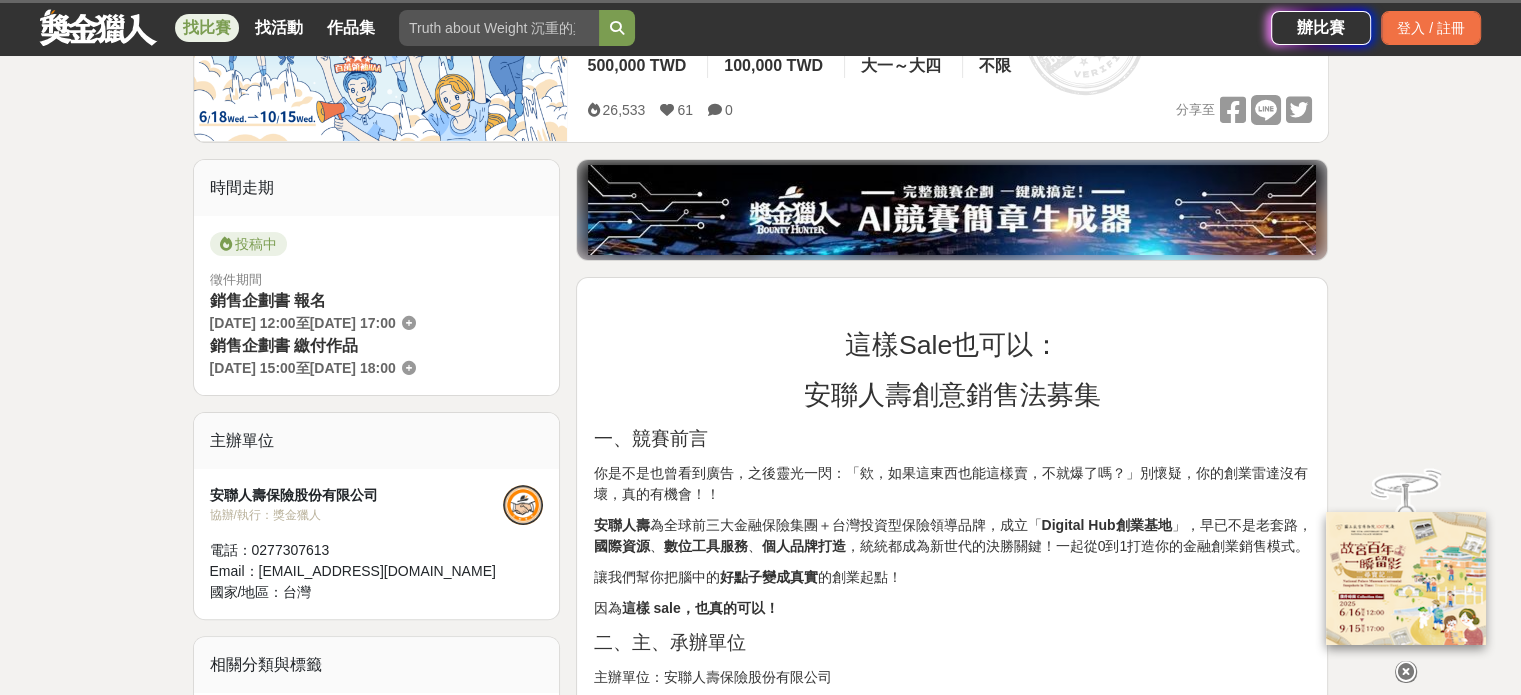 scroll, scrollTop: 600, scrollLeft: 0, axis: vertical 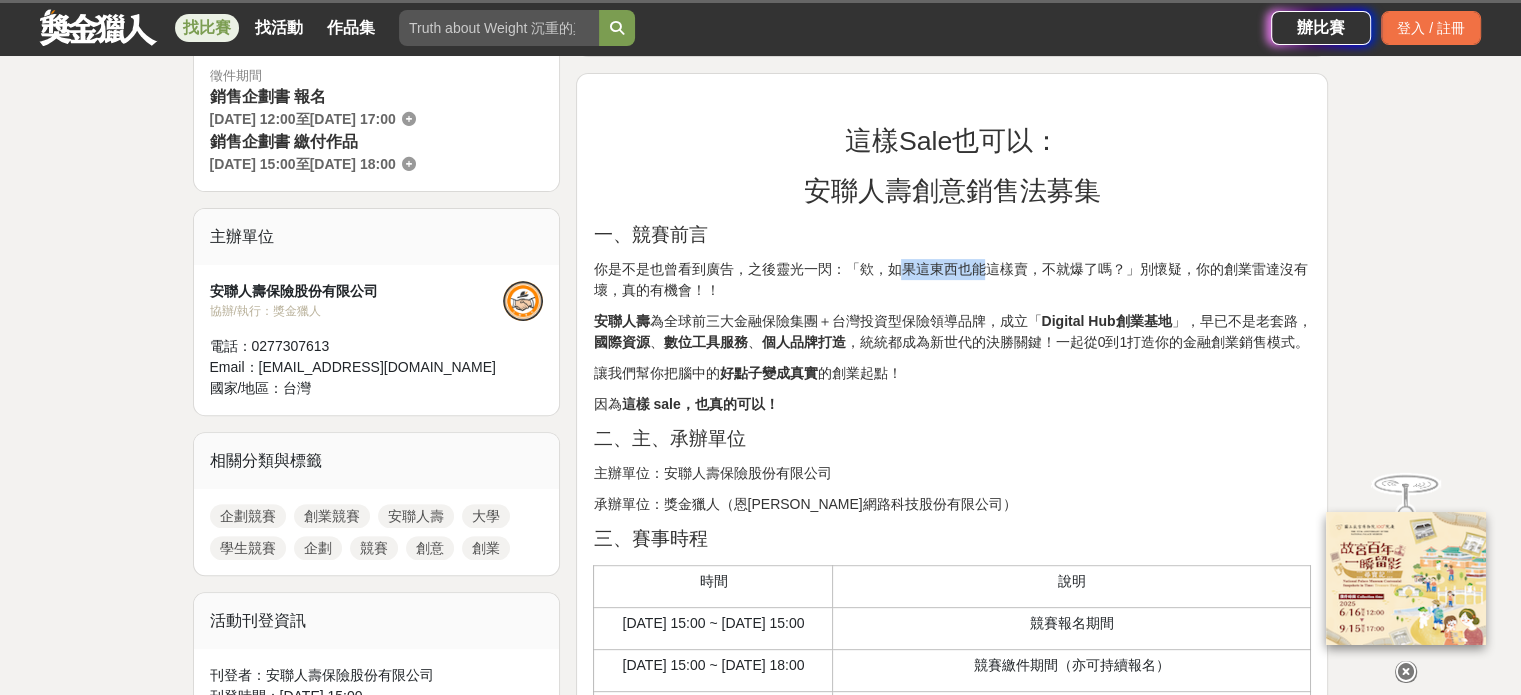 drag, startPoint x: 928, startPoint y: 271, endPoint x: 979, endPoint y: 273, distance: 51.0392 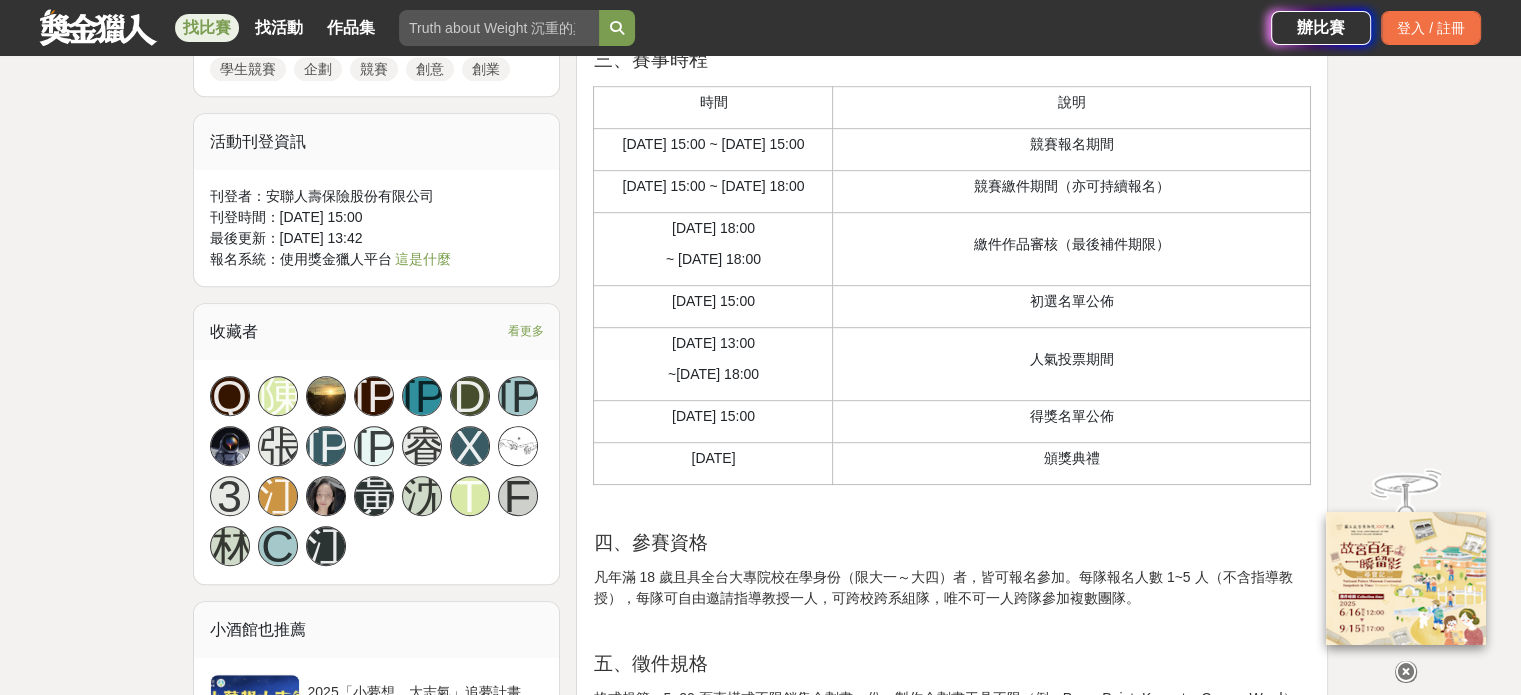 scroll, scrollTop: 1100, scrollLeft: 0, axis: vertical 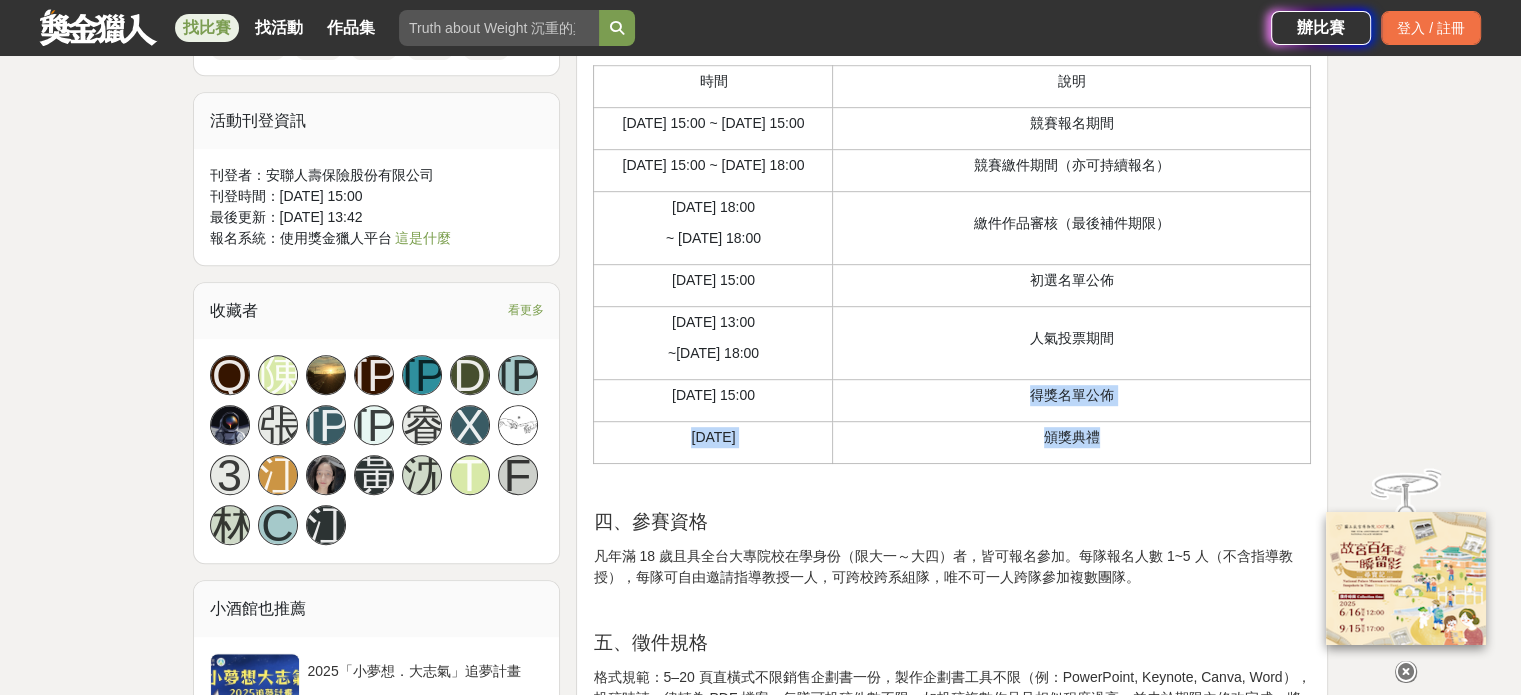 drag, startPoint x: 998, startPoint y: 446, endPoint x: 1144, endPoint y: 500, distance: 155.6663 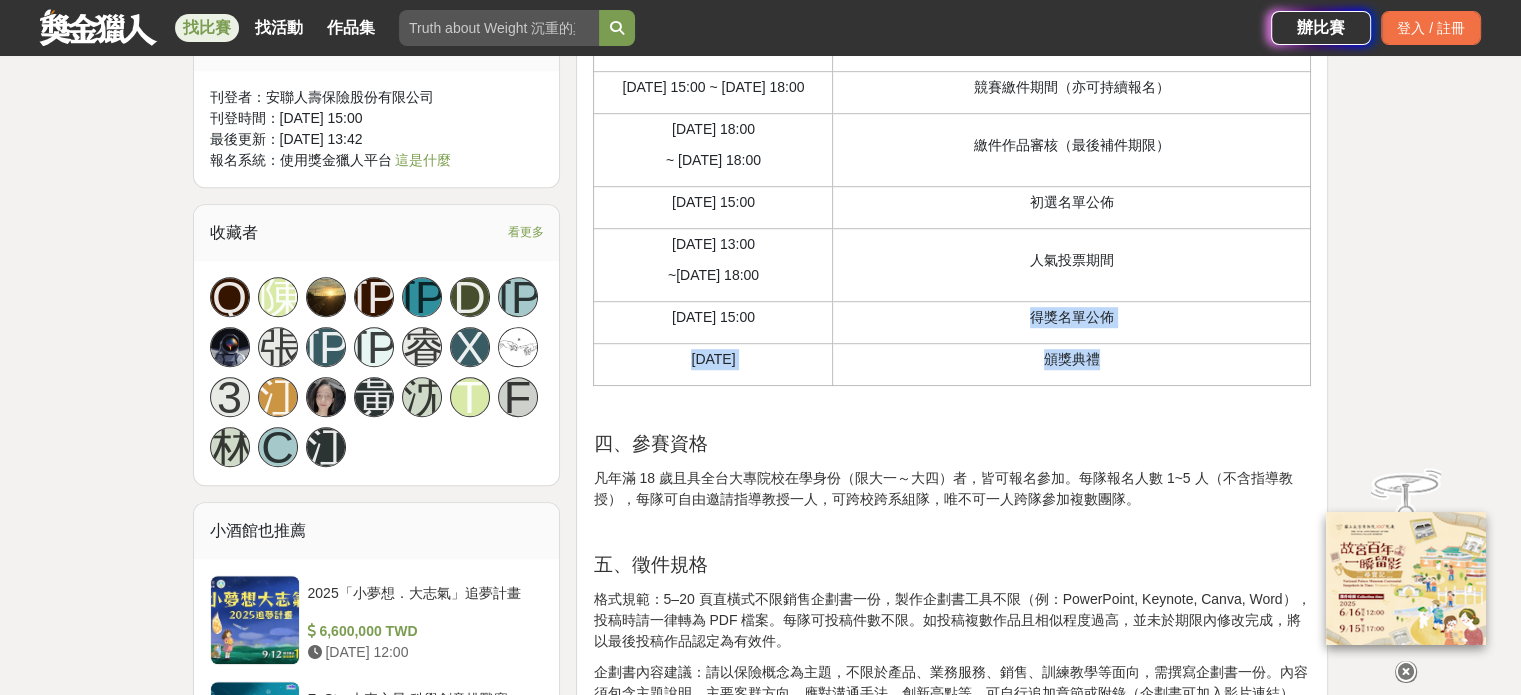 scroll, scrollTop: 1200, scrollLeft: 0, axis: vertical 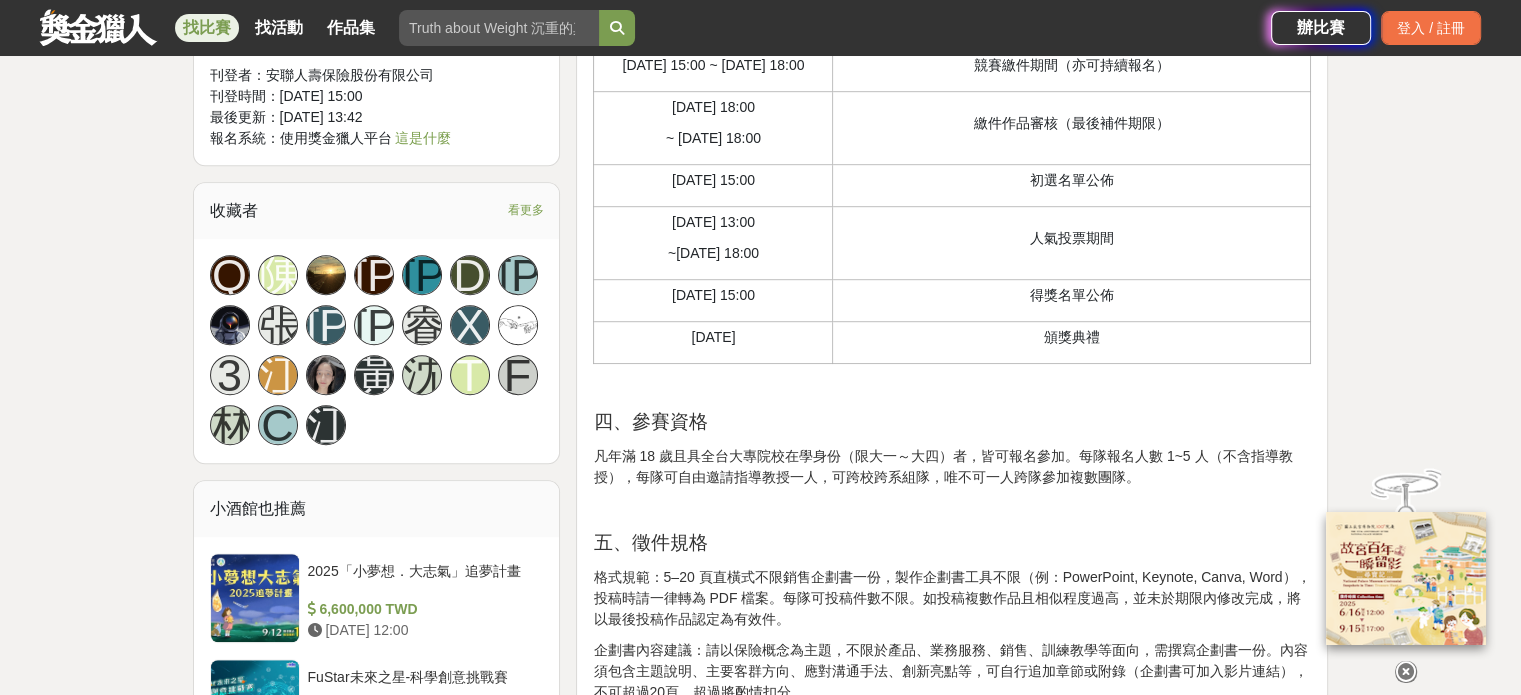 click on "凡年滿 18 歲且具全台大專院校在學身份（限大一～大四）者，皆可報名參加。每隊報名人數 1~5 人（不含指導教授），每隊可自由邀請指導教授一人，可跨校跨系組隊，唯不可一人跨隊參加複數團隊。" at bounding box center [952, 467] 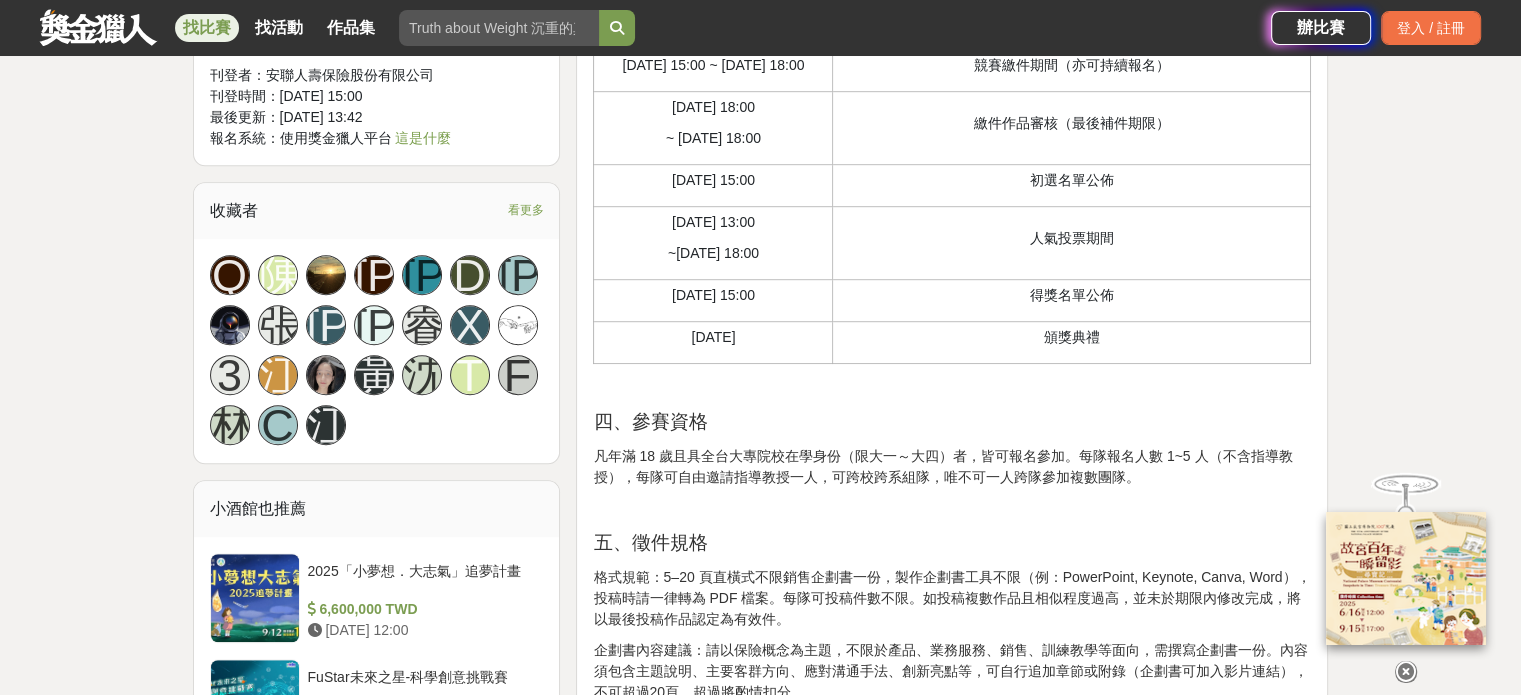 click on "這樣Sale也可以： 安聯人壽創意銷售法募集 一、競賽前言 你是不是也曾看到廣告，之後靈光一閃：「欸，如果這東西也能這樣賣，不就爆了嗎？」別懷疑，你的創業雷達沒有壞，真的有機會！！ 安聯人壽 為全球前三大金融保險集團＋台灣投資型保險領導品牌，成立「 Digital Hub創業基地 」，早已不是老套路， 國際資源 、 數位工具服務 、 個人品牌打造 ，統統都成為新世代的決勝關鍵！一起從0到1打造你的金融創業銷售模式。 讓我們幫你把腦中的 好點子變成真實 的創業起點！ 因為  這樣 sale，也真的可以！ 二、主、承辦單位 主辦單位：安聯人壽保險股份有限公司 承辦單位：獎金獵人（恩克斯網路科技股份有限公司） 三、賽事時程 時間 說明 2025-06-18 15:00 ~ 2025-09-10 15:00 競賽報名期間 2025-09-10 15:00 ~ 2025-10-15 18:00 競賽繳件期間（亦可持續報名） 2025-10-15 18:00" at bounding box center (952, 1814) 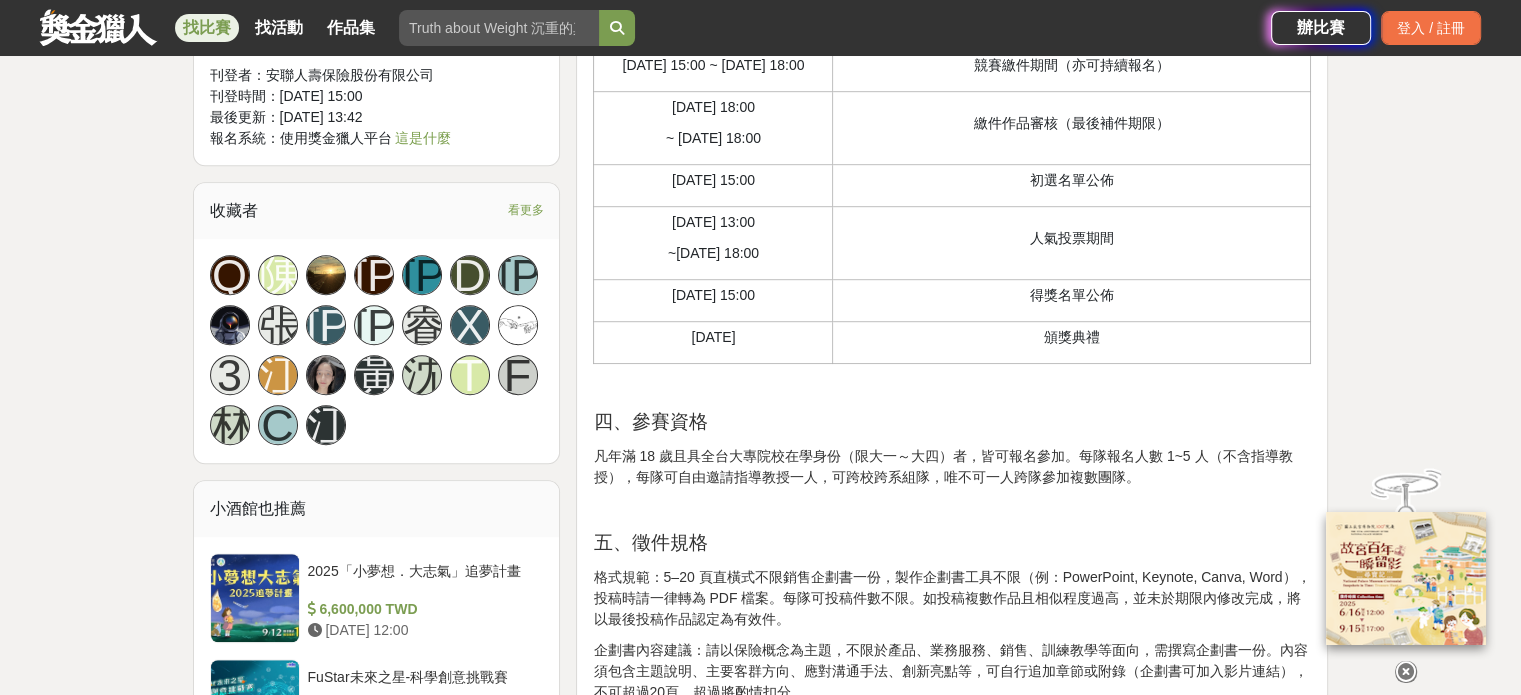click on "凡年滿 18 歲且具全台大專院校在學身份（限大一～大四）者，皆可報名參加。每隊報名人數 1~5 人（不含指導教授），每隊可自由邀請指導教授一人，可跨校跨系組隊，唯不可一人跨隊參加複數團隊。" at bounding box center (952, 467) 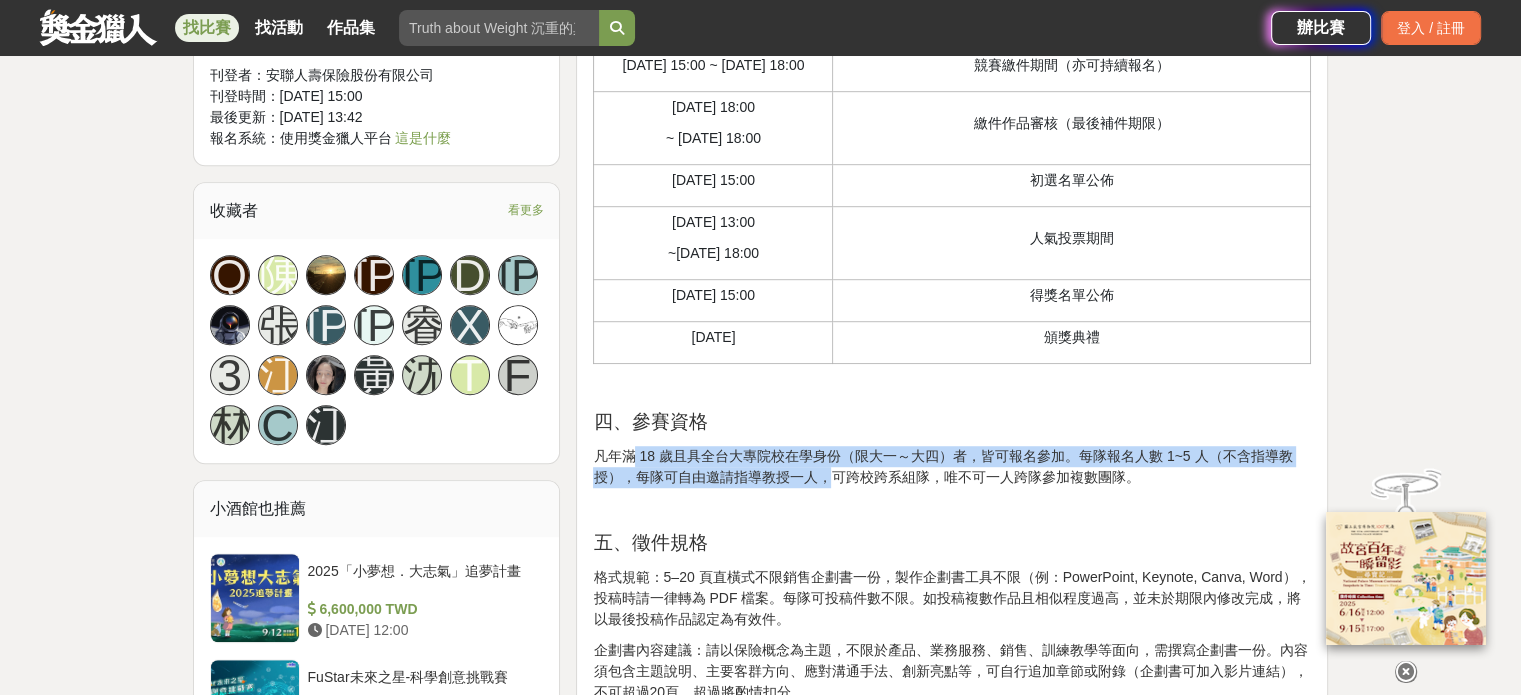 drag, startPoint x: 649, startPoint y: 497, endPoint x: 824, endPoint y: 521, distance: 176.63805 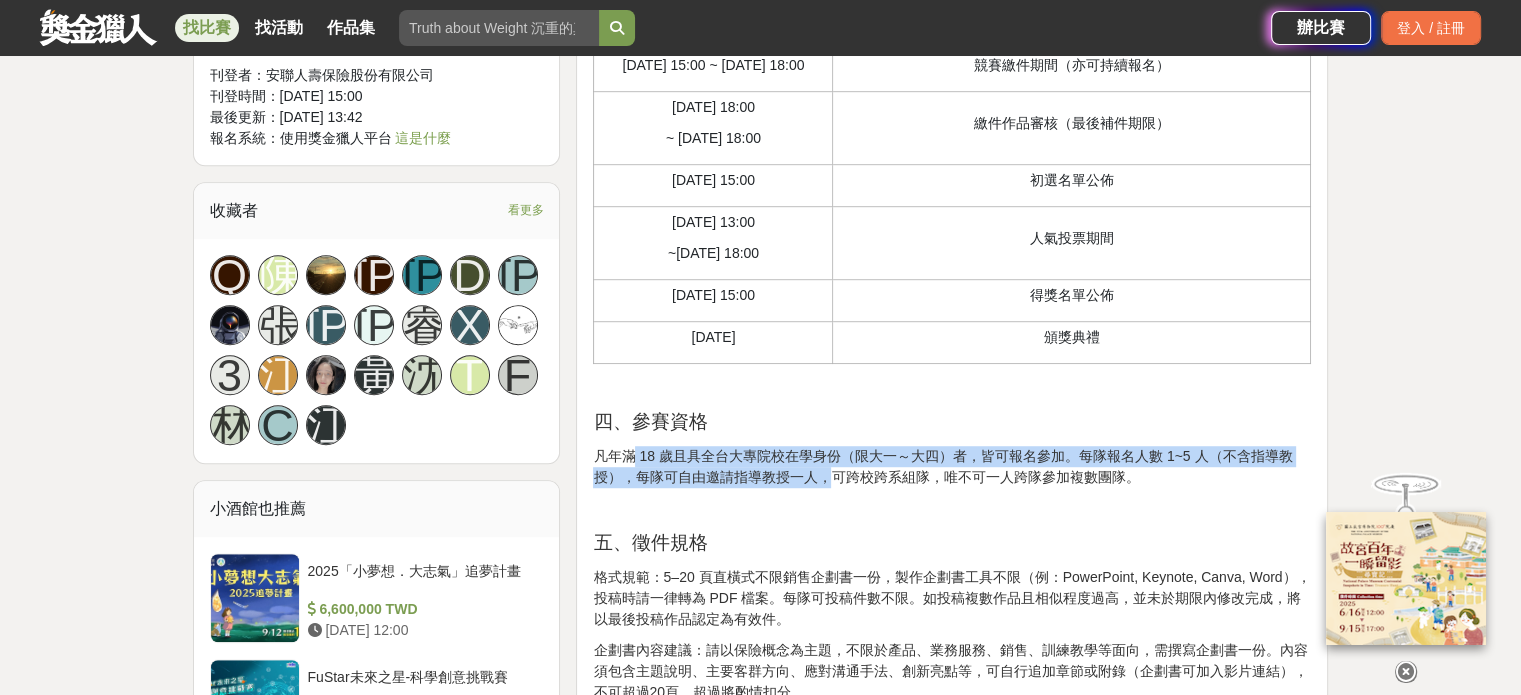 click on "凡年滿 18 歲且具全台大專院校在學身份（限大一～大四）者，皆可報名參加。每隊報名人數 1~5 人（不含指導教授），每隊可自由邀請指導教授一人，可跨校跨系組隊，唯不可一人跨隊參加複數團隊。" at bounding box center [952, 467] 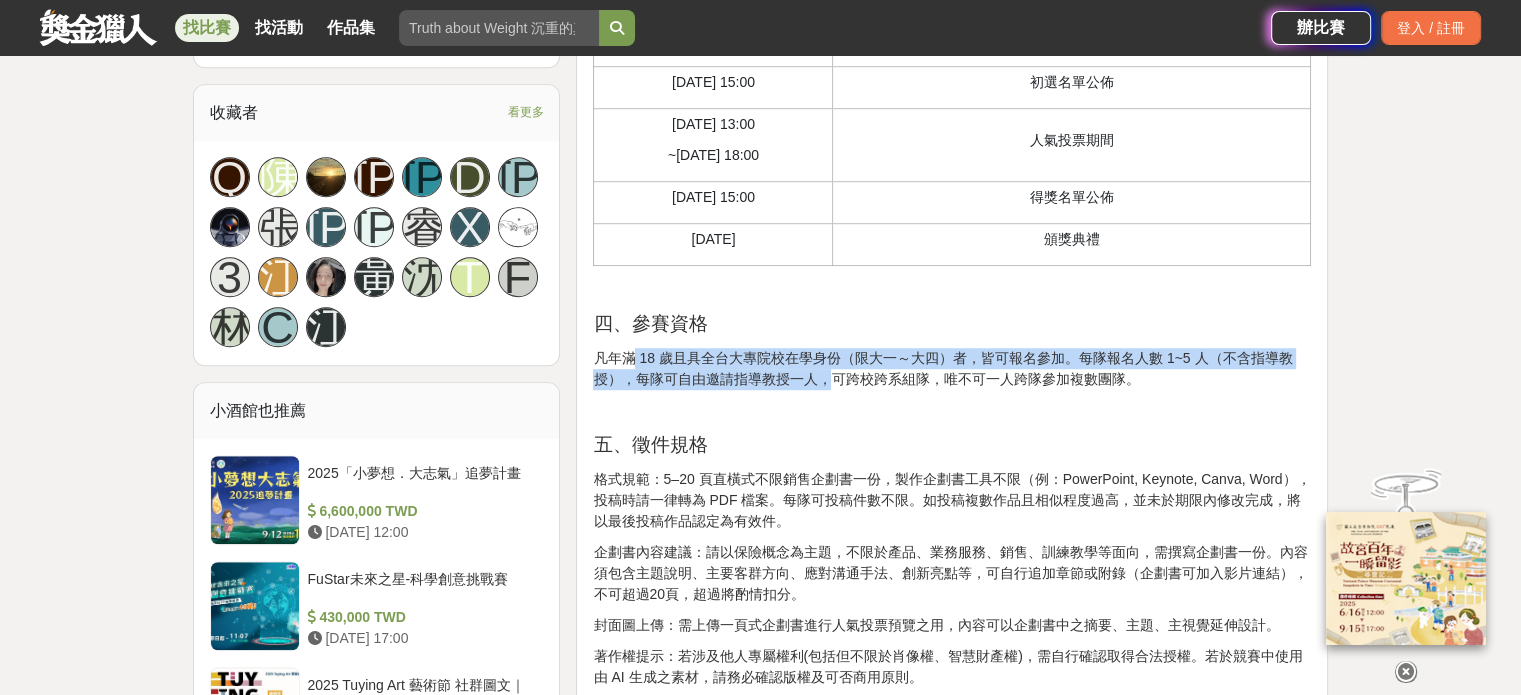 scroll, scrollTop: 1400, scrollLeft: 0, axis: vertical 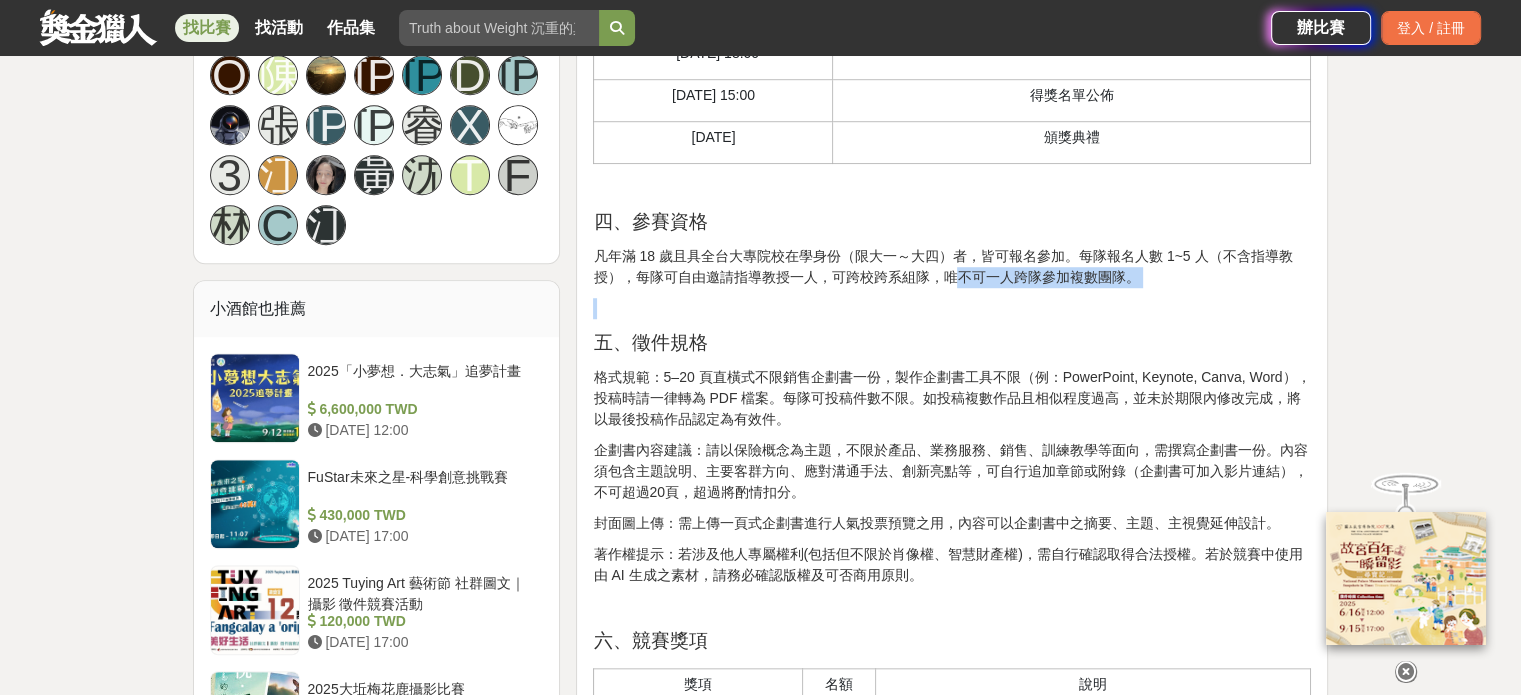 drag, startPoint x: 943, startPoint y: 320, endPoint x: 1010, endPoint y: 349, distance: 73.00685 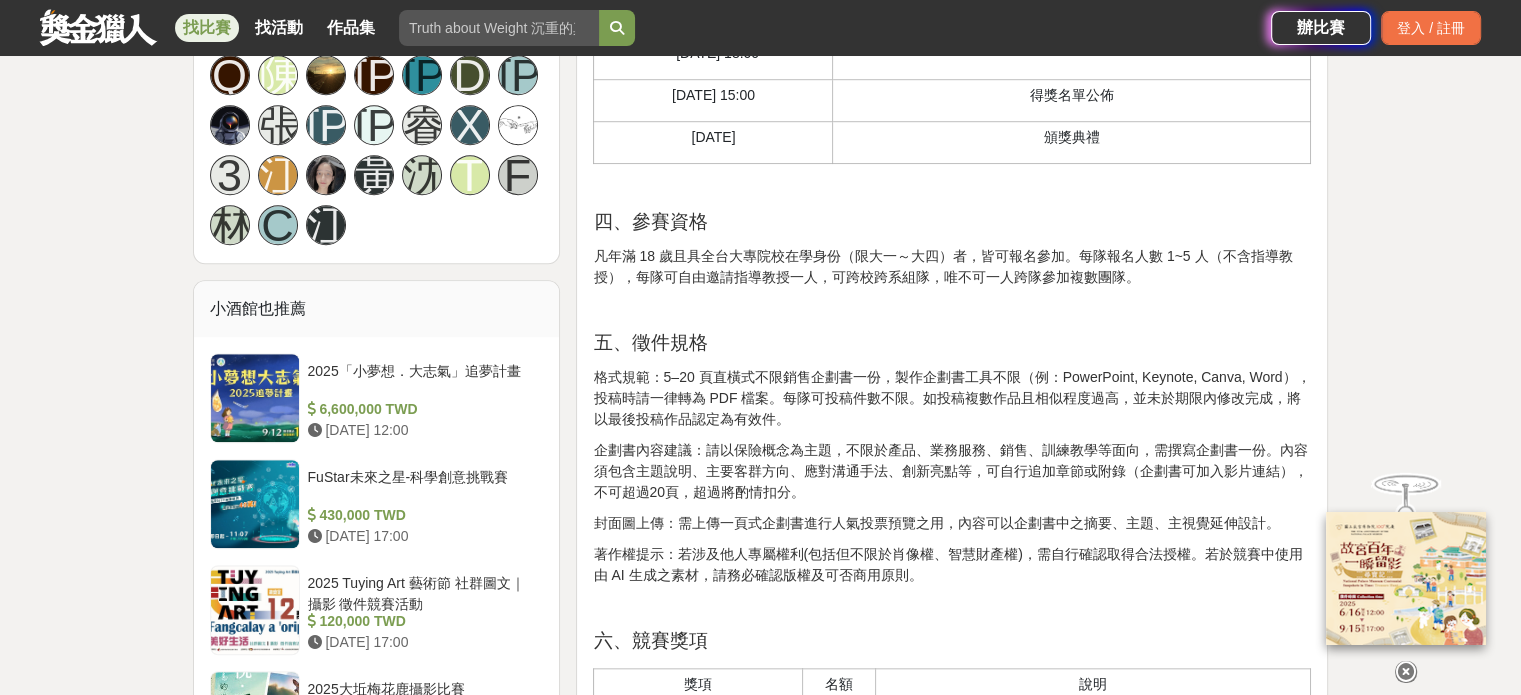 click on "五、徵件規格" at bounding box center (952, 343) 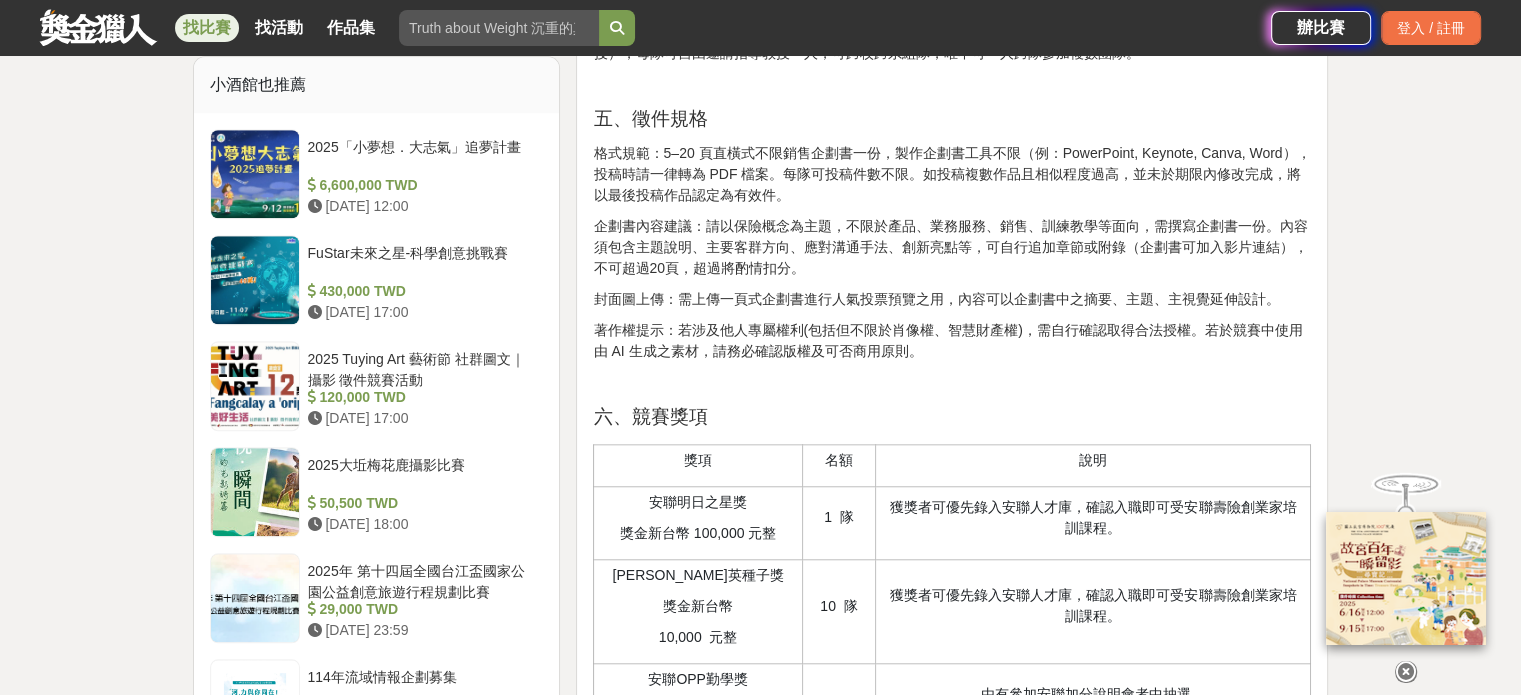 scroll, scrollTop: 1600, scrollLeft: 0, axis: vertical 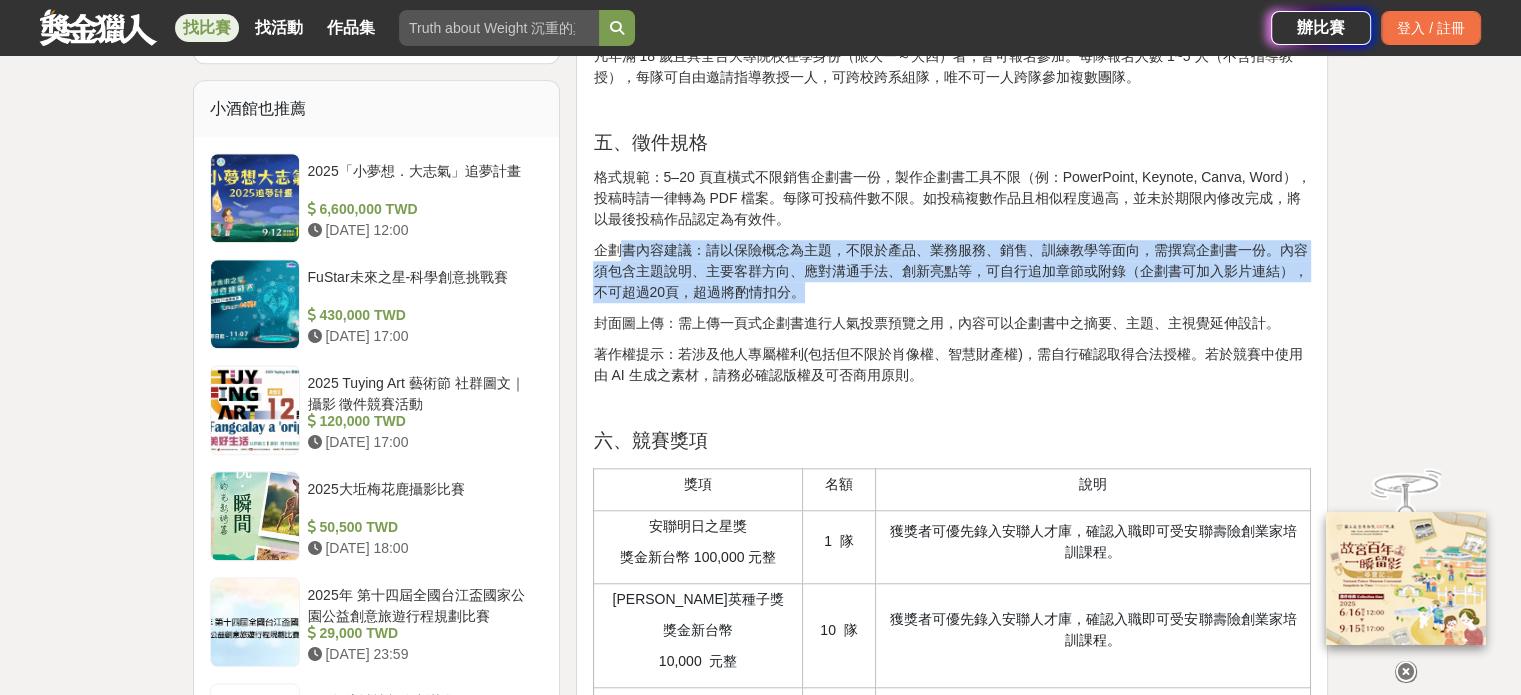 drag, startPoint x: 838, startPoint y: 293, endPoint x: 1304, endPoint y: 331, distance: 467.54678 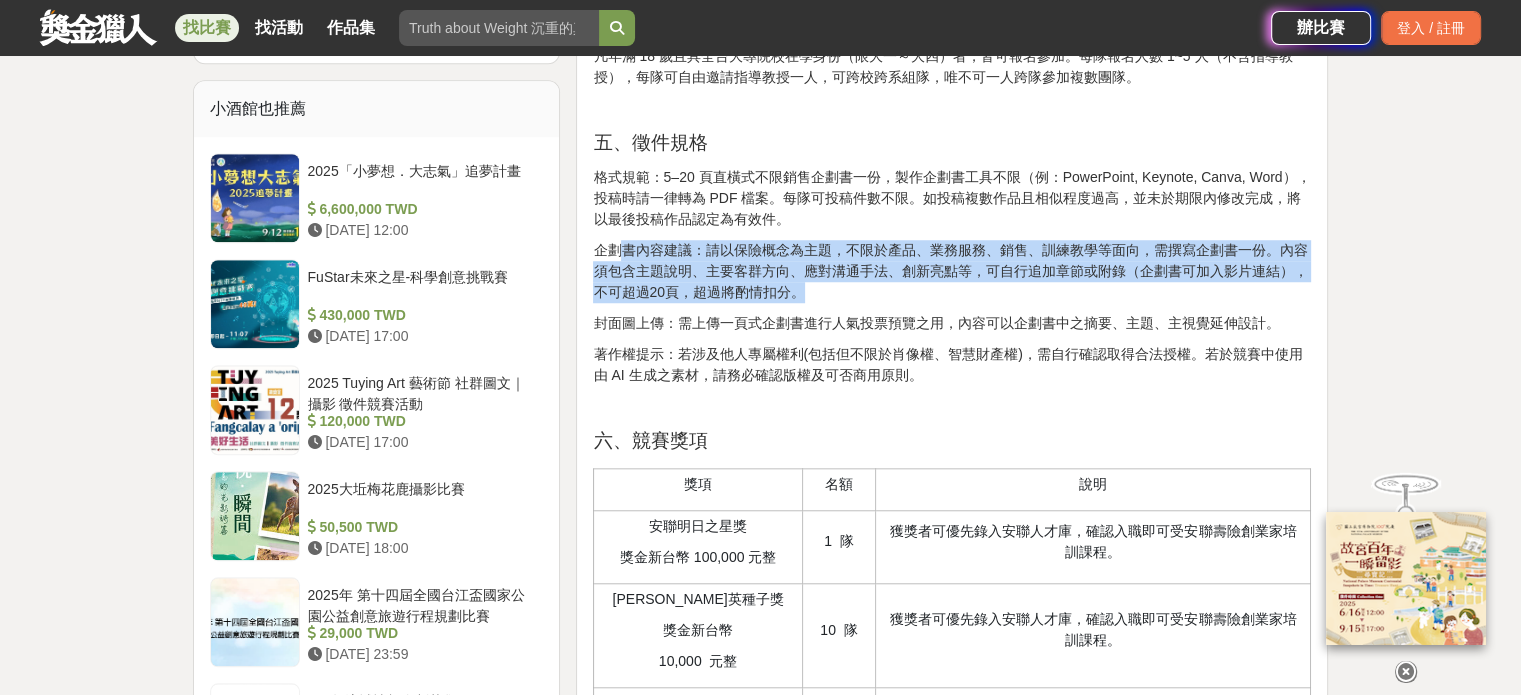 click on "企劃書內容建議：請以保險概念為主題，不限於產品、業務服務、銷售、訓練教學等面向，需撰寫企劃書一份。內容須包含主題說明、主要客群方向、應對溝通手法、創新亮點等，可自行追加章節或附錄（企劃書可加入影片連結），不可超過20頁，超過將酌情扣分。" at bounding box center (952, 271) 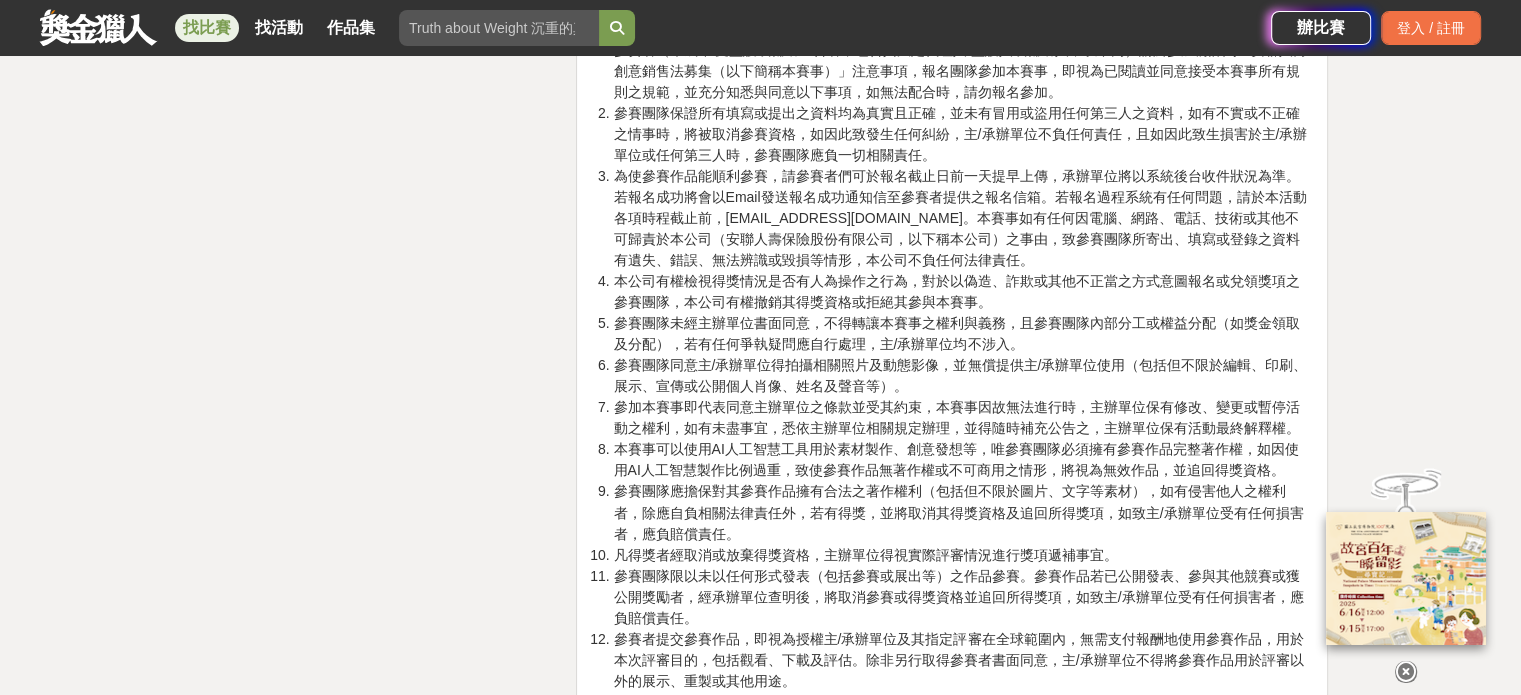 scroll, scrollTop: 3300, scrollLeft: 0, axis: vertical 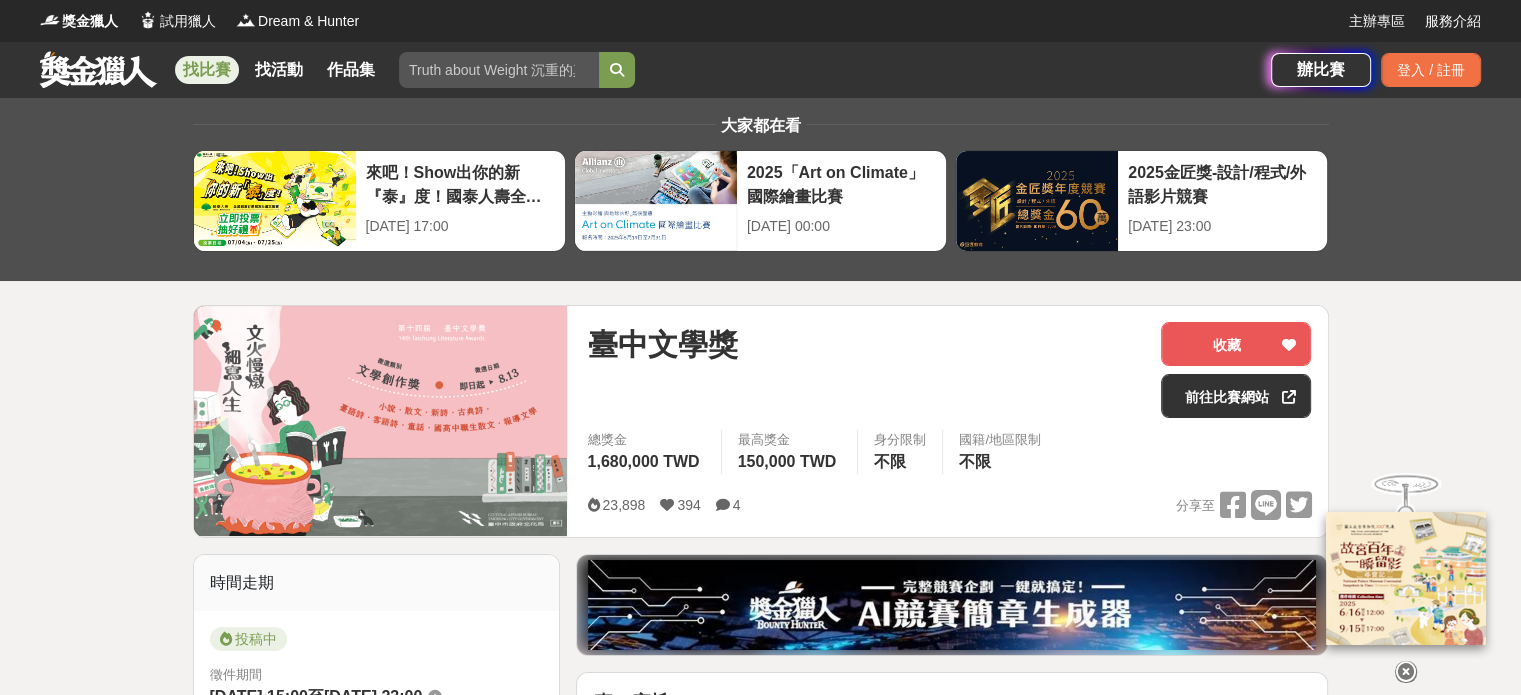 click on "大家都在看 來吧！Show出你的新『泰』度！國泰人壽全國創意行銷提案&圖文競賽 2025-06-27 17:00 2025「Art on Climate」國際繪畫比賽 2025-07-31 00:00 2025金匠獎-設計/程式/外語影片競賽 2025-07-28 23:00 臺中文學獎 收藏 前往比賽網站 總獎金 1,680,000   TWD 最高獎金 150,000   TWD 身分限制 不限 國籍/地區限制 不限 23,898 394 4 分享至 收藏 前往比賽網站 時間走期 投稿中 徵件期間 2025-05-31 15:00  至  2025-08-13 23:00 主辦單位 臺中市政府文化局 協辦/執行： 聯經出版公司 電話： 0985909234 Email： unitas1688@gmail.com 國家/地區： 台灣 相關分類與標籤 文學獎 高中 學生 社會人士 競賽 青年 大學 政府主辦 活動刊登資訊 刊登者： 聯經出版事業股份有限公司 刊登時間： 2025-06-03 15:00 最後更新： 2025-06-21 01:03 收藏者 看更多 B S R K B 鄭 墨 蕭 V 陳 賴 9 E 林 洪 王 豚 鄭 N 雨 1 M L 小酒館也推薦   430,000 TWD" at bounding box center (760, 3048) 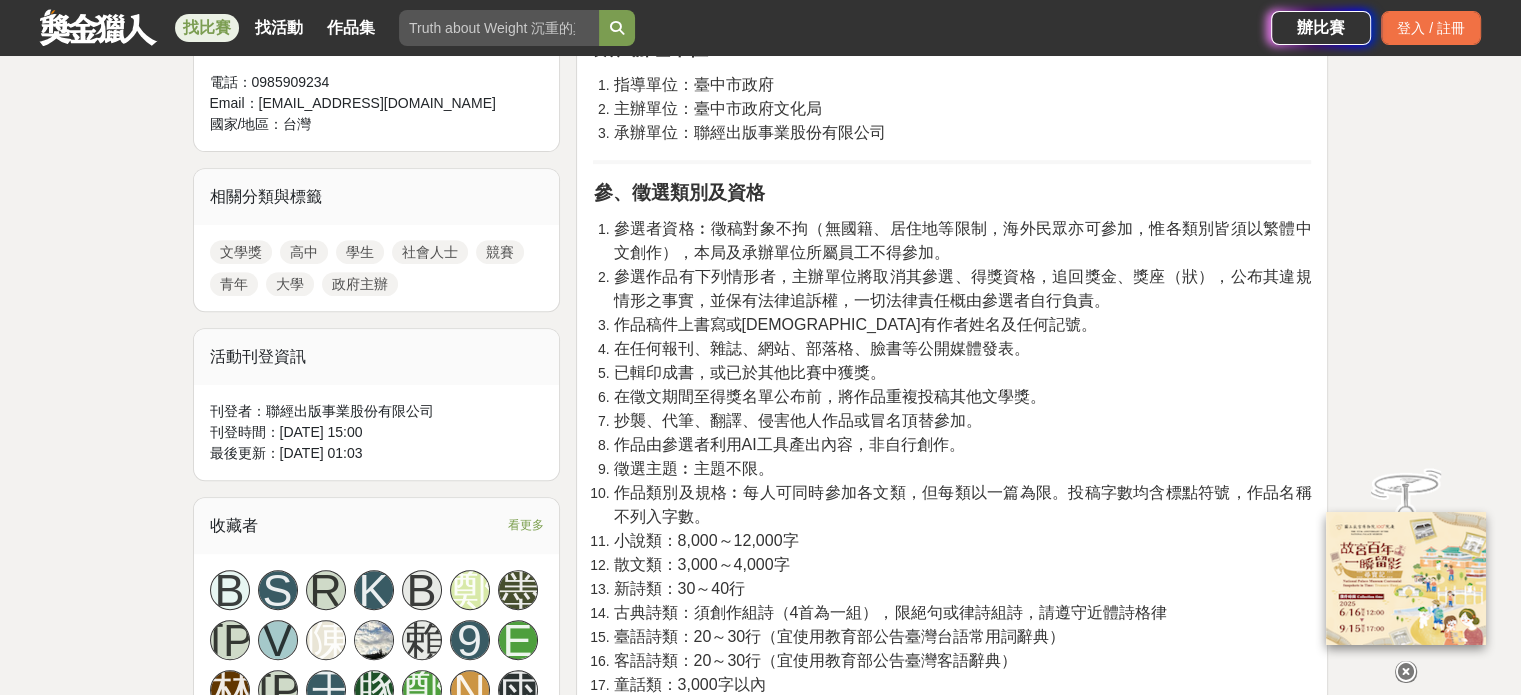 scroll, scrollTop: 800, scrollLeft: 0, axis: vertical 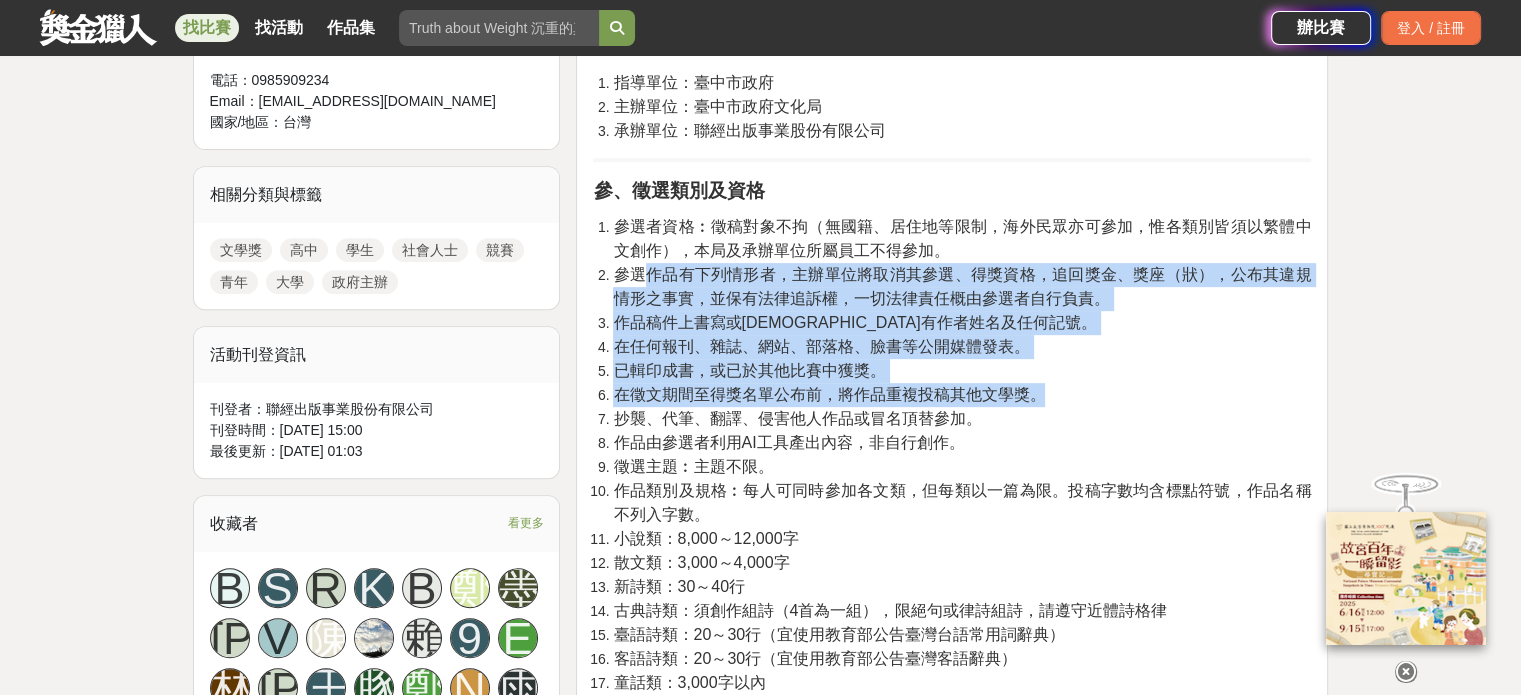 drag, startPoint x: 637, startPoint y: 272, endPoint x: 1189, endPoint y: 389, distance: 564.26324 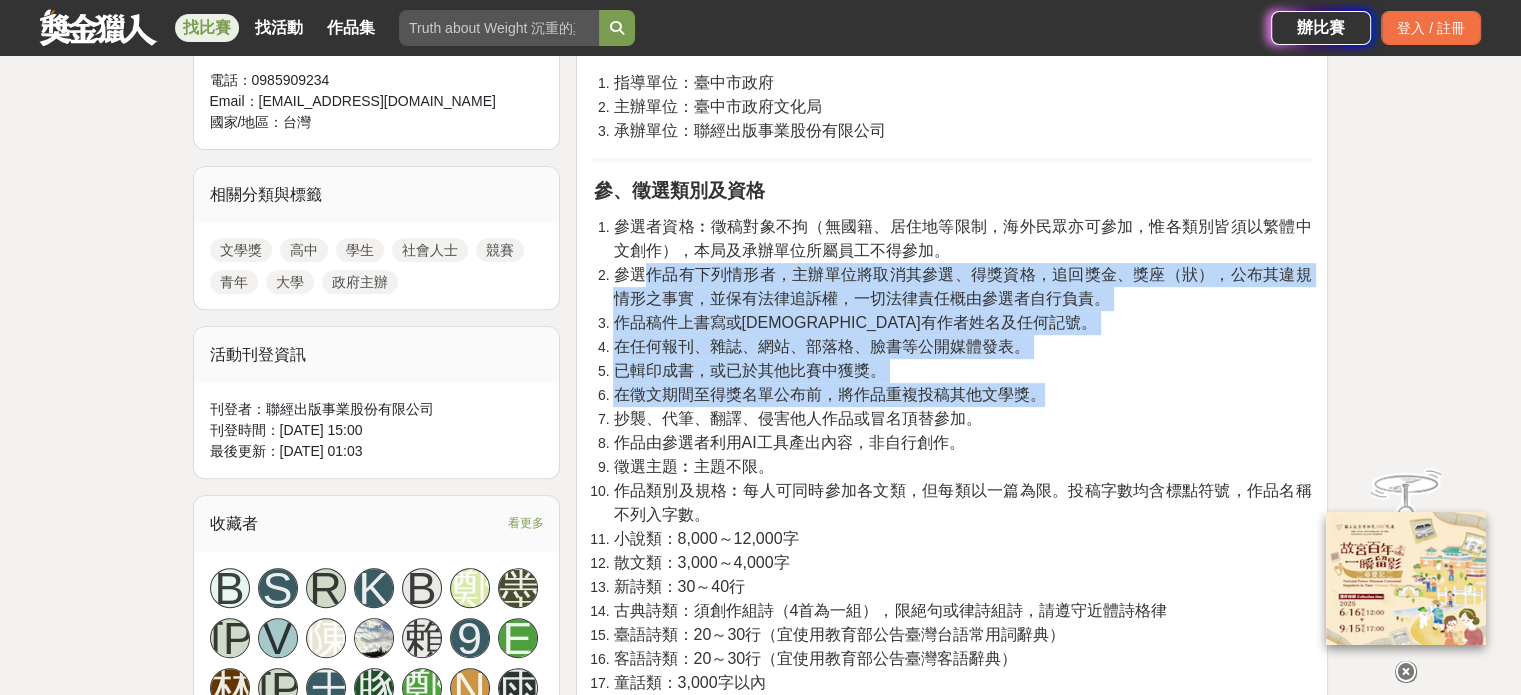 click on "在徵文期間至得獎名單公布前，將作品重複投稿其他文學獎。" at bounding box center [962, 395] 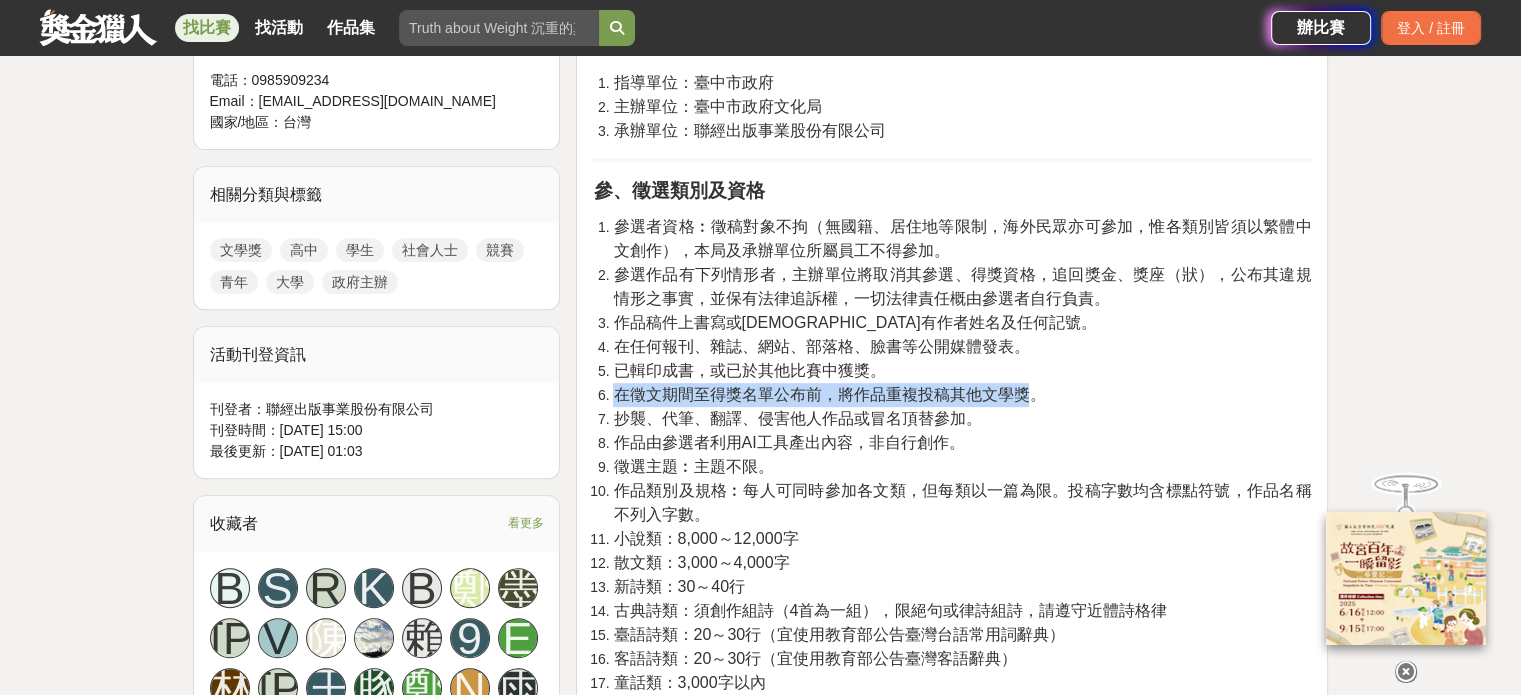 drag, startPoint x: 620, startPoint y: 397, endPoint x: 1032, endPoint y: 403, distance: 412.0437 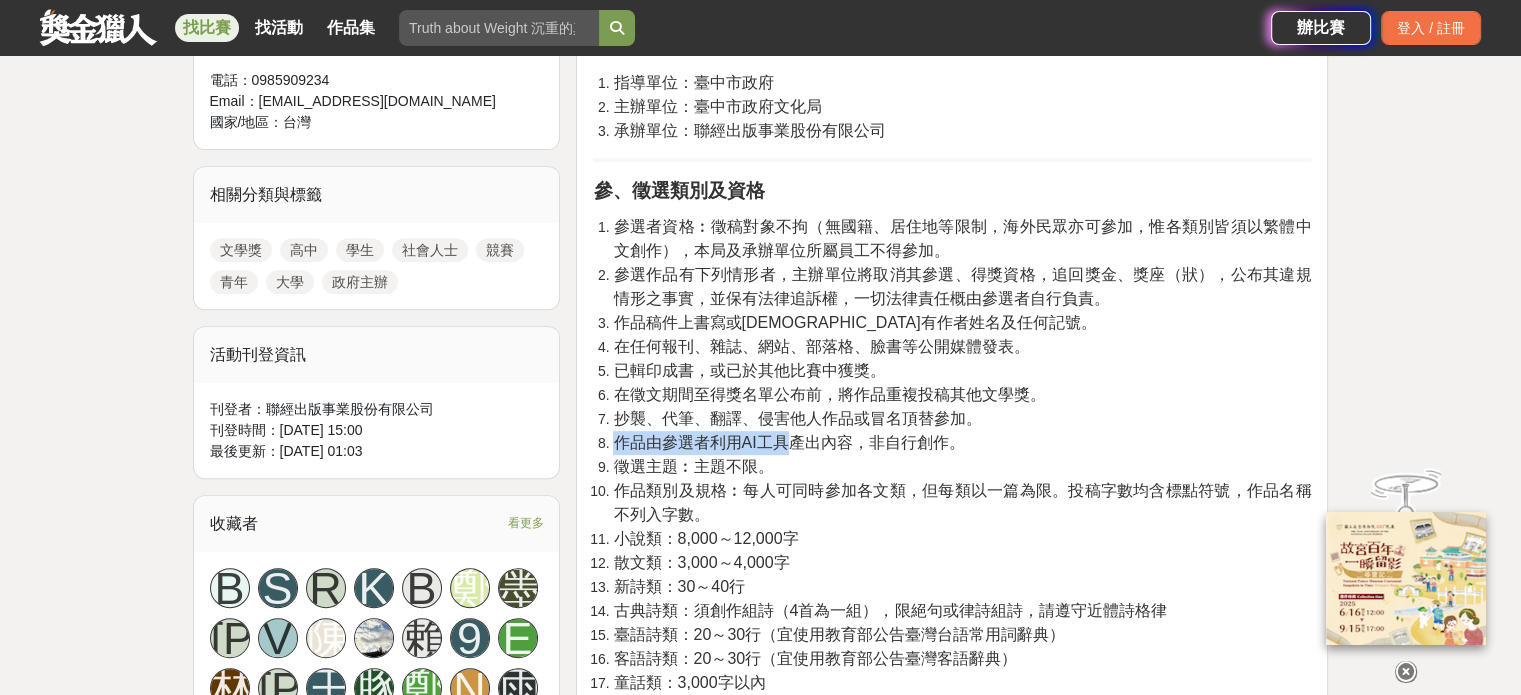 drag, startPoint x: 612, startPoint y: 443, endPoint x: 795, endPoint y: 435, distance: 183.17477 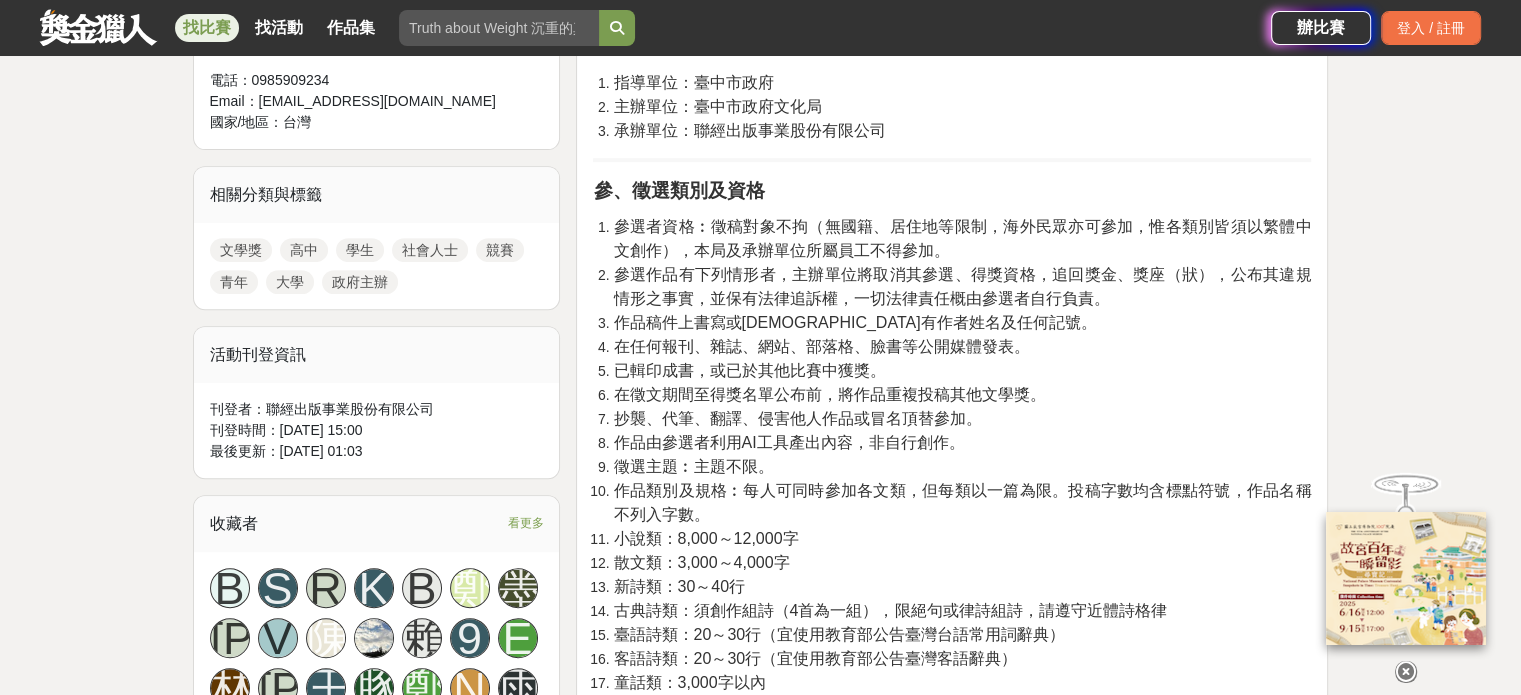 click on "作品由參選者利用AI工具產出內容，非自行創作。" at bounding box center [788, 442] 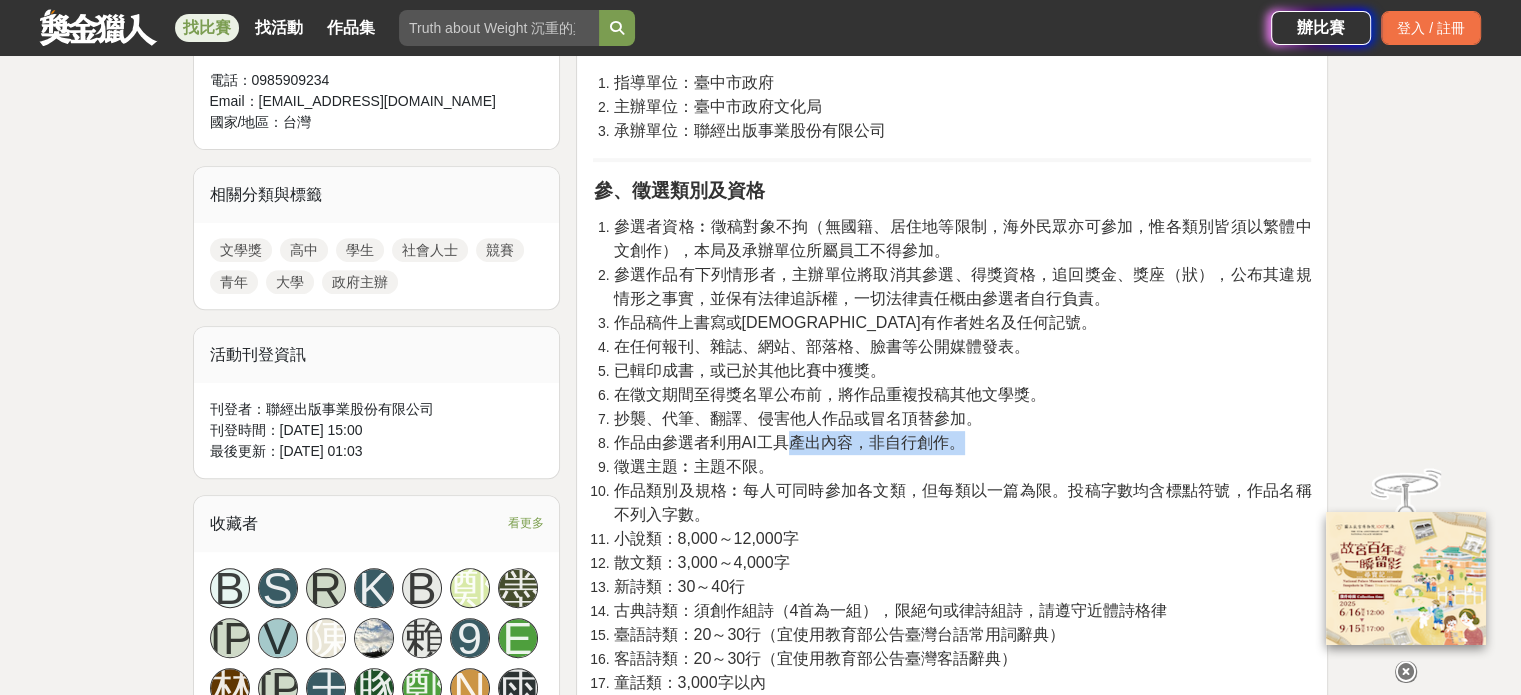 drag, startPoint x: 806, startPoint y: 447, endPoint x: 949, endPoint y: 439, distance: 143.2236 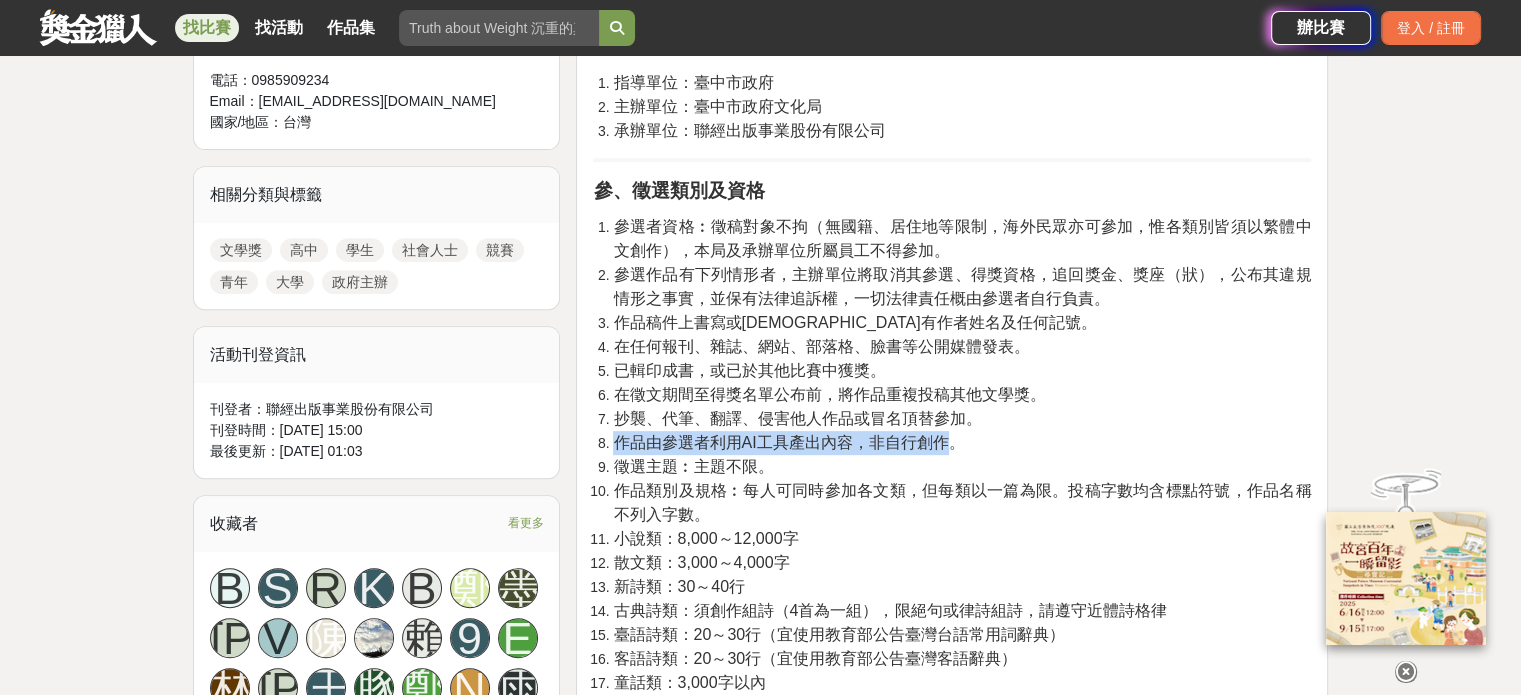 drag, startPoint x: 650, startPoint y: 434, endPoint x: 945, endPoint y: 451, distance: 295.4894 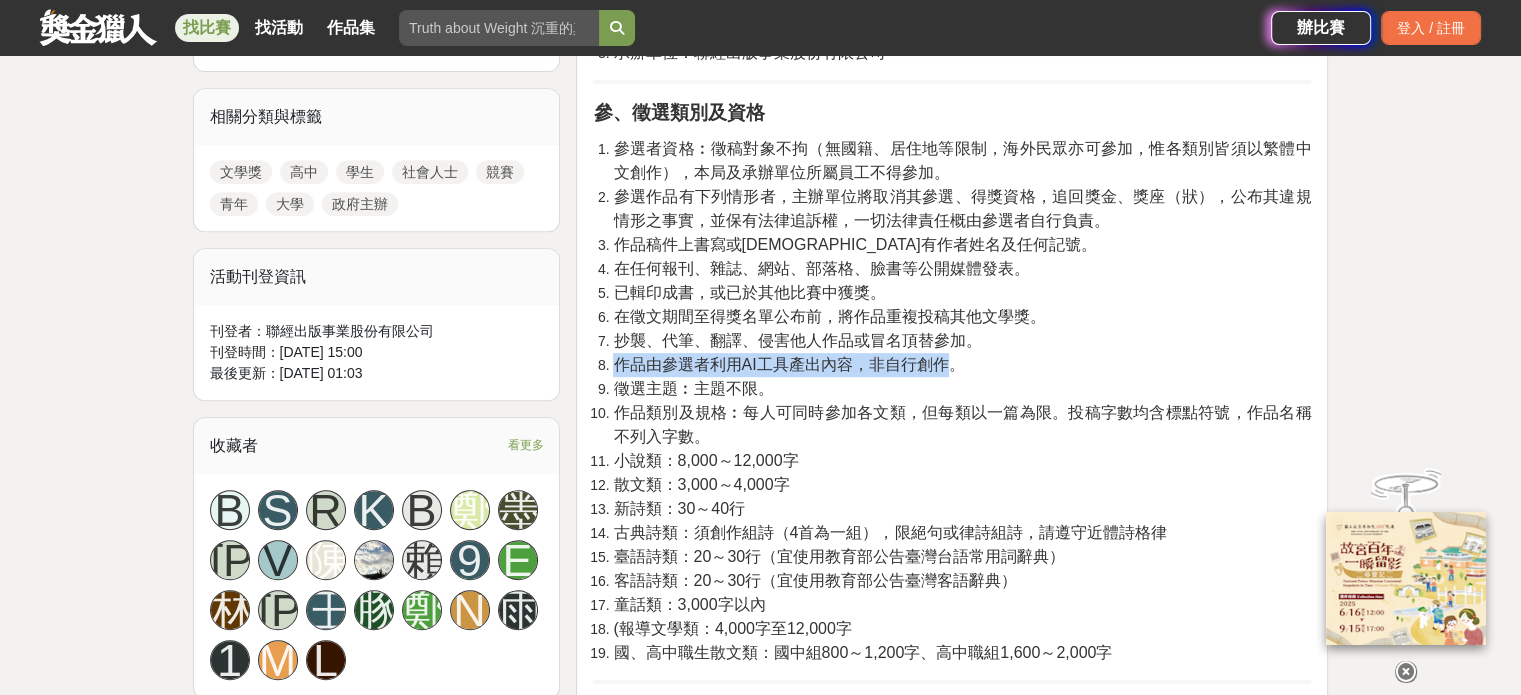 scroll, scrollTop: 1100, scrollLeft: 0, axis: vertical 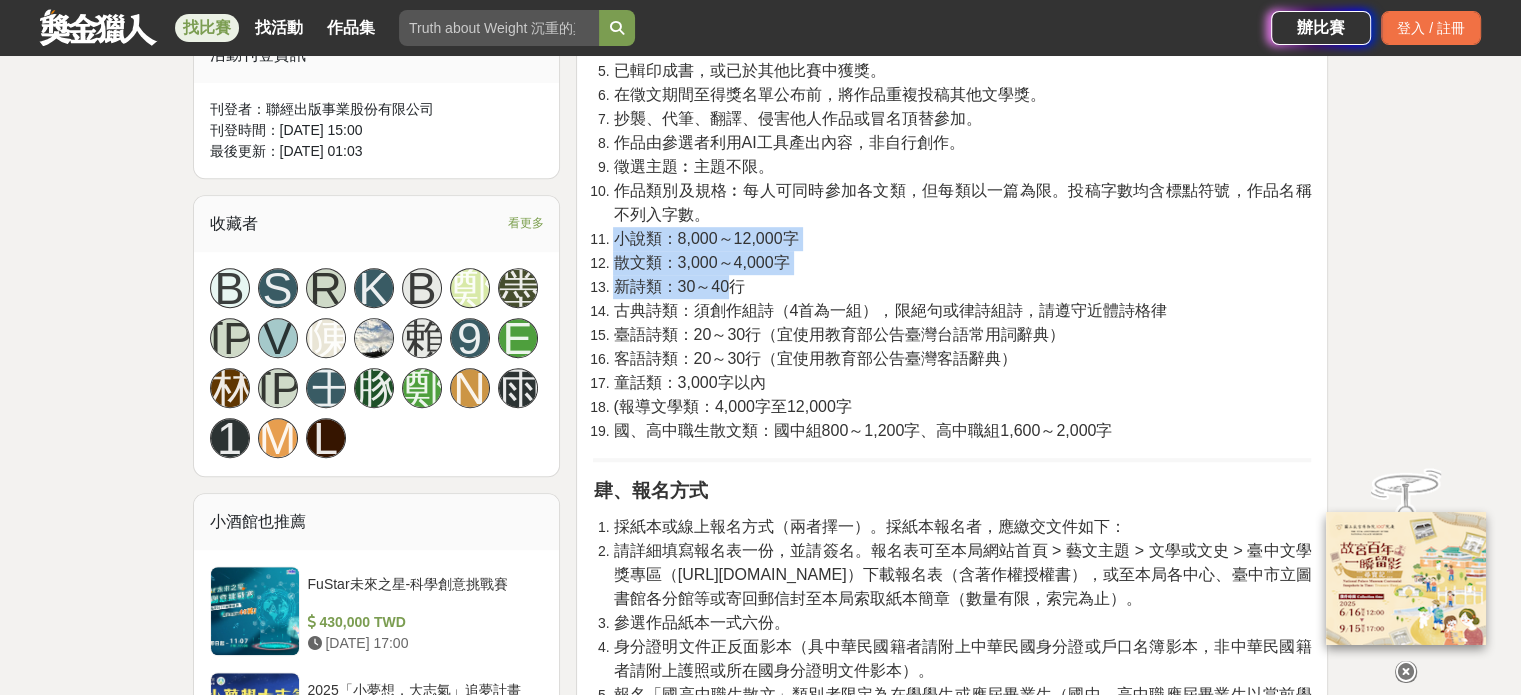 drag, startPoint x: 616, startPoint y: 239, endPoint x: 733, endPoint y: 293, distance: 128.86038 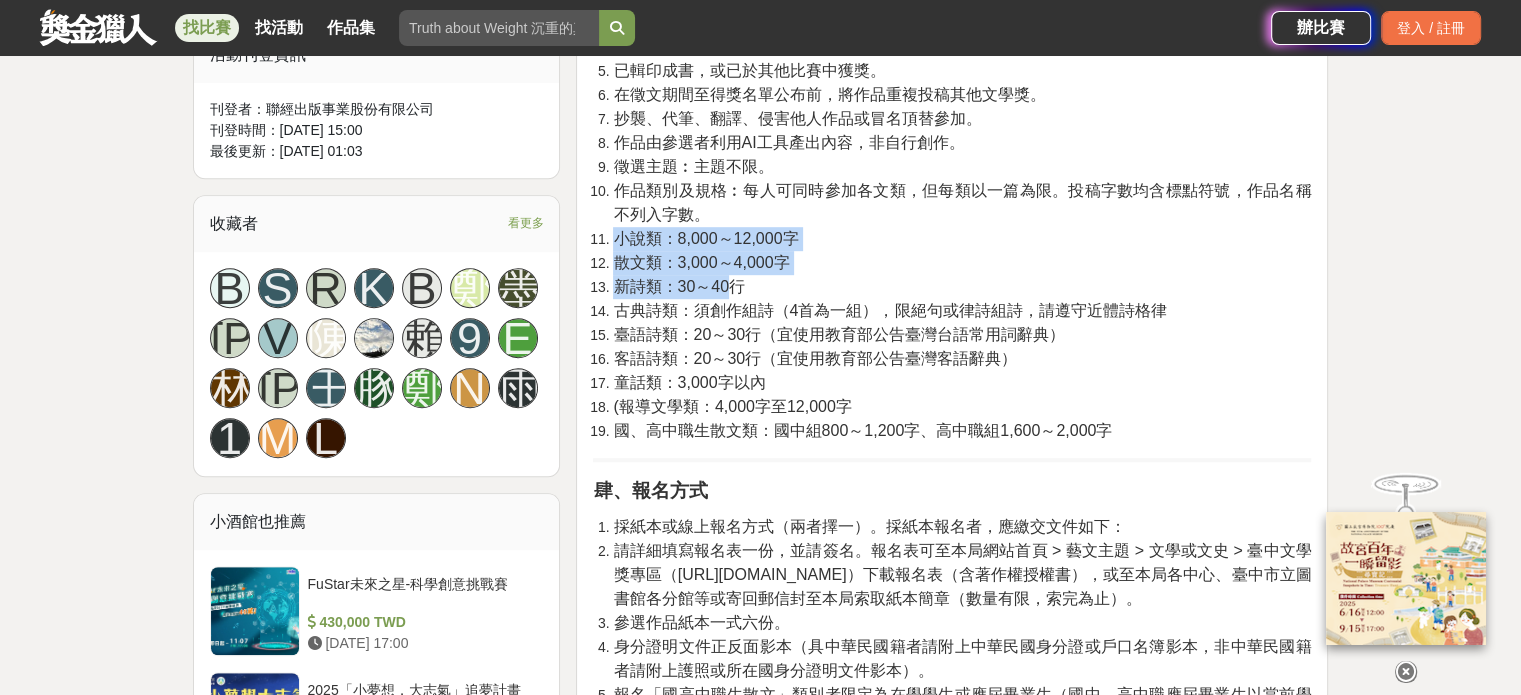 click on "參選者資格︰徵稿對象不拘（無國籍、居住地等限制，海外民眾亦可參加，惟各類別皆須以繁體中文創作），本局及承辦單位所屬員工不得參加。 參選作品有下列情形者，主辦單位將取消其參選、得獎資格，追回獎金、獎座（狀），公布其違規情形之事實，並保有法律追訴權，一切法律責任概由參選者自行負責。 作品稿件上書寫或印有作者姓名及任何記號。 在任何報刊、雜誌、網站、部落格、臉書等公開媒體發表。 已輯印成書，或已於其他比賽中獲獎。 在徵文期間至得獎名單公布前，將作品重複投稿其他文學獎。 抄襲、代筆、翻譯、侵害他人作品或冒名頂替參加。 作品由參選者利用AI工具產出內容，非自行創作。 徵選主題︰主題不限。 作品類別及規格︰每人可同時參加各文類，但每類以一篇為限。投稿字數均含標點符號，作品名稱不列入字數。" at bounding box center (952, 179) 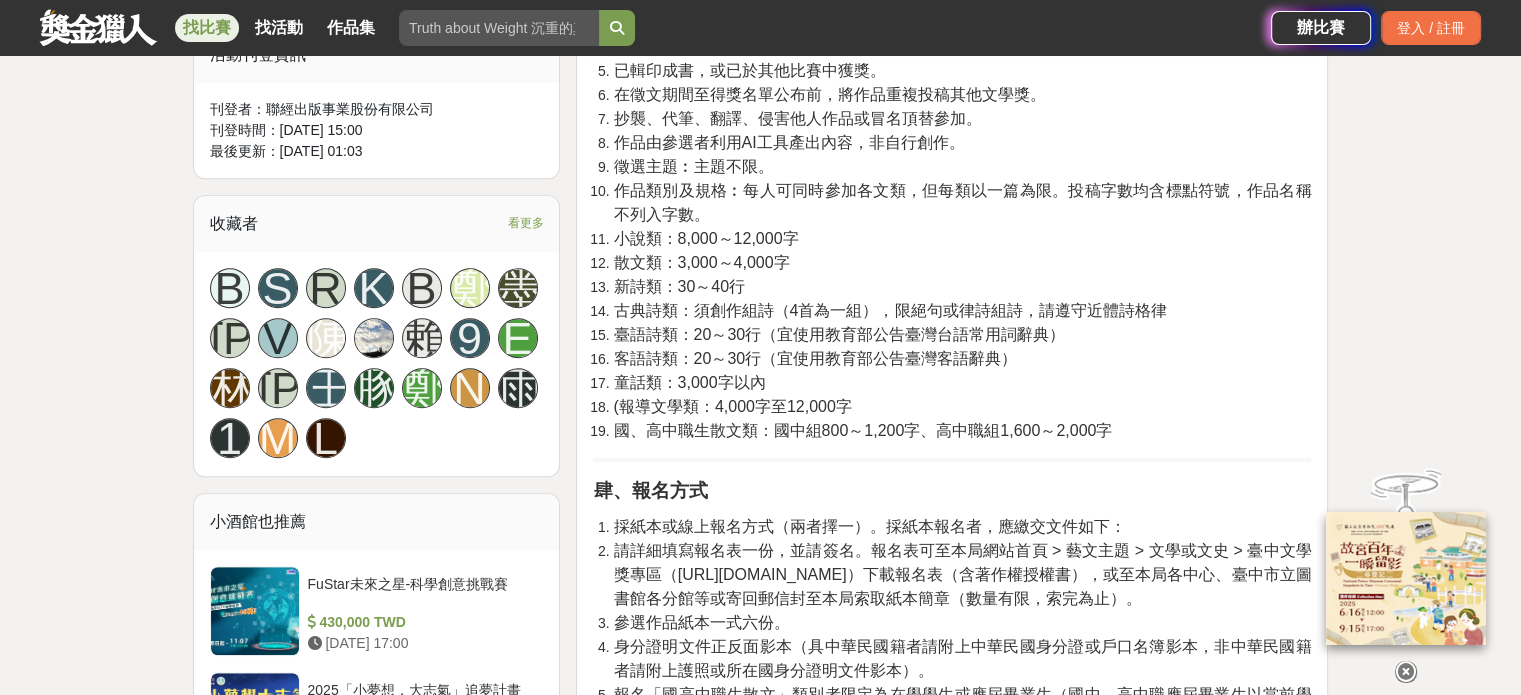 drag, startPoint x: 753, startPoint y: 298, endPoint x: 754, endPoint y: 316, distance: 18.027756 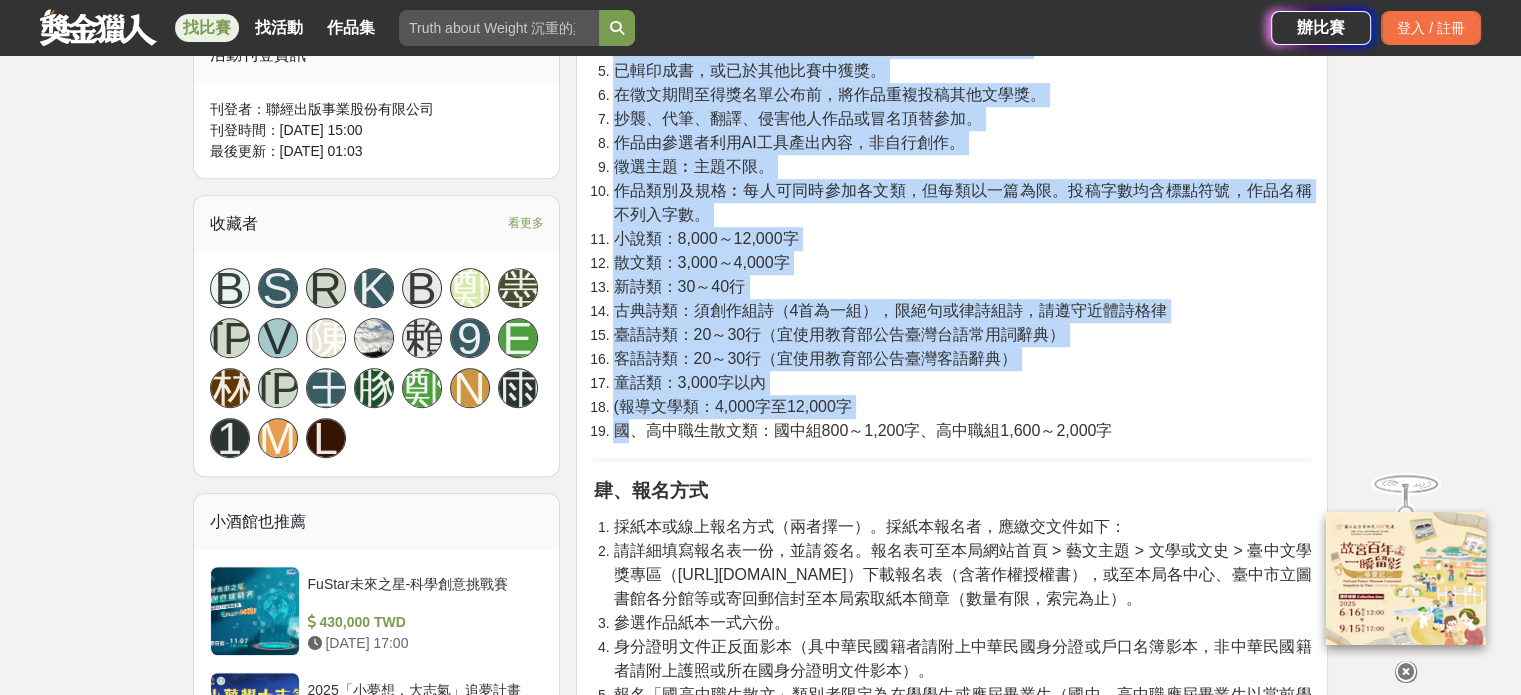 drag, startPoint x: 632, startPoint y: 431, endPoint x: 1046, endPoint y: 449, distance: 414.3911 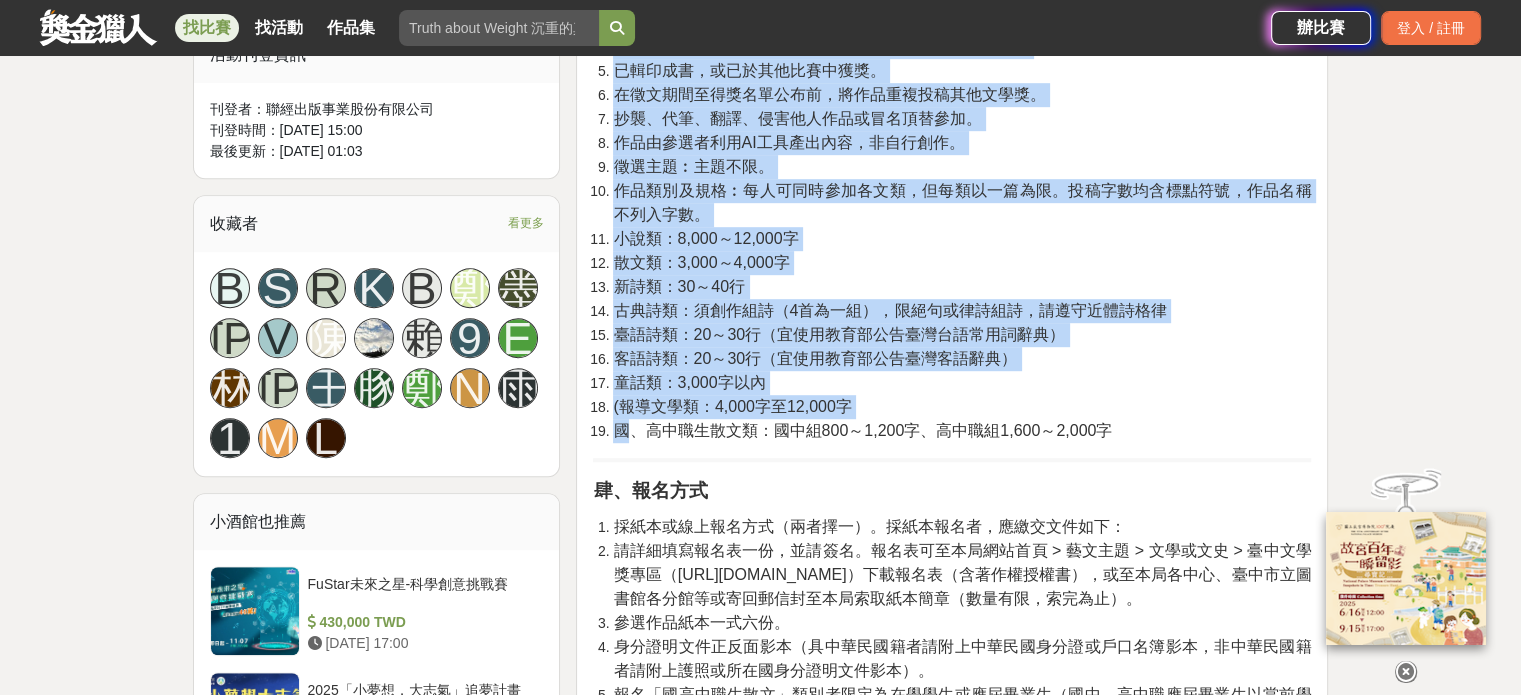 click on "壹、宗旨 為持續累積臺中市的文學能量，臺中市政府文化局（以下稱本局）本(114)年舉辦第十四屆臺中文學獎徵文活動，並規劃多元徵選文類，開放書寫題材，讓不同創作領域的寫作者透過作品來呈現文學豐富的面向，發掘優秀創作人才及保存優良文學作品。 貳、辦理單位 指導單位：臺中市政府 主辦單位：臺中市政府文化局 承辦單位：聯經出版事業股份有限公司 參、徵選類別及資格 參選者資格︰徵稿對象不拘（無國籍、居住地等限制，海外民眾亦可參加，惟各類別皆須以繁體中文創作），本局及承辦單位所屬員工不得參加。 參選作品有下列情形者，主辦單位將取消其參選、得獎資格，追回獎金、獎座（狀），公布其違規情形之事實，並保有法律追訴權，一切法律責任概由參選者自行負責。 作品稿件上書寫或印有作者姓名及任何記號。 徵選主題︰主題不限。" at bounding box center (952, 1458) 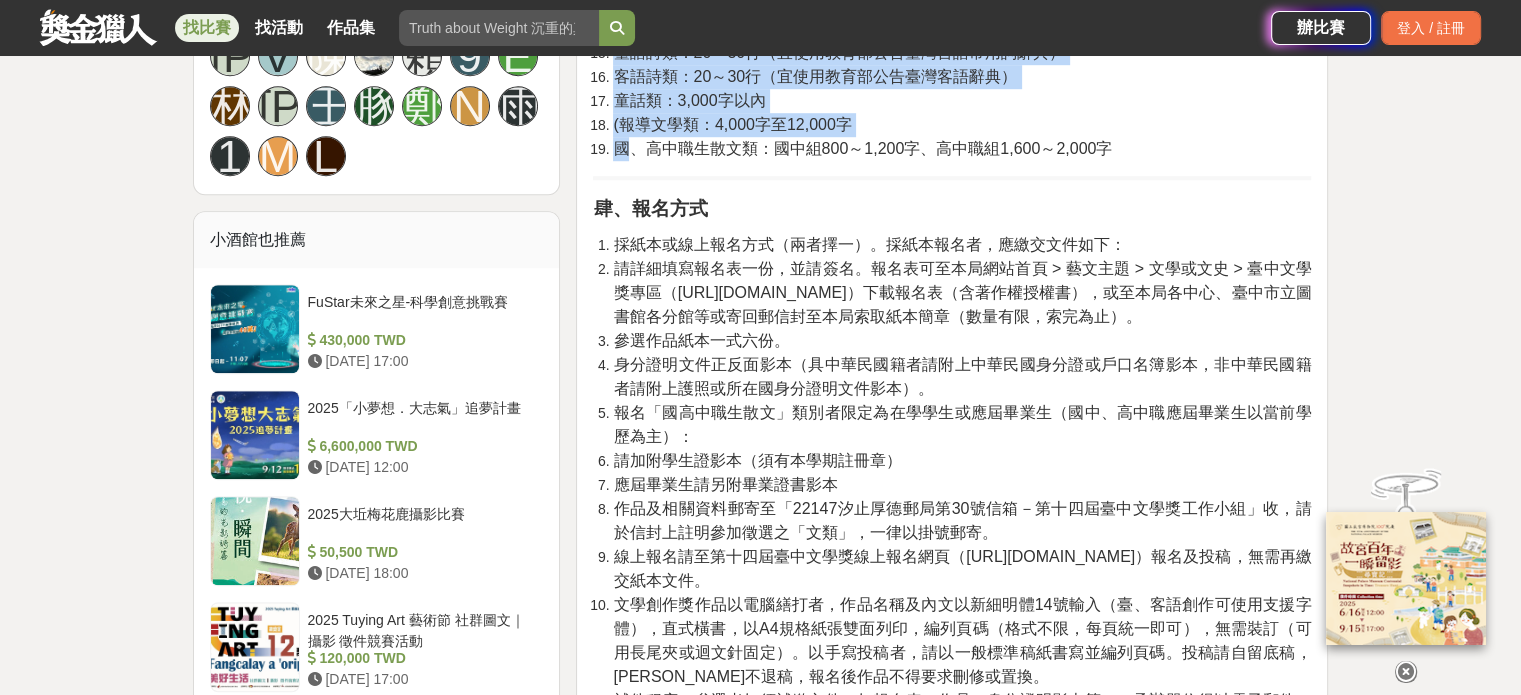 scroll, scrollTop: 1400, scrollLeft: 0, axis: vertical 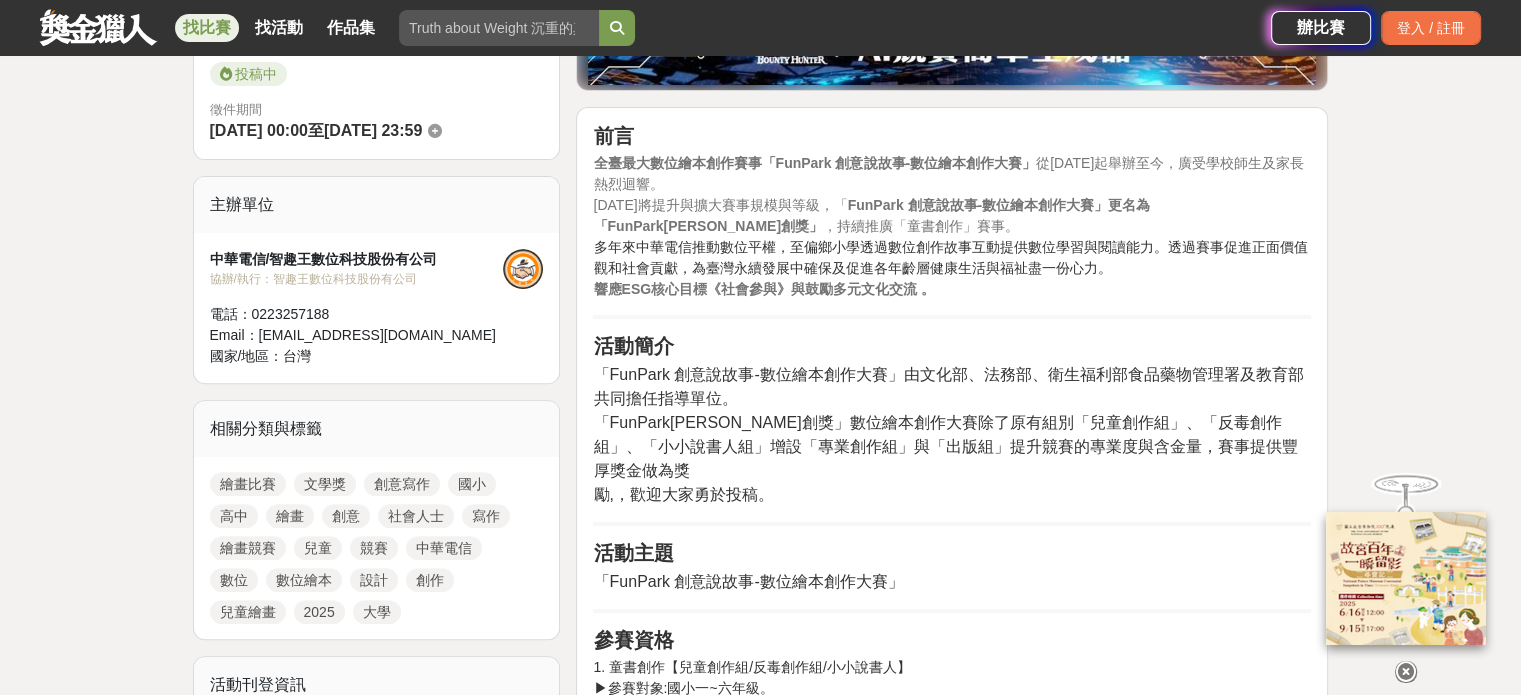 drag, startPoint x: 621, startPoint y: 256, endPoint x: 1190, endPoint y: 265, distance: 569.07117 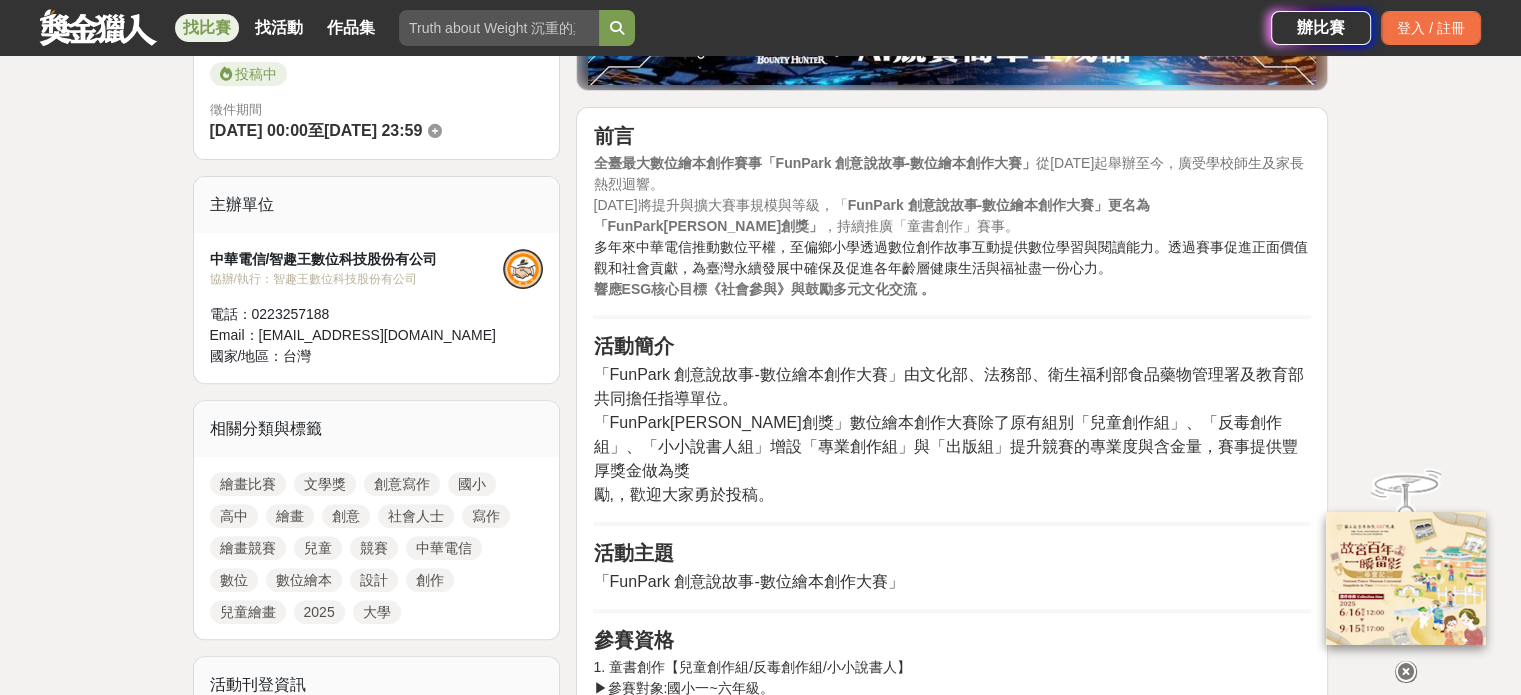 click on "全臺最大數位繪本創作賽事「FunPark 創意說故事-數位繪本創作大賽」 從2013年起舉辦至今，廣受學校師生及家長熱烈迴響。 2025年將提升與擴大賽事規模與等級，「 FunPark 創意說故事-數位繪本創作大賽」更名為「FunPark童書星創獎」 ，持續推廣「童書創作」賽事。 多年來中華電信推動數位平權，至偏鄉小學透過數位創作故事互動提供數位學習與閱讀能力。透過賽事促進正面價值觀和社會貢獻，為臺灣永續發展中確保及促進各年齡層健康生活與福祉盡一份心力。  響應ESG核心目標《社會參與》與鼓勵多元文化交流 。" at bounding box center [952, 226] 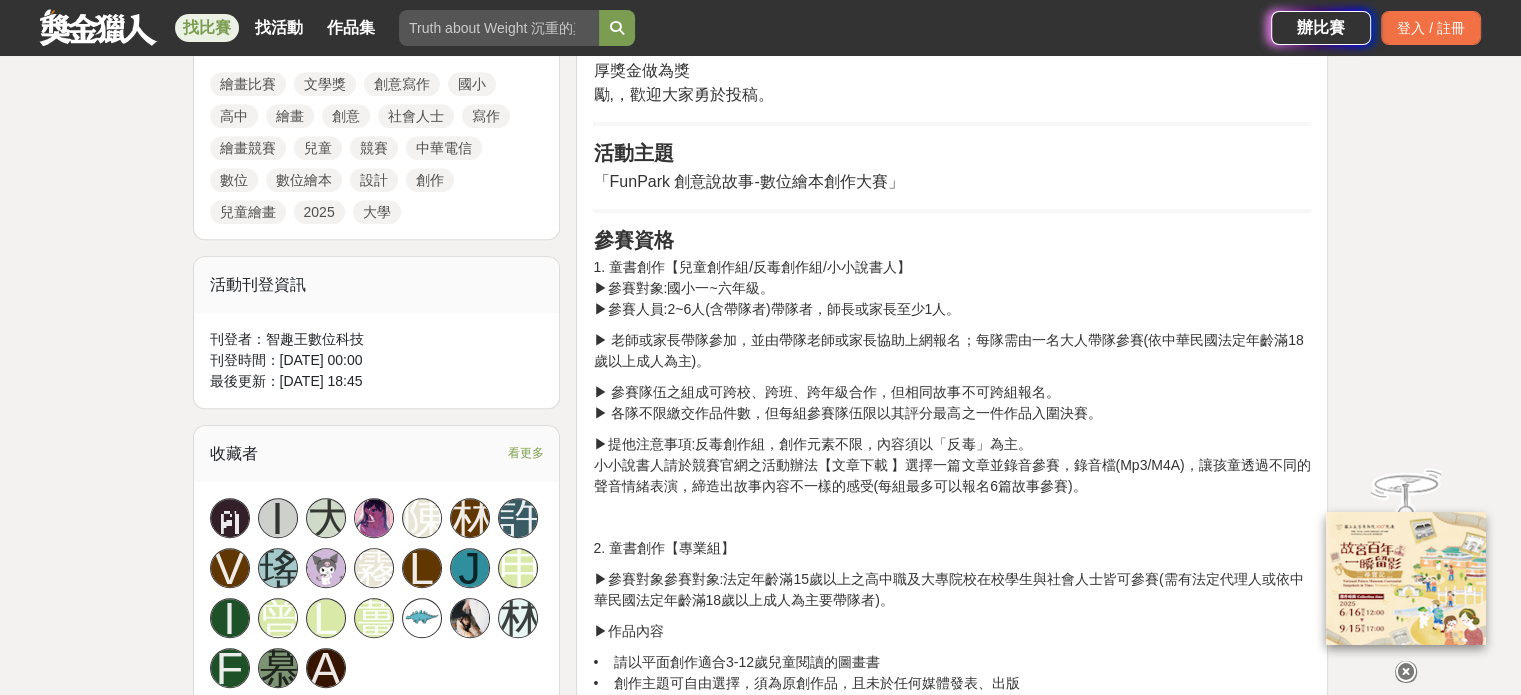 scroll, scrollTop: 1100, scrollLeft: 0, axis: vertical 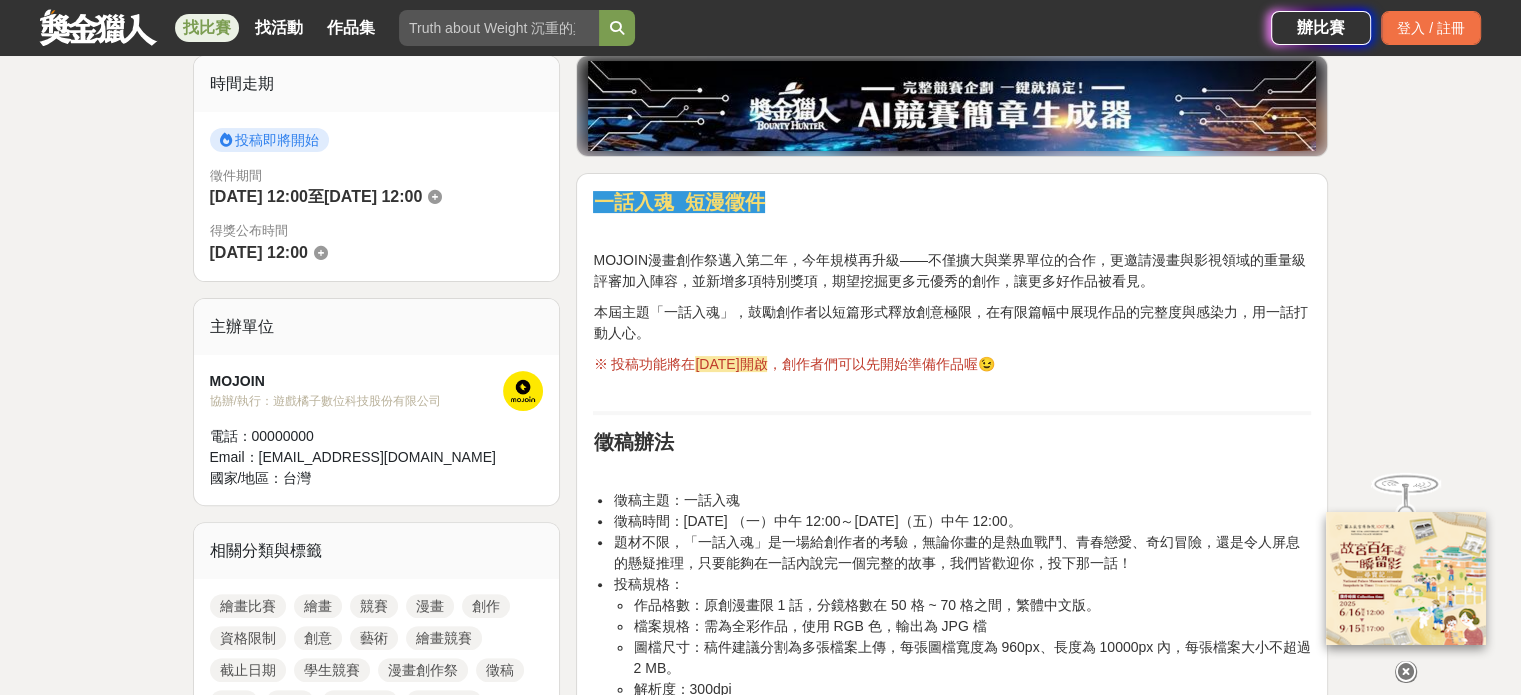 drag, startPoint x: 710, startPoint y: 280, endPoint x: 791, endPoint y: 377, distance: 126.37247 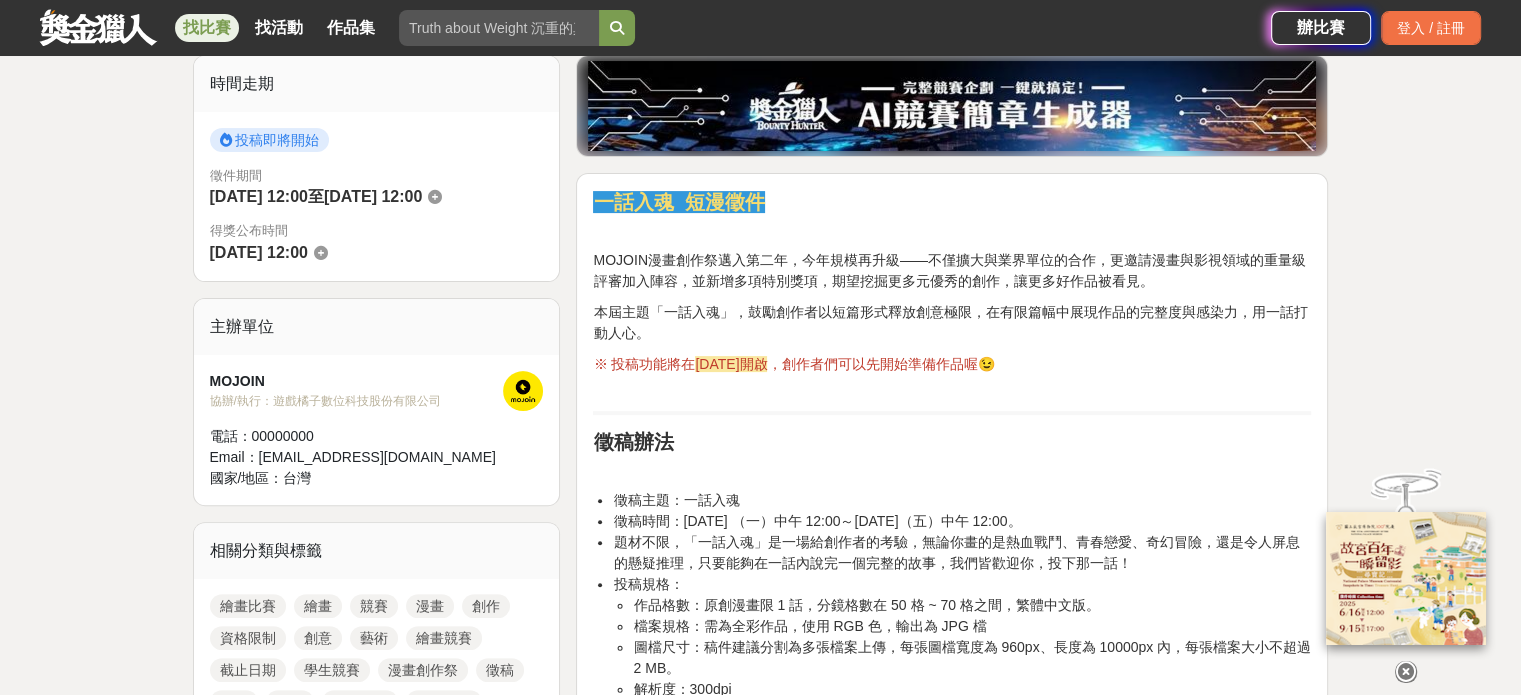 click on "一話入魂  短漫徵件   MOJOIN漫畫創作祭邁入第二年，今年規模再升級——不僅擴大與業界單位的合作，更邀請漫畫與影視領域的重量級評審加入陣容，並新增多項特別獎項，期望挖掘更多元優秀的創作，讓更多好作品被看見。 本屆主題「一話入魂」，鼓勵創作者以短篇形式釋放創意極限，在有限篇幅中展現作品的完整度與感染力，用一話打動人心。 ※ 投稿功能將在  2025 年 9 月 1 日開啟 ，創作者們可以先開始準備作品喔😉   徵稿辦法   徵稿主題：一話入魂 徵稿時間：2025/9/1 （一）中午 12:00～2025/10/31（五）中午 12:00。 題材不限，「一話入魂」是一場給創作者的考驗，無論你畫的是熱血戰鬥、青春戀愛、奇幻冒險，還是令人屏息的懸疑推理，只要能夠在一話內說完一個完整的故事，我們皆歡迎你，投下那一話！ 投稿規格： 解析度：300dpi 語言：繁體中文 查詢" at bounding box center (952, 2318) 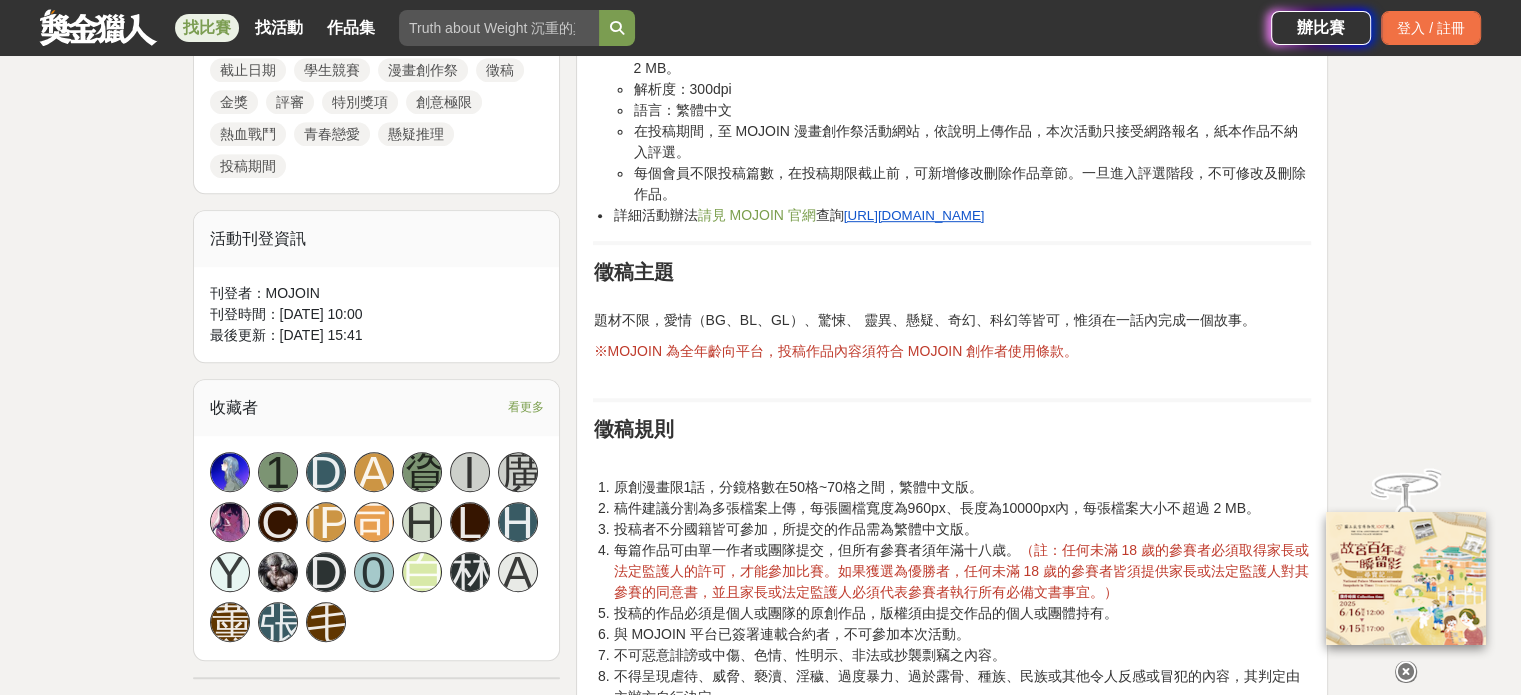 scroll, scrollTop: 1000, scrollLeft: 0, axis: vertical 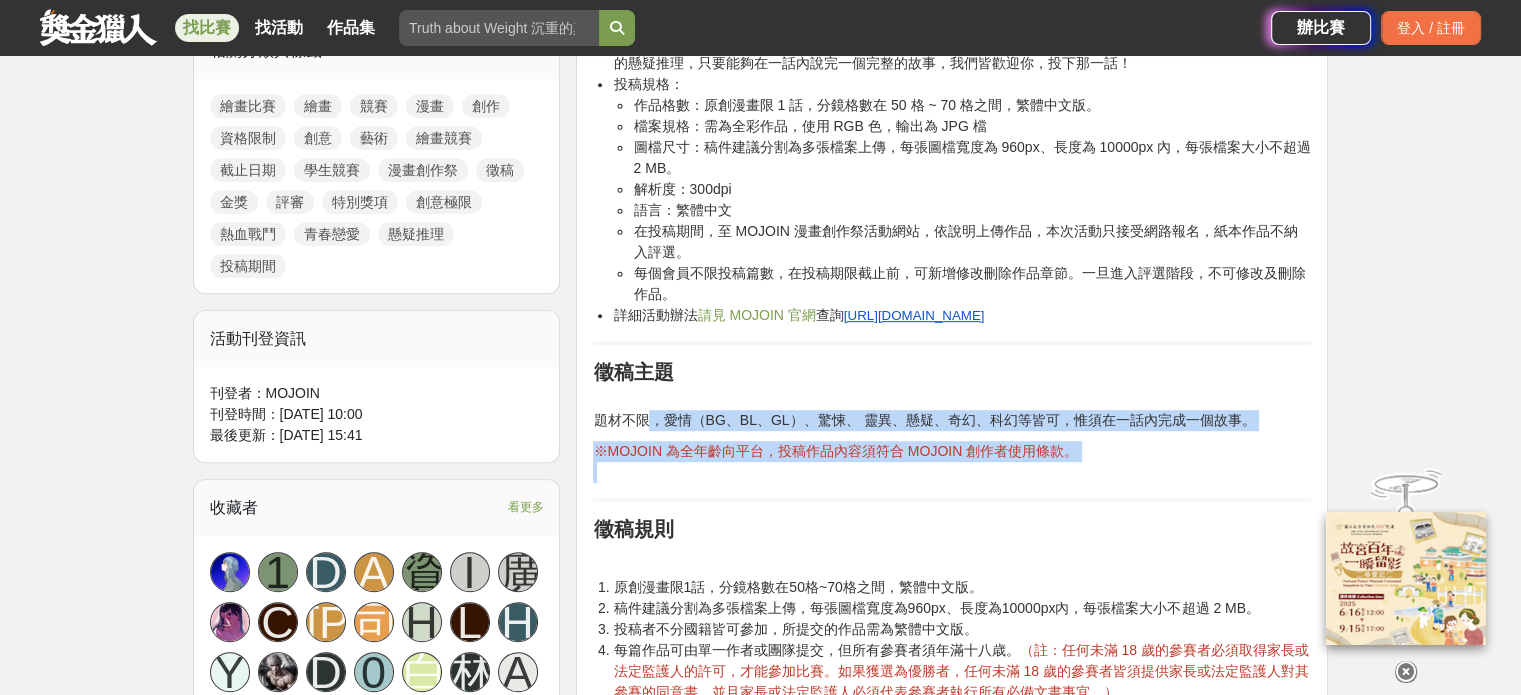 drag, startPoint x: 644, startPoint y: 426, endPoint x: 1168, endPoint y: 470, distance: 525.84406 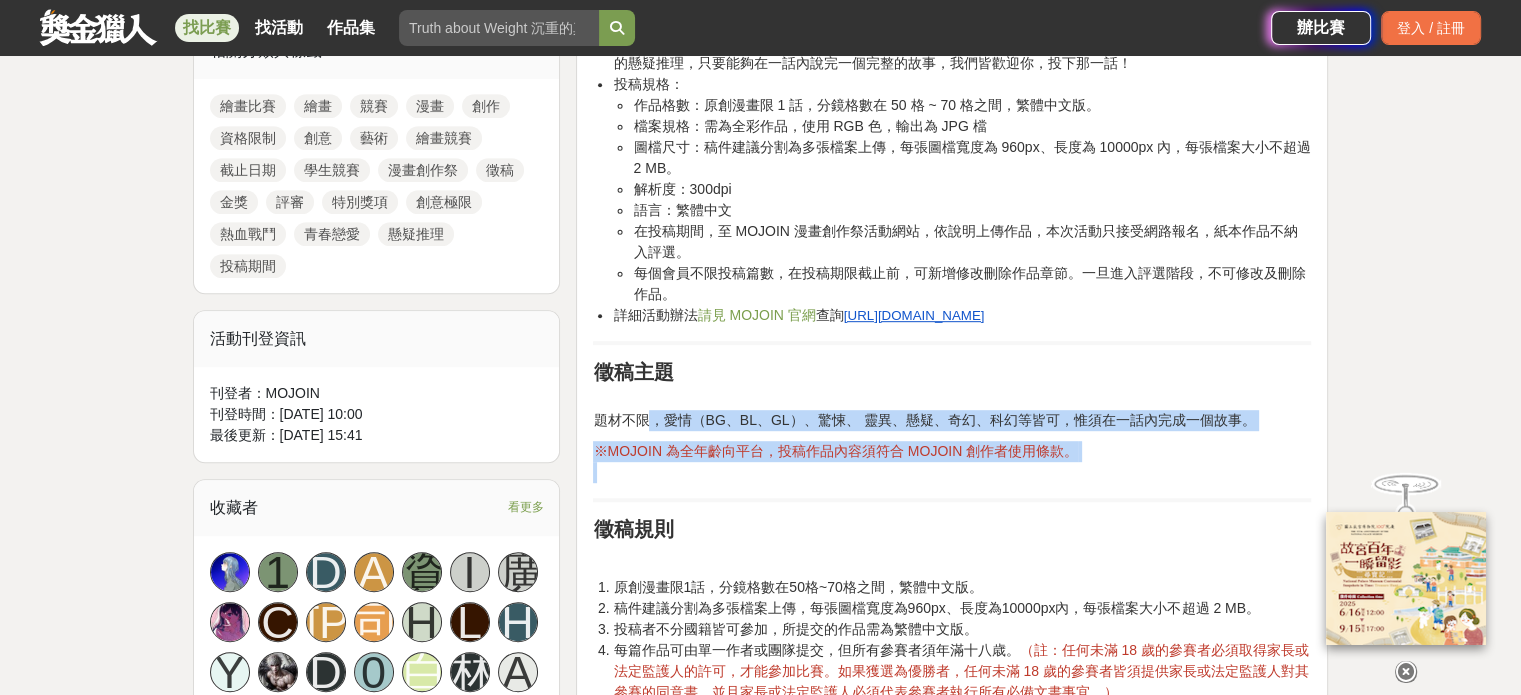 click on "一話入魂  短漫徵件   MOJOIN漫畫創作祭邁入第二年，今年規模再升級——不僅擴大與業界單位的合作，更邀請漫畫與影視領域的重量級評審加入陣容，並新增多項特別獎項，期望挖掘更多元優秀的創作，讓更多好作品被看見。 本屆主題「一話入魂」，鼓勵創作者以短篇形式釋放創意極限，在有限篇幅中展現作品的完整度與感染力，用一話打動人心。 ※ 投稿功能將在  2025 年 9 月 1 日開啟 ，創作者們可以先開始準備作品喔😉   徵稿辦法   徵稿主題：一話入魂 徵稿時間：2025/9/1 （一）中午 12:00～2025/10/31（五）中午 12:00。 題材不限，「一話入魂」是一場給創作者的考驗，無論你畫的是熱血戰鬥、青春戀愛、奇幻冒險，還是令人屏息的懸疑推理，只要能夠在一話內說完一個完整的故事，我們皆歡迎你，投下那一話！ 投稿規格： 解析度：300dpi 語言：繁體中文 查詢" at bounding box center (952, 1818) 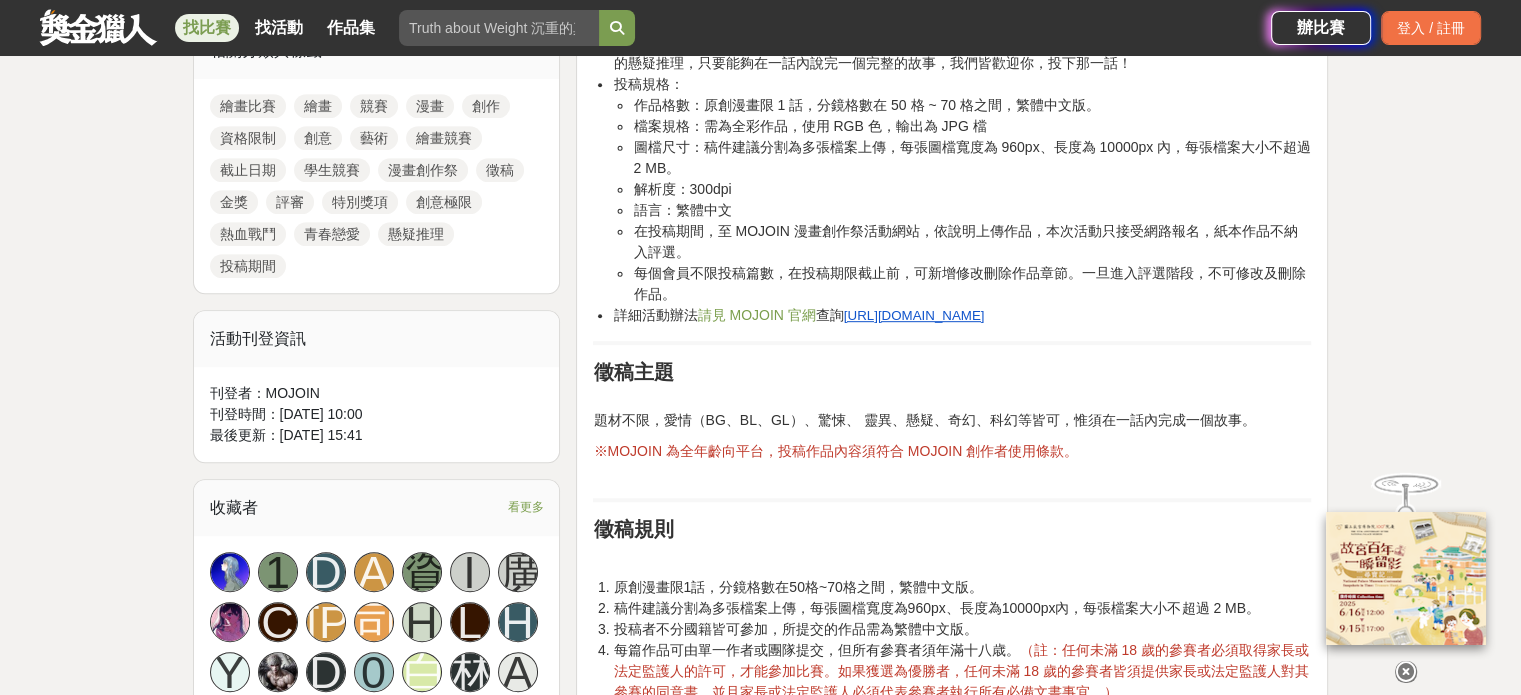 click on "一話入魂  短漫徵件   MOJOIN漫畫創作祭邁入第二年，今年規模再升級——不僅擴大與業界單位的合作，更邀請漫畫與影視領域的重量級評審加入陣容，並新增多項特別獎項，期望挖掘更多元優秀的創作，讓更多好作品被看見。 本屆主題「一話入魂」，鼓勵創作者以短篇形式釋放創意極限，在有限篇幅中展現作品的完整度與感染力，用一話打動人心。 ※ 投稿功能將在  2025 年 9 月 1 日開啟 ，創作者們可以先開始準備作品喔😉   徵稿辦法   徵稿主題：一話入魂 徵稿時間：2025/9/1 （一）中午 12:00～2025/10/31（五）中午 12:00。 題材不限，「一話入魂」是一場給創作者的考驗，無論你畫的是熱血戰鬥、青春戀愛、奇幻冒險，還是令人屏息的懸疑推理，只要能夠在一話內說完一個完整的故事，我們皆歡迎你，投下那一話！ 投稿規格： 解析度：300dpi 語言：繁體中文 查詢" at bounding box center (952, 1818) 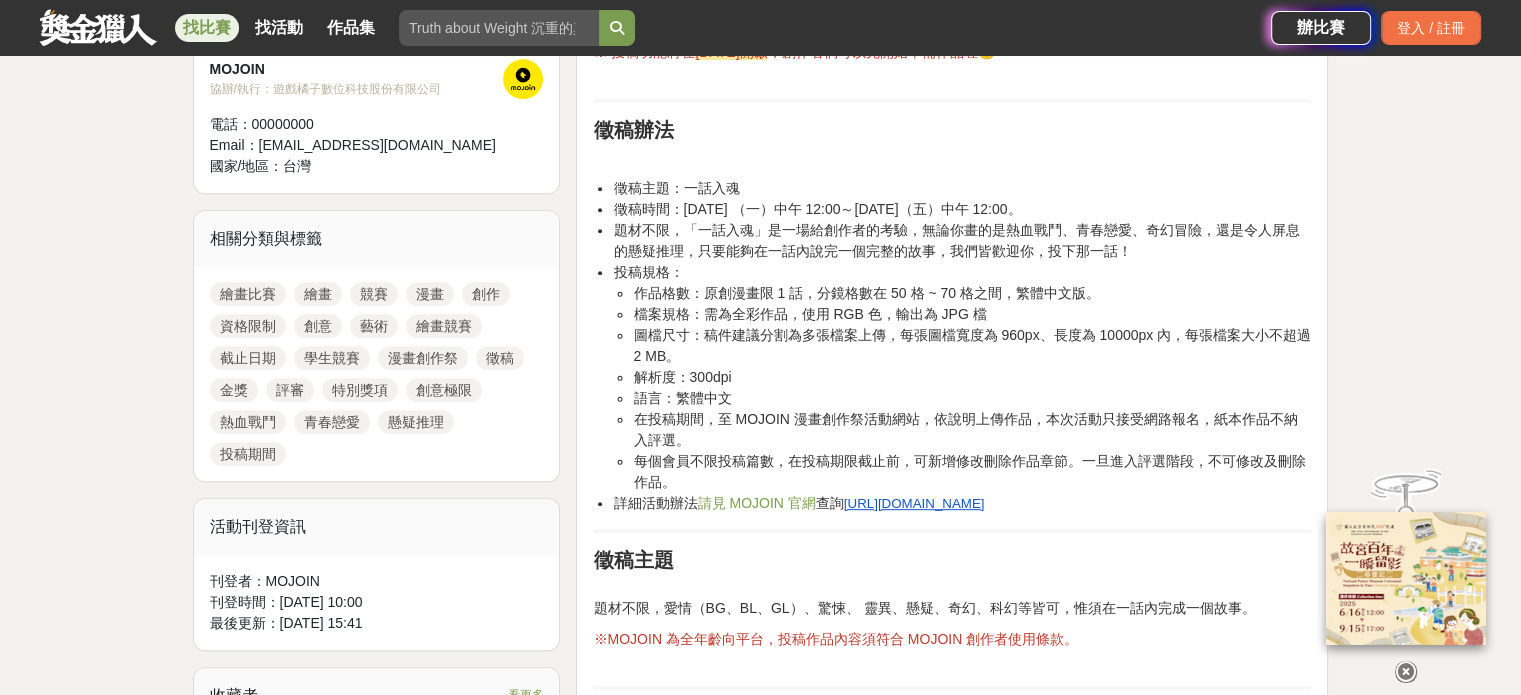 scroll, scrollTop: 800, scrollLeft: 0, axis: vertical 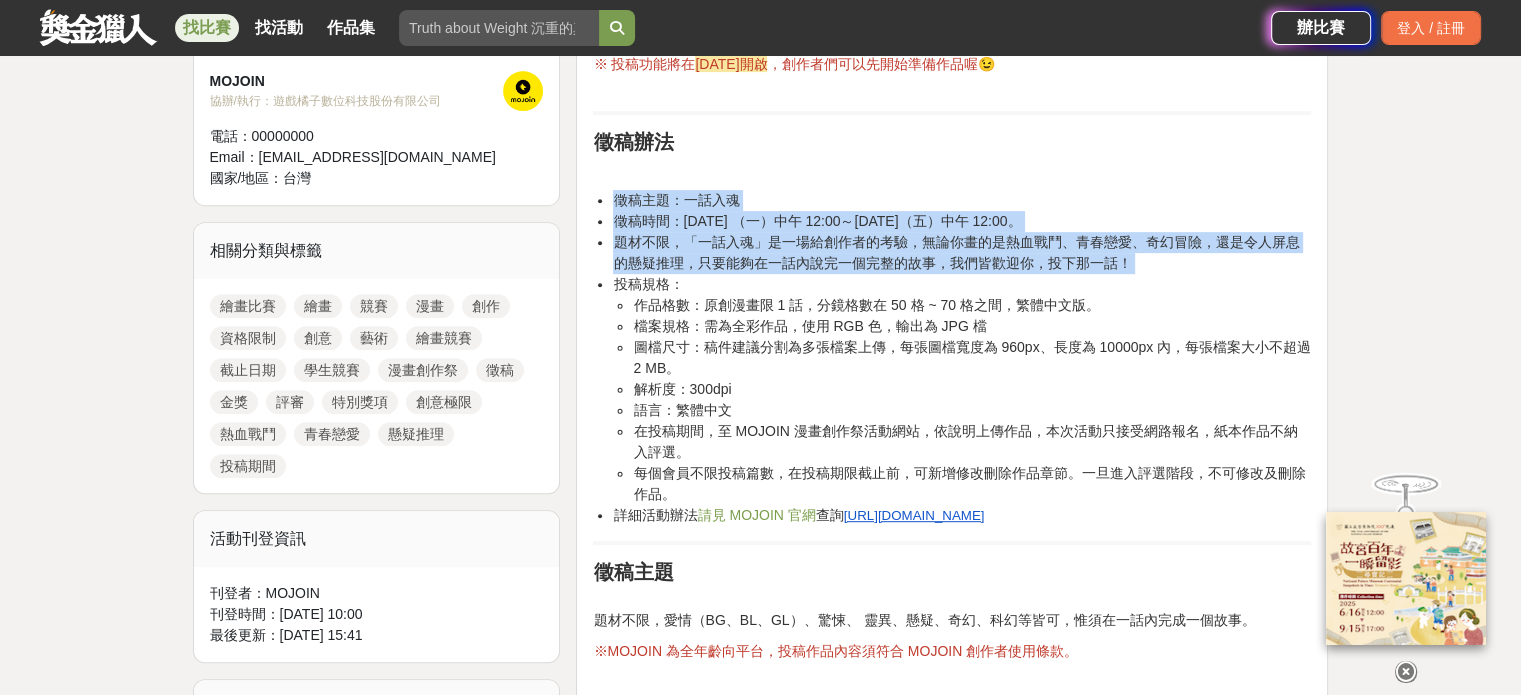 drag, startPoint x: 606, startPoint y: 208, endPoint x: 780, endPoint y: 281, distance: 188.69287 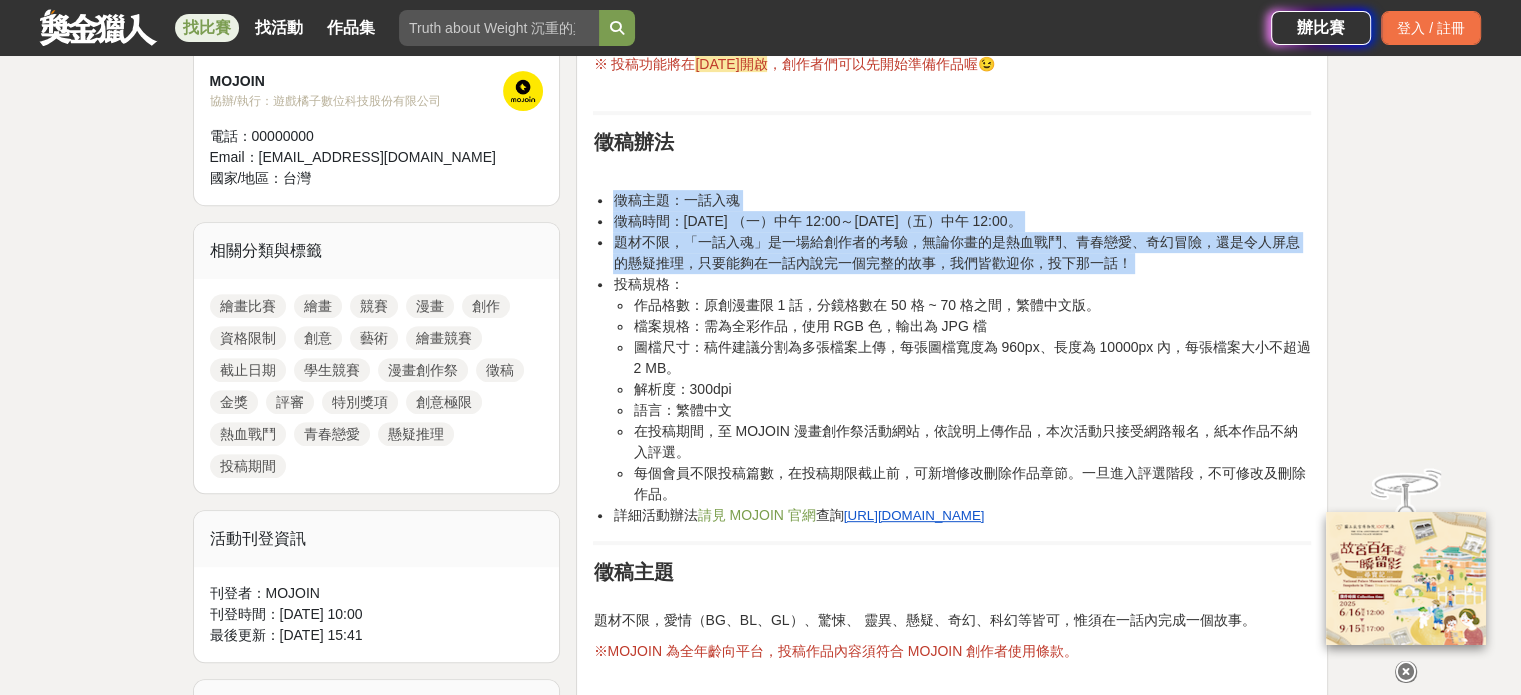 click on "徵稿主題：一話入魂 徵稿時間：2025/9/1 （一）中午 12:00～2025/10/31（五）中午 12:00。 題材不限，「一話入魂」是一場給創作者的考驗，無論你畫的是熱血戰鬥、青春戀愛、奇幻冒險，還是令人屏息的懸疑推理，只要能夠在一話內說完一個完整的故事，我們皆歡迎你，投下那一話！ 投稿規格： 作品格數：原創漫畫限 1 話，分鏡格數在 50 格 ~ 70 格之間，繁體中文版。 檔案規格：需為全彩作品，使用 RGB 色，輸出為 JPG 檔 圖檔尺寸：稿件建議分割為多張檔案上傳，每張圖檔寬度為 960px、長度為 10000px 內，每張檔案大小不超過 2 MB。 解析度：300dpi 語言：繁體中文 在投稿期間，至 MOJOIN 漫畫創作祭活動網站，依說明上傳作品，本次活動只接受網路報名，紙本作品不納入評選。 詳細活動辦法 請見 MOJOIN 官網 查詢  https://mojoin.tw/1Punr" at bounding box center (952, 358) 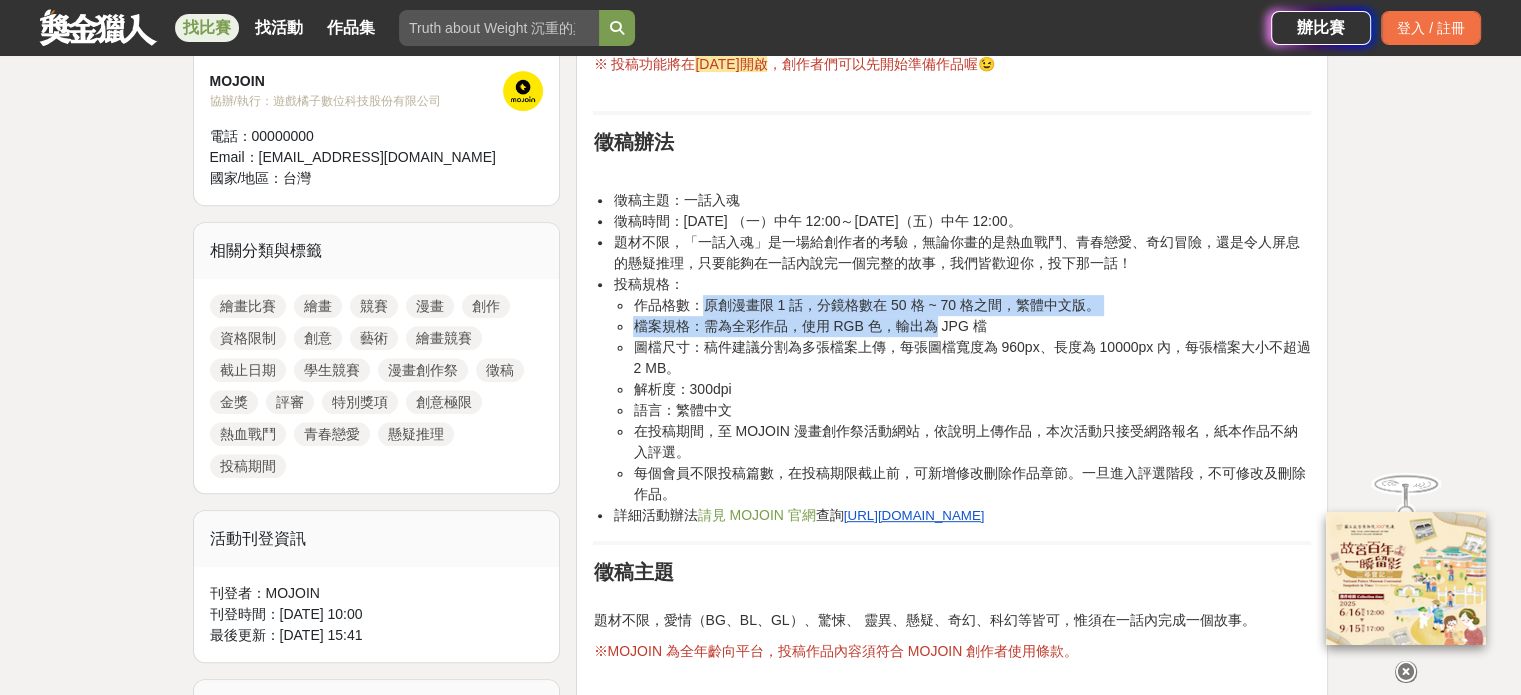 drag, startPoint x: 722, startPoint y: 307, endPoint x: 932, endPoint y: 315, distance: 210.15233 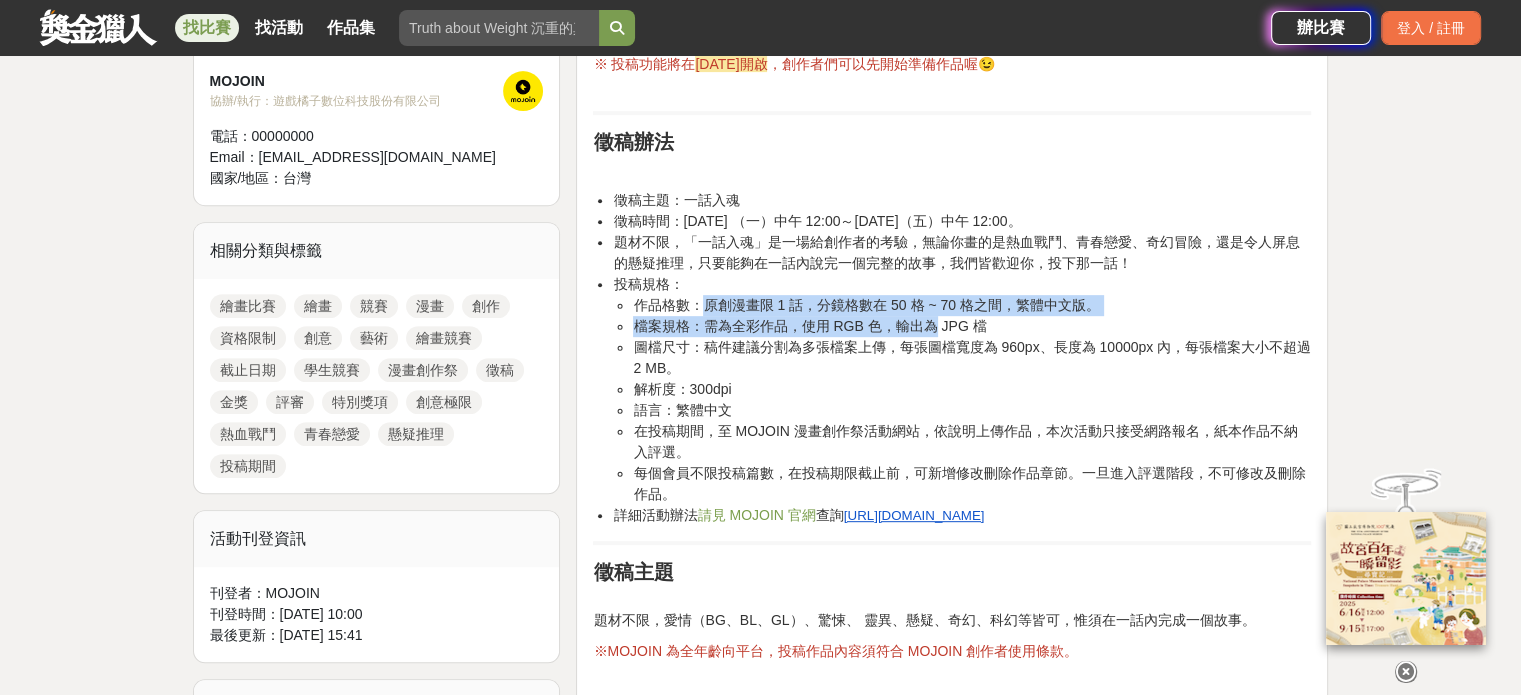 click on "作品格數：原創漫畫限 1 話，分鏡格數在 50 格 ~ 70 格之間，繁體中文版。 檔案規格：需為全彩作品，使用 RGB 色，輸出為 JPG 檔 圖檔尺寸：稿件建議分割為多張檔案上傳，每張圖檔寬度為 960px、長度為 10000px 內，每張檔案大小不超過 2 MB。 解析度：300dpi 語言：繁體中文 在投稿期間，至 MOJOIN 漫畫創作祭活動網站，依說明上傳作品，本次活動只接受網路報名，紙本作品不納入評選。 每個會員不限投稿篇數，在投稿期限截止前，可新增修改刪除作品章節。一旦進入評選階段，不可修改及刪除作品。" at bounding box center (962, 400) 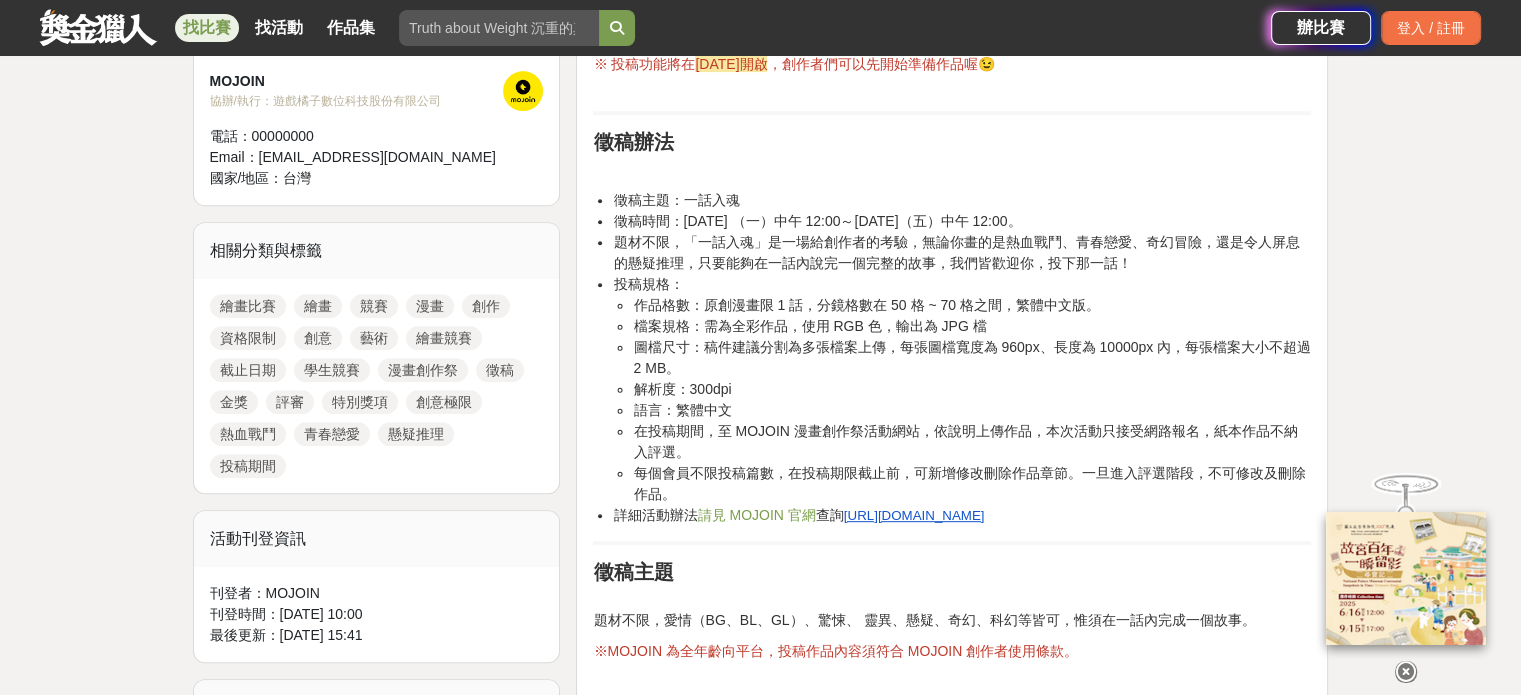 click on "解析度：300dpi" at bounding box center [972, 389] 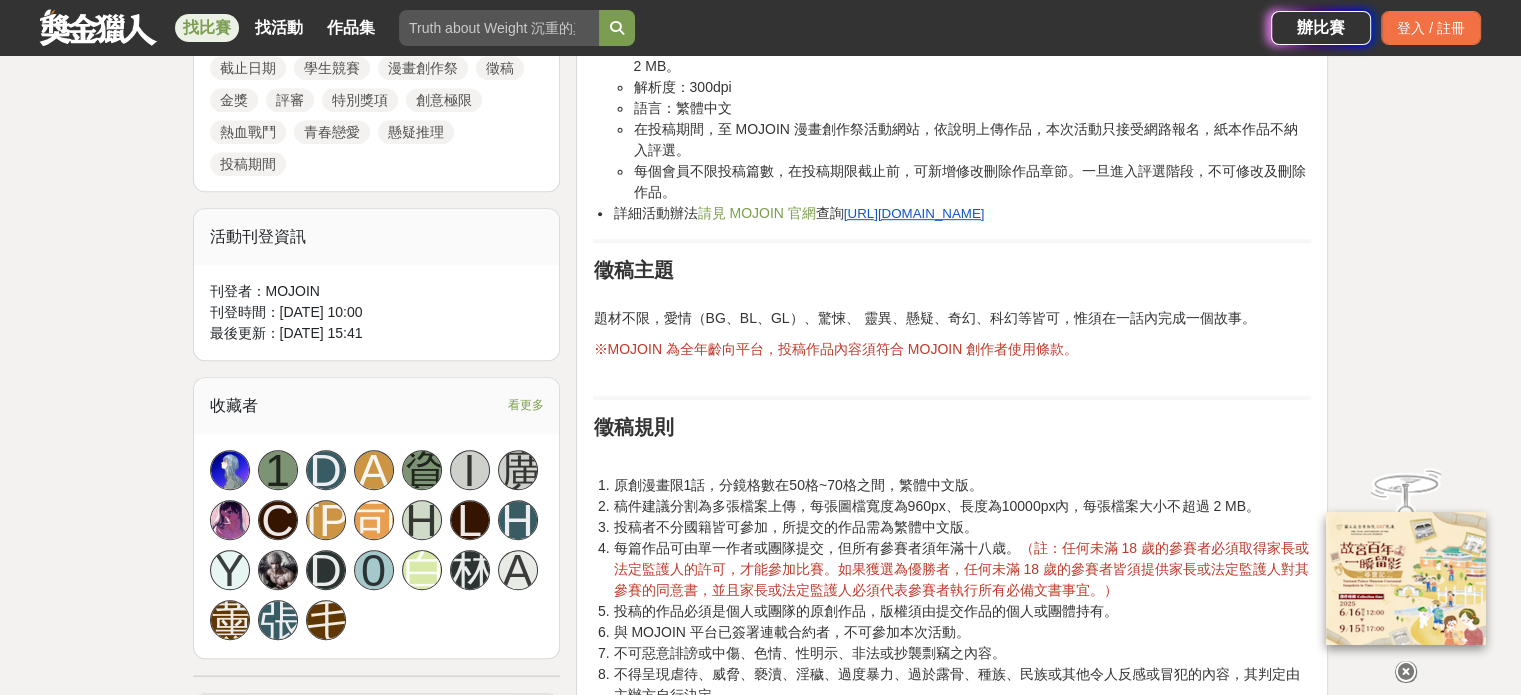 scroll, scrollTop: 1100, scrollLeft: 0, axis: vertical 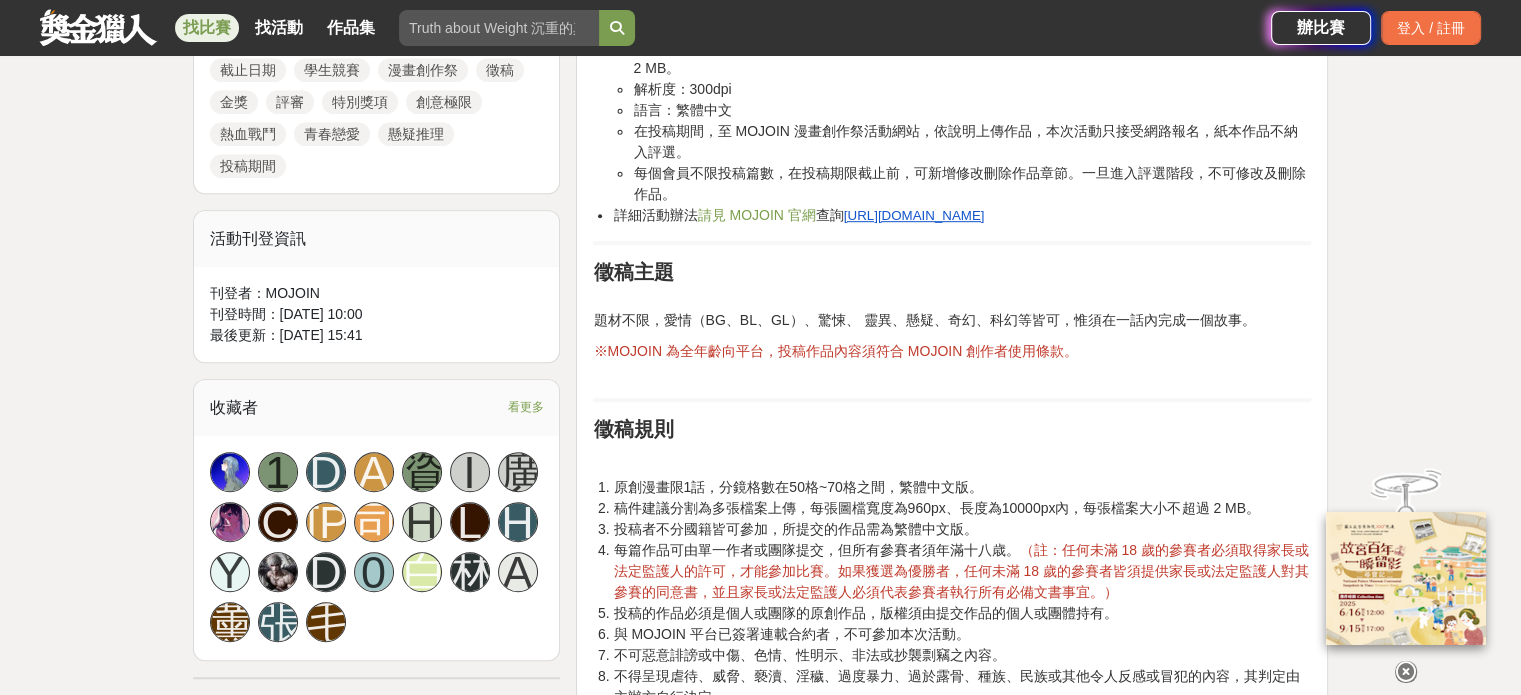 click on "https://mojoin.tw/1Punr" at bounding box center [914, 215] 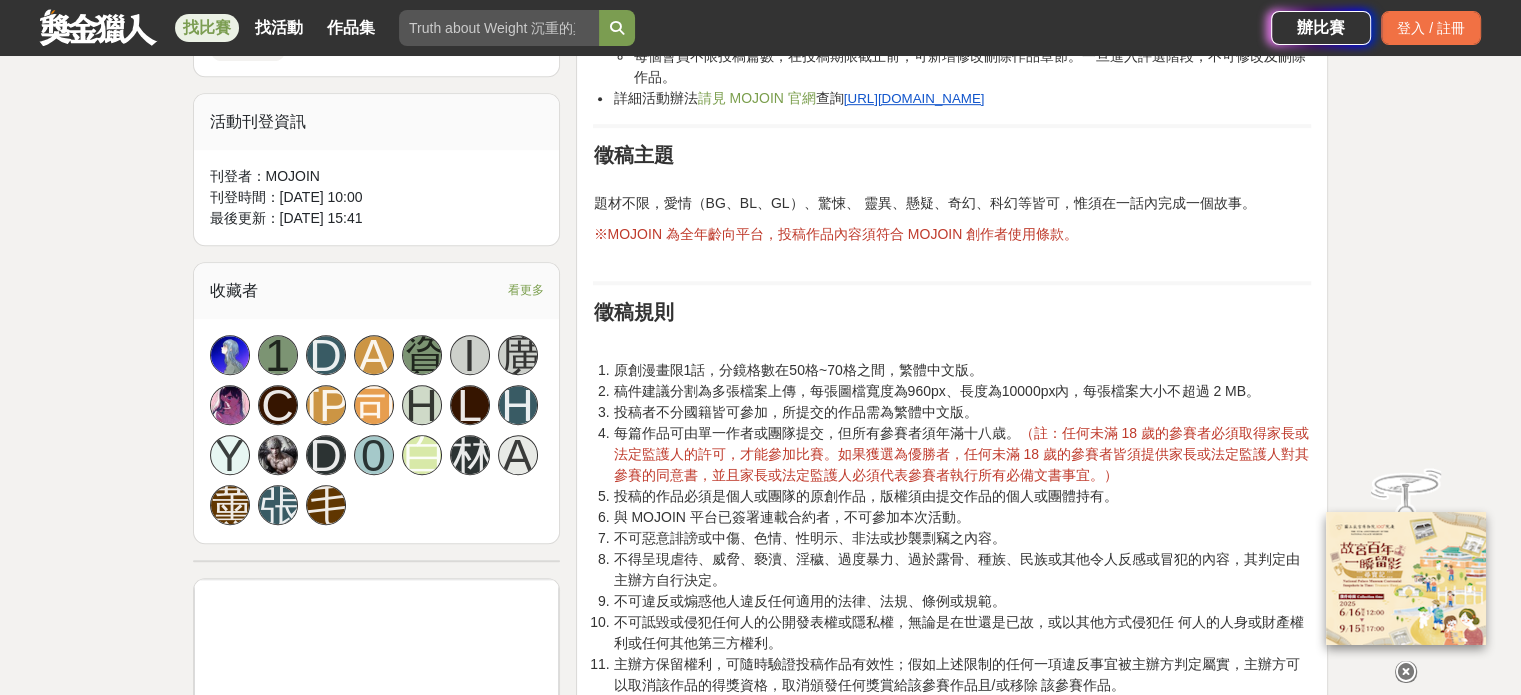 scroll, scrollTop: 1400, scrollLeft: 0, axis: vertical 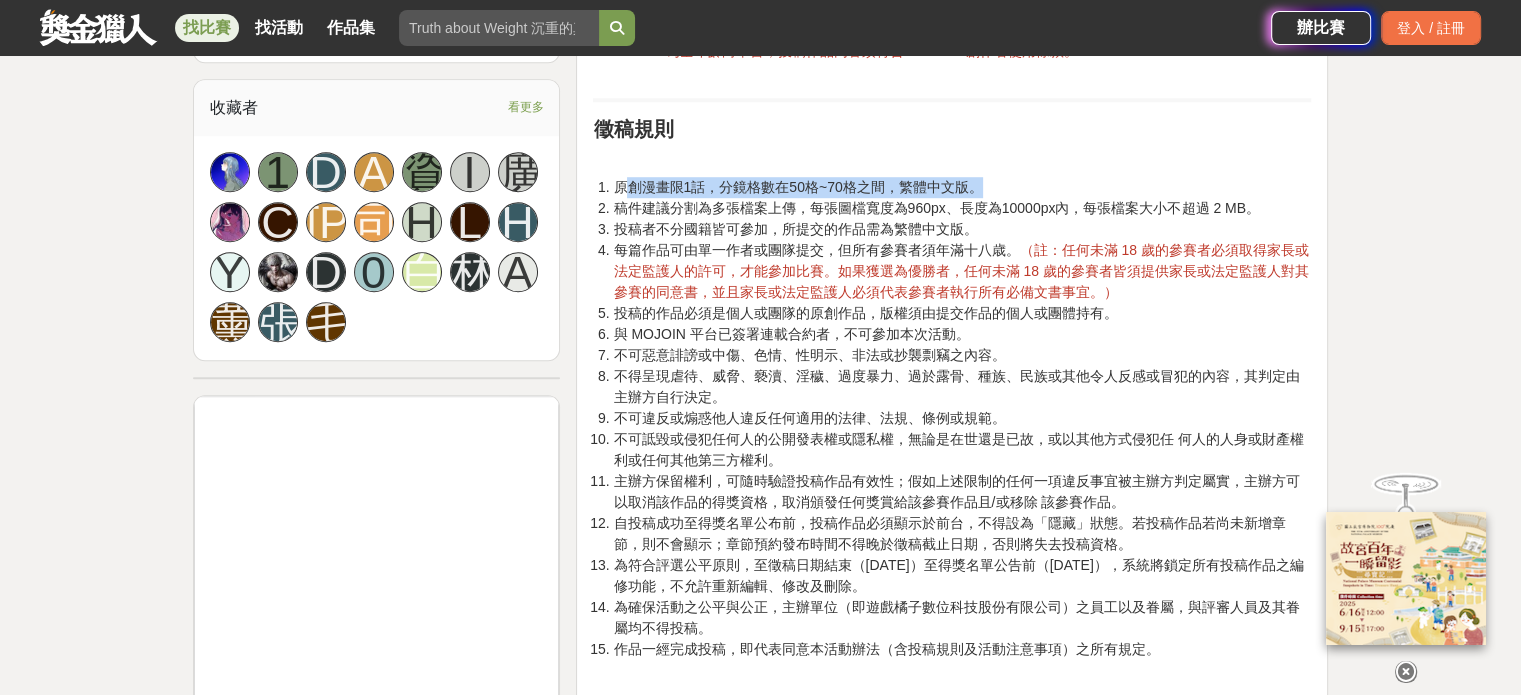 drag, startPoint x: 630, startPoint y: 188, endPoint x: 979, endPoint y: 192, distance: 349.02292 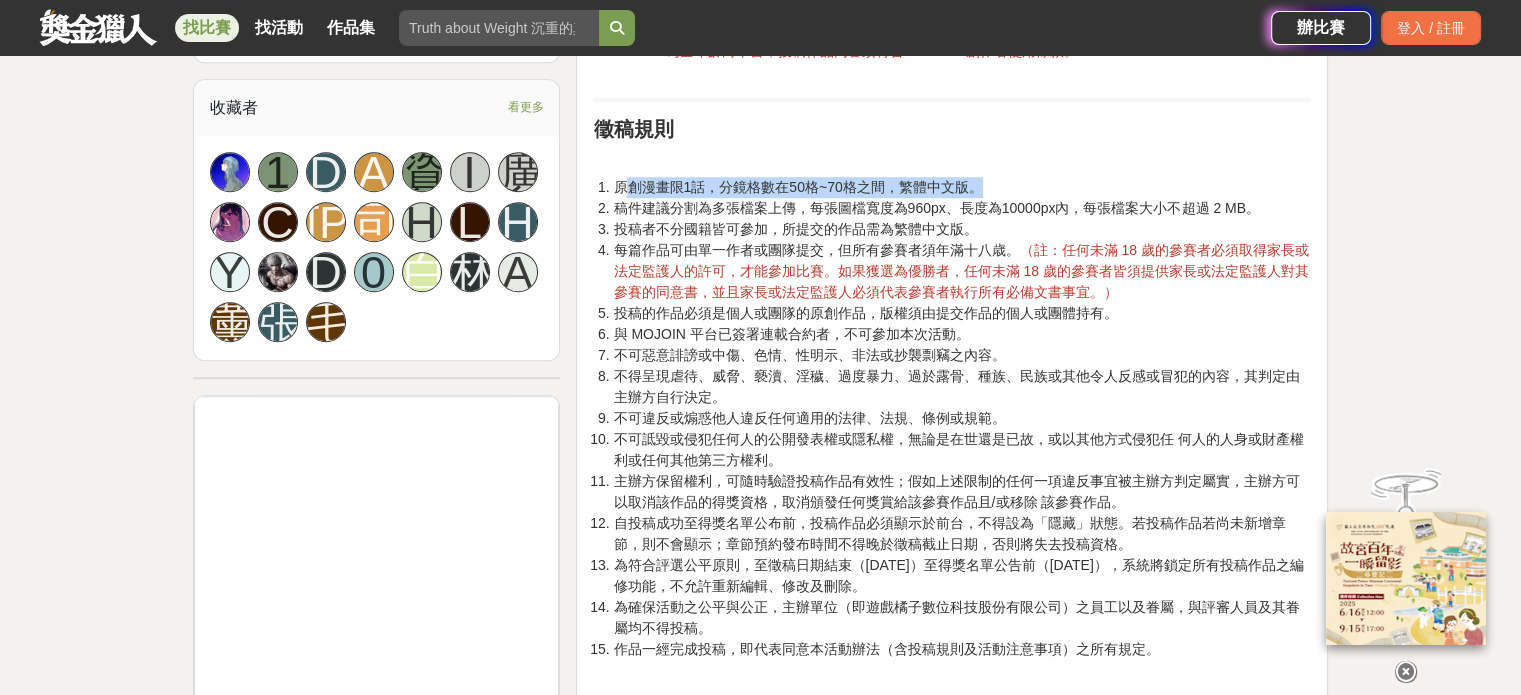click on "原創漫畫限1話，分鏡格數在50格~70格之間，繁體中文版。" at bounding box center (962, 187) 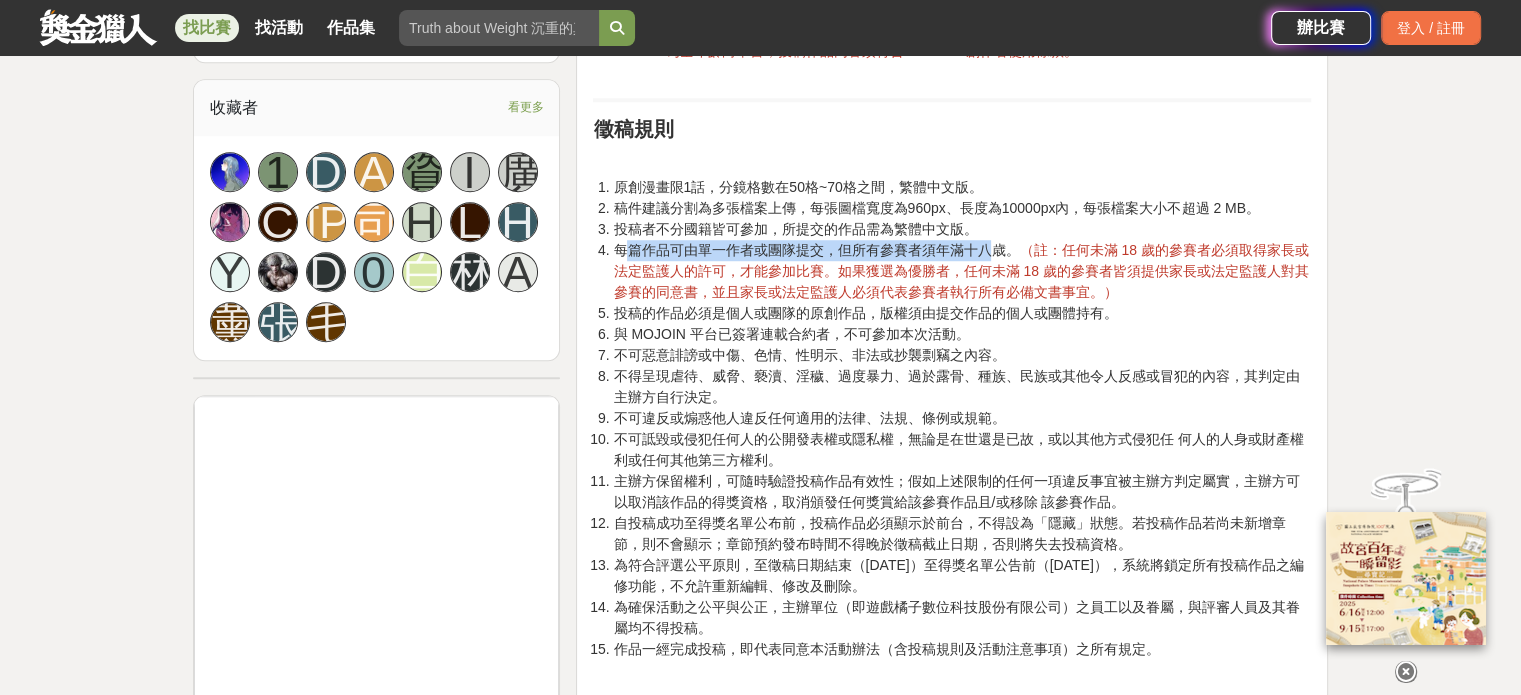 drag, startPoint x: 622, startPoint y: 254, endPoint x: 995, endPoint y: 248, distance: 373.04825 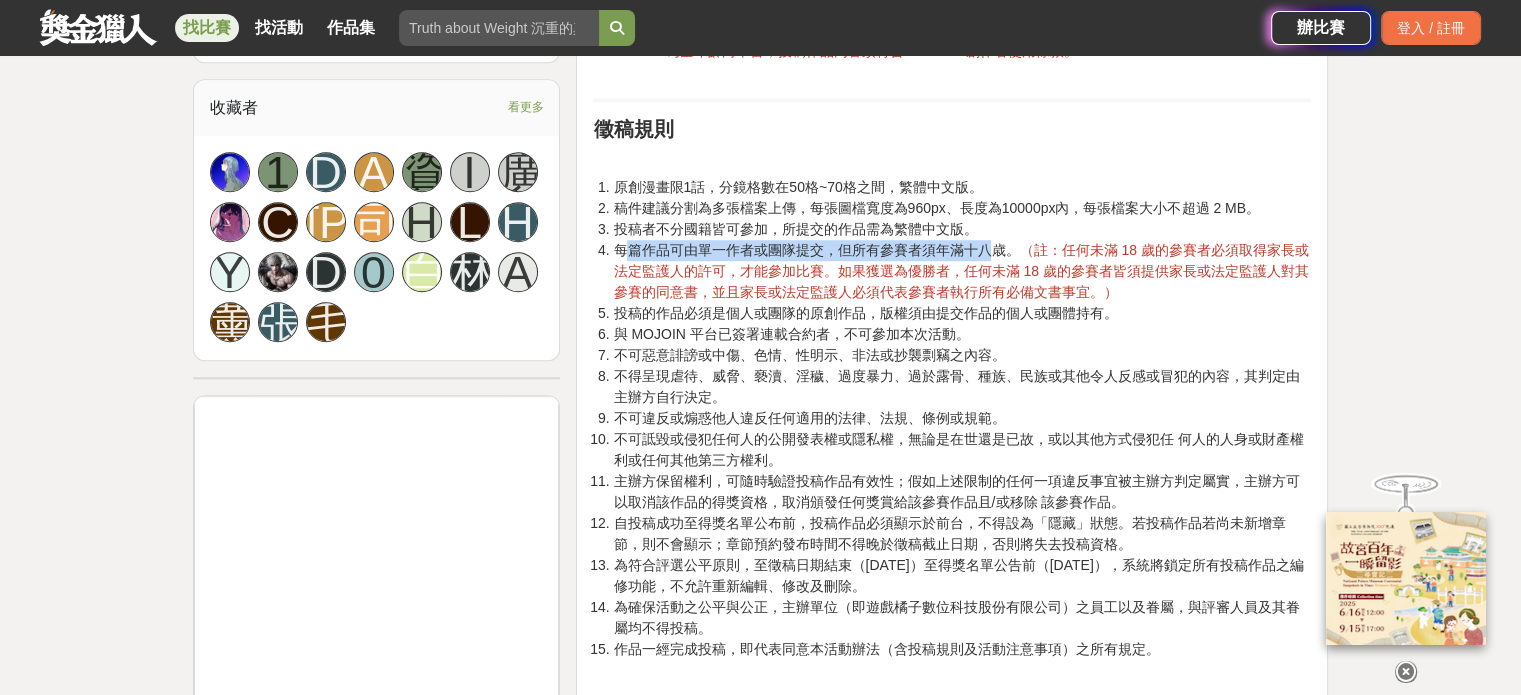 click on "每篇作品可由單一作者或團隊提交，但所有參賽者須年滿十八歳。 （註：任何未滿 18 歲的參賽者必須取得家長或法定監護人的許可，才能參加比賽。如果獲選為優勝者，任何未滿 18 歲的參賽者皆須提供家長或法定監護人對其參賽的同意書，並且家長或法定監護人必須代表參賽者執行所有必備文書事宜。）" at bounding box center [962, 271] 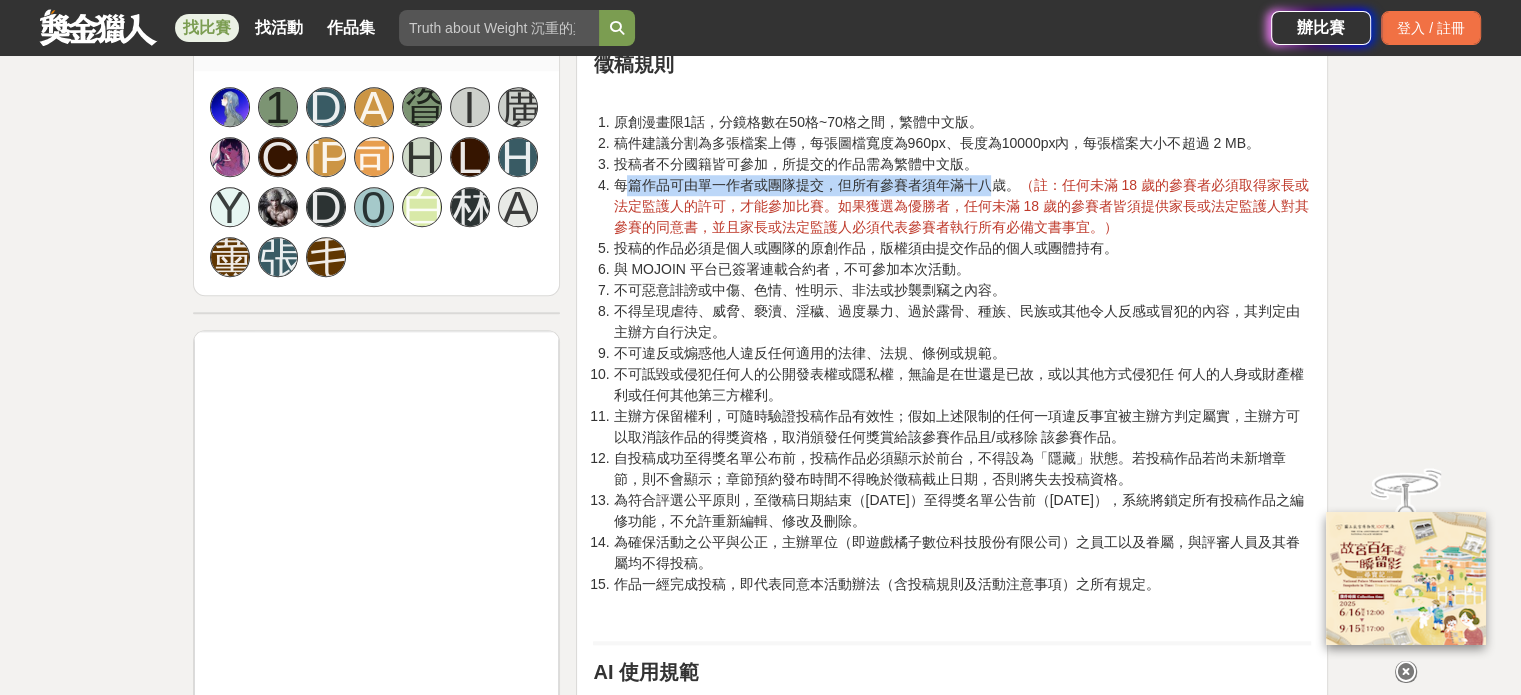 scroll, scrollTop: 1500, scrollLeft: 0, axis: vertical 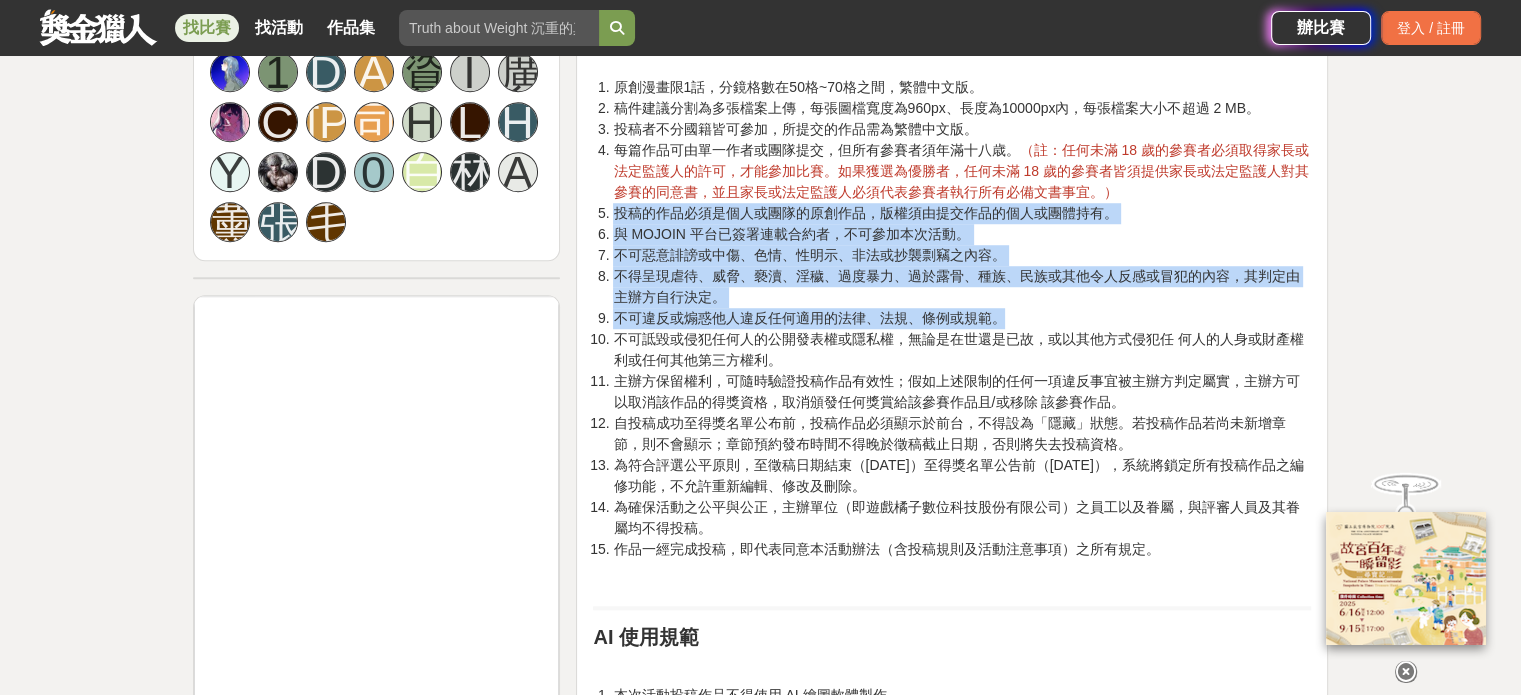 drag, startPoint x: 690, startPoint y: 208, endPoint x: 1070, endPoint y: 314, distance: 394.5073 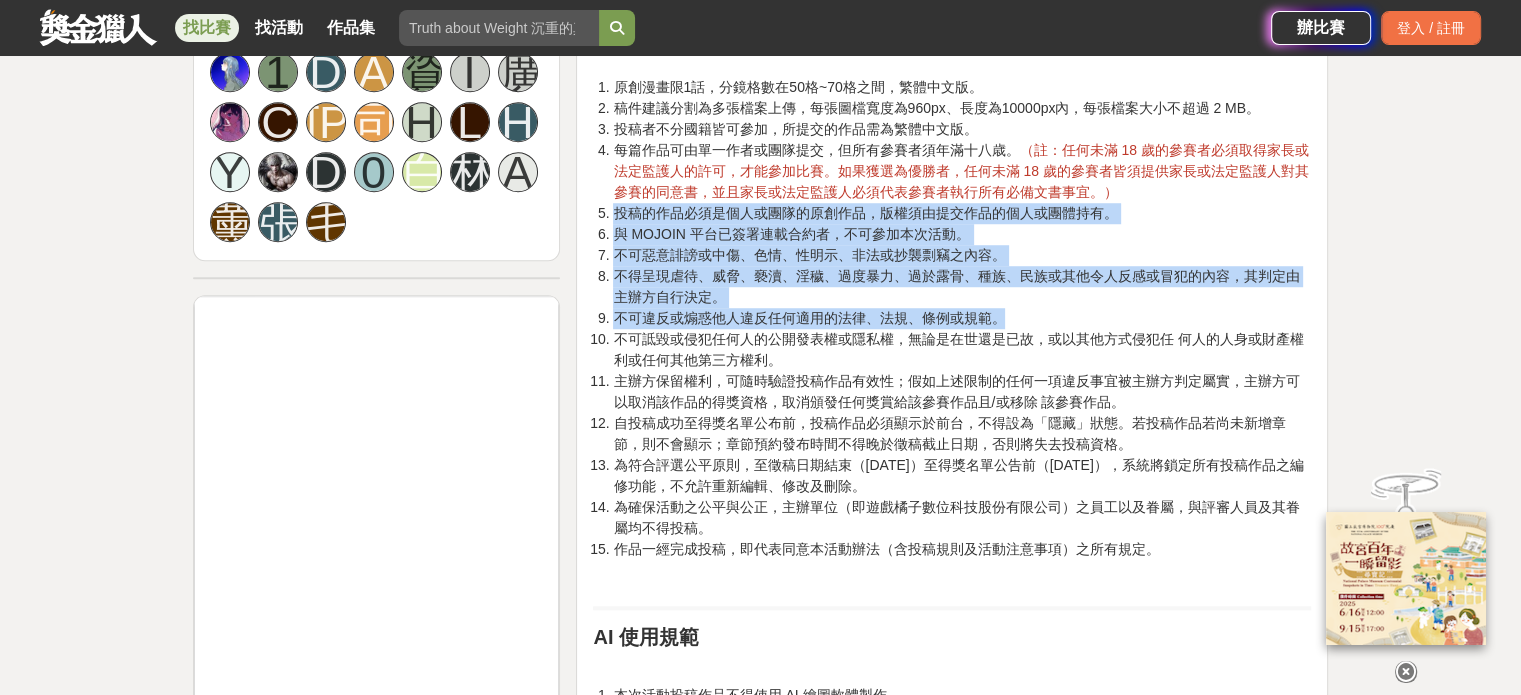 click on "原創漫畫限1話，分鏡格數在50格~70格之間，繁體中文版。 稿件建議分割為多張檔案上傳，每張圖檔寬度為960px、長度為10000px內，每張檔案大小不超過 2 MB。 投稿者不分國籍皆可參加，所提交的作品需為繁體中文版。 每篇作品可由單一作者或團隊提交，但所有參賽者須年滿十八歳。 （註：任何未滿 18 歲的參賽者必須取得家長或法定監護人的許可，才能參加比賽。如果獲選為優勝者，任何未滿 18 歲的參賽者皆須提供家長或法定監護人對其參賽的同意書，並且家長或法定監護人必須代表參賽者執行所有必備文書事宜。） 投稿的作品必須是個人或團隊的原創作品，版權須由提交作品的個人或團體持有。 與 MOJOIN 平台已簽署連載合約者，不可參加本次活動。 不可惡意誹謗或中傷、色情、性明示、非法或抄襲剽竊之內容。" at bounding box center [952, 318] 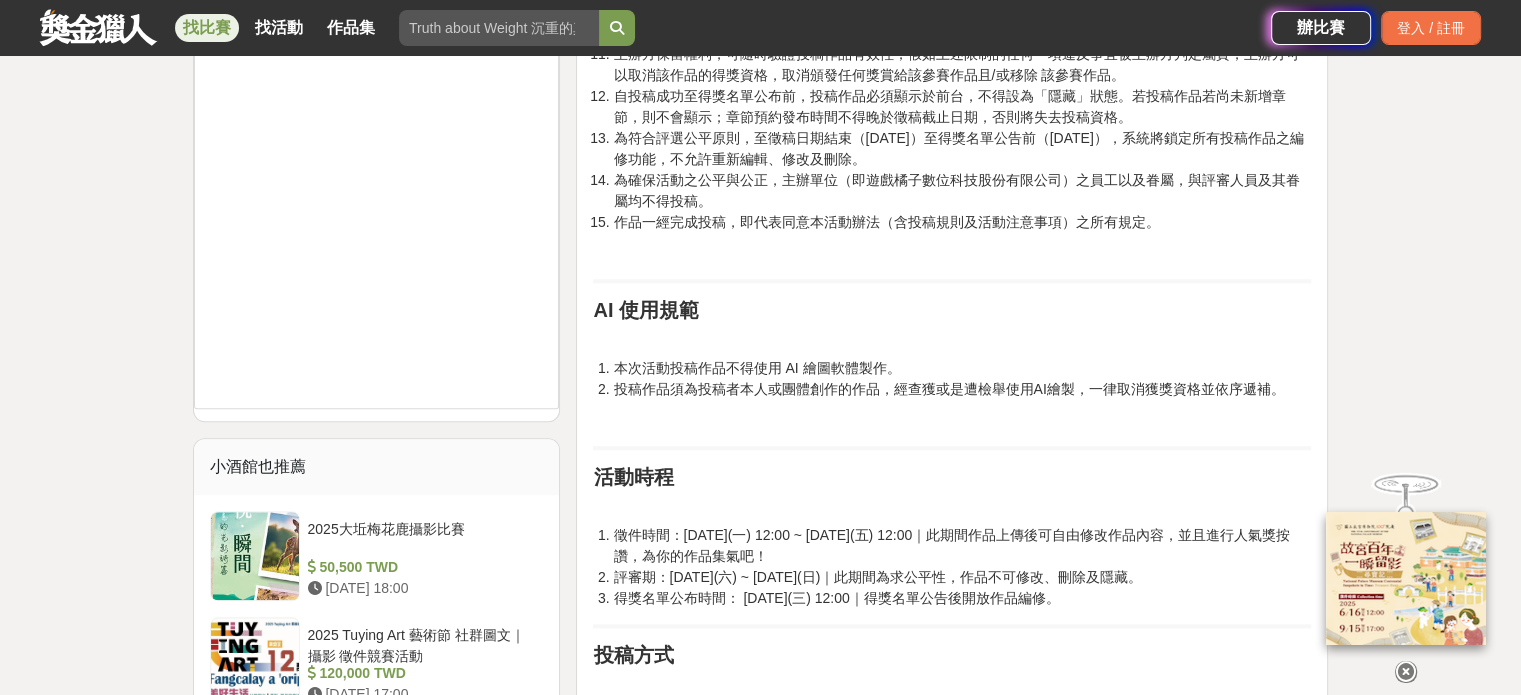 scroll, scrollTop: 1900, scrollLeft: 0, axis: vertical 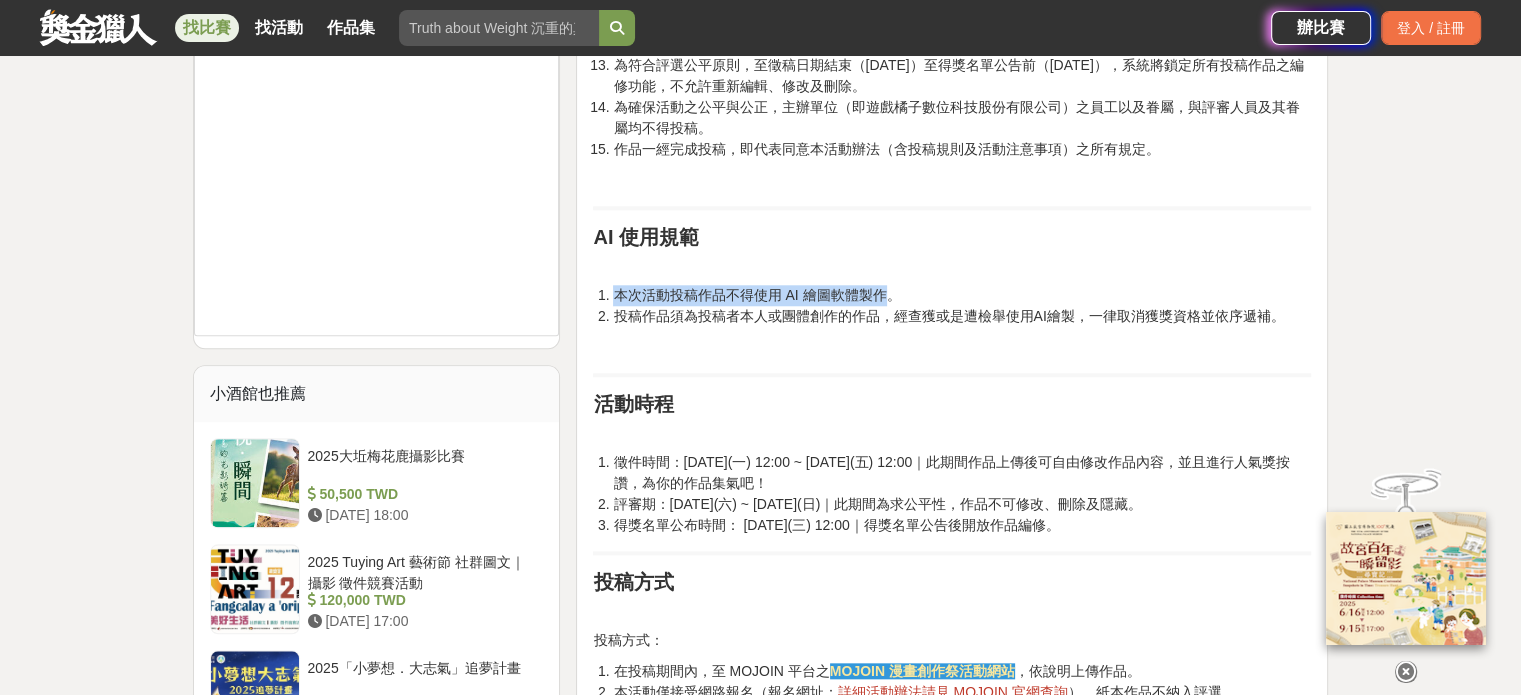 drag, startPoint x: 608, startPoint y: 295, endPoint x: 887, endPoint y: 296, distance: 279.0018 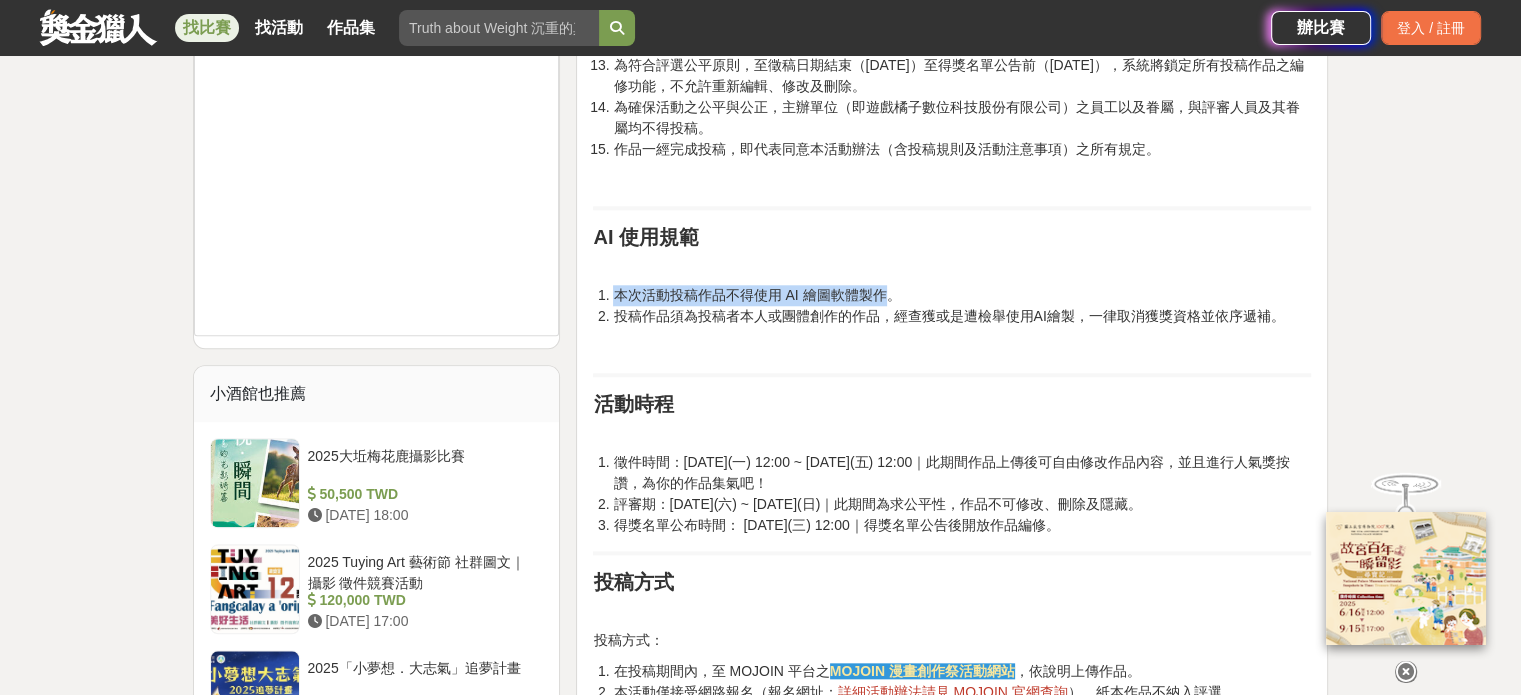 click on "本次活動投稿作品不得使用 AI 繪圖軟體製作。" at bounding box center [962, 295] 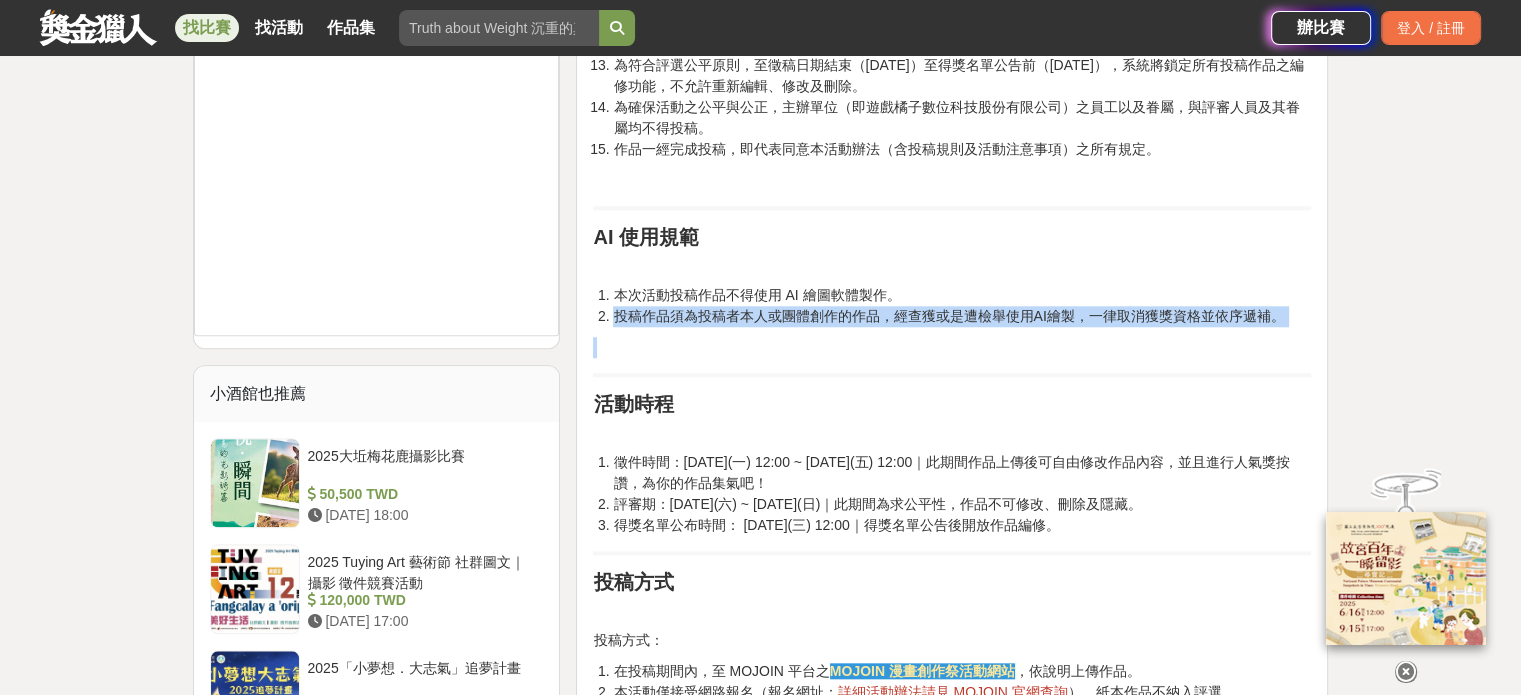 drag, startPoint x: 616, startPoint y: 310, endPoint x: 1025, endPoint y: 335, distance: 409.76334 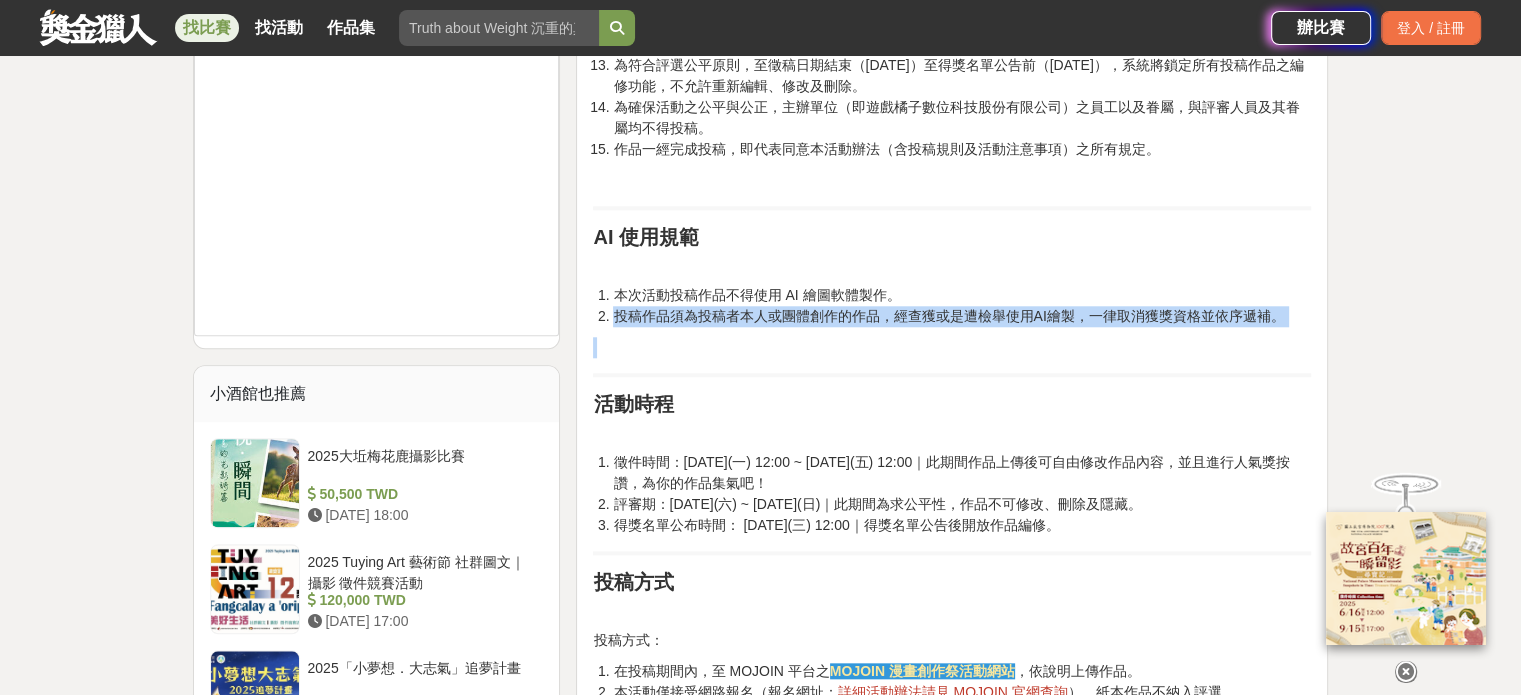 click on "投稿作品須為投稿者本人或團體創作的作品，經查獲或是遭檢舉使用AI繪製，一律取消獲獎資格並依序遞補。" at bounding box center (962, 316) 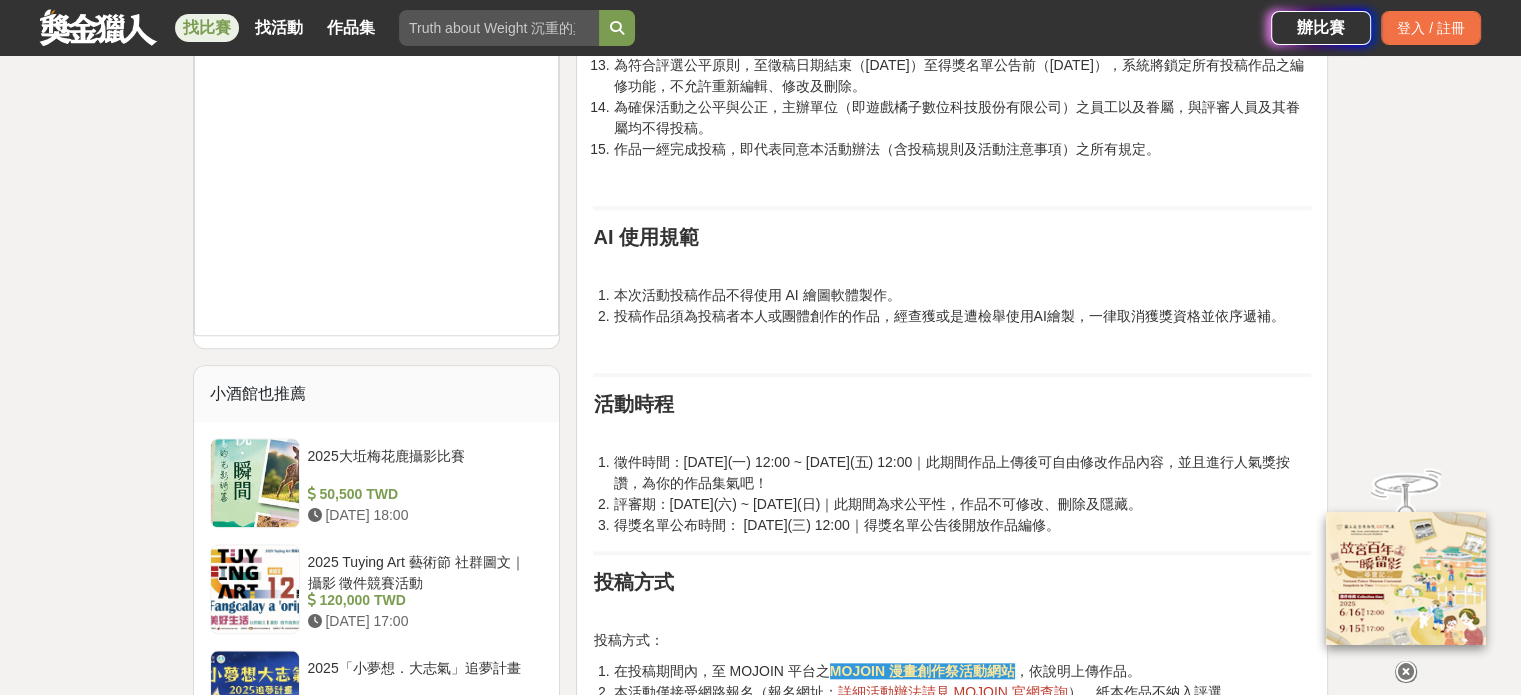 click on "AI 使用規範" at bounding box center [952, 237] 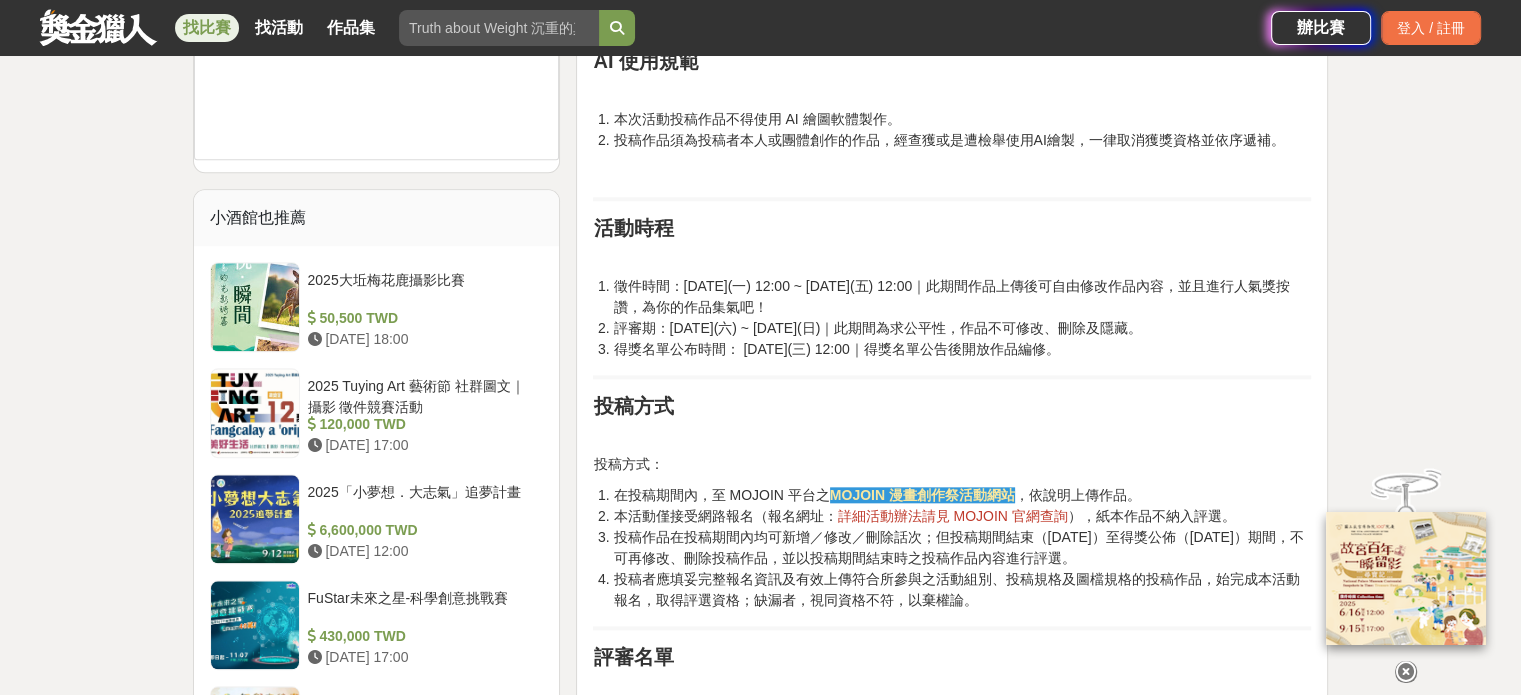 scroll, scrollTop: 2100, scrollLeft: 0, axis: vertical 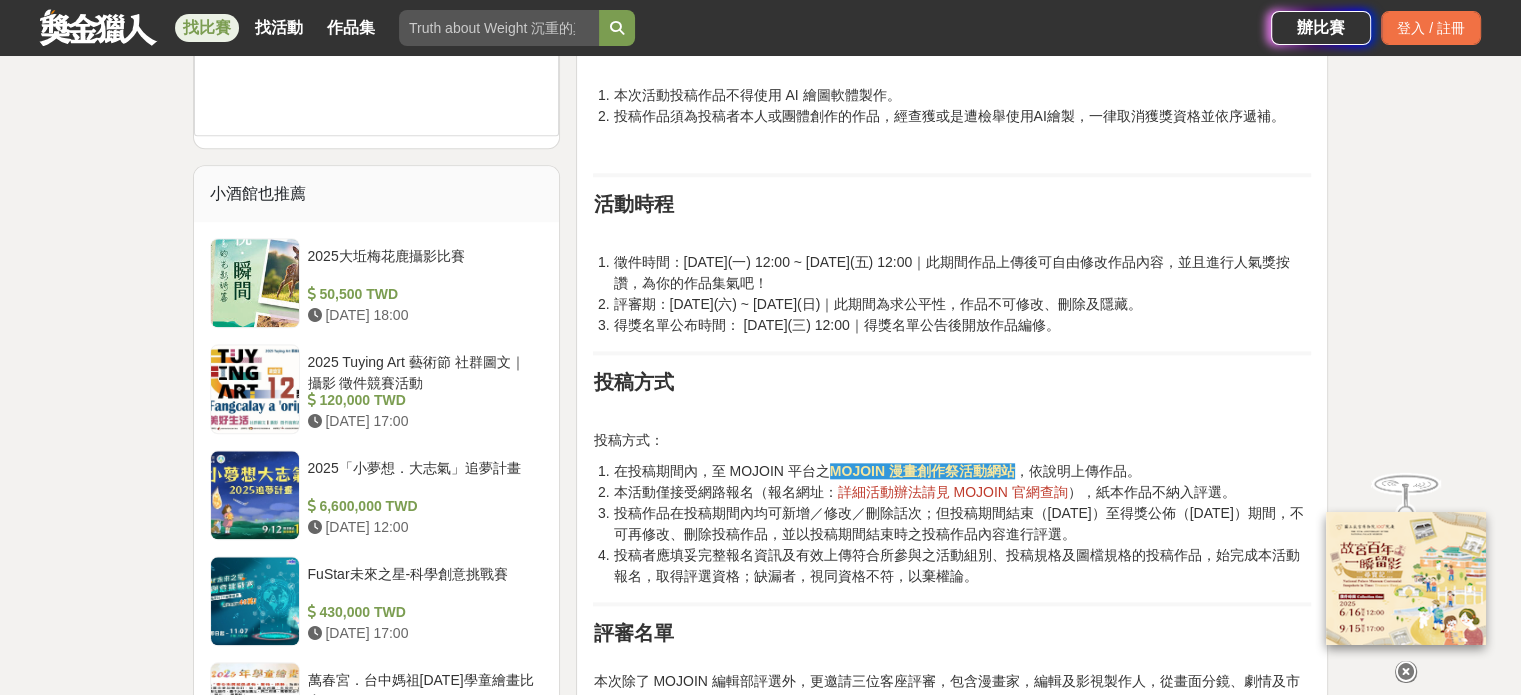 drag, startPoint x: 988, startPoint y: 262, endPoint x: 1229, endPoint y: 286, distance: 242.19208 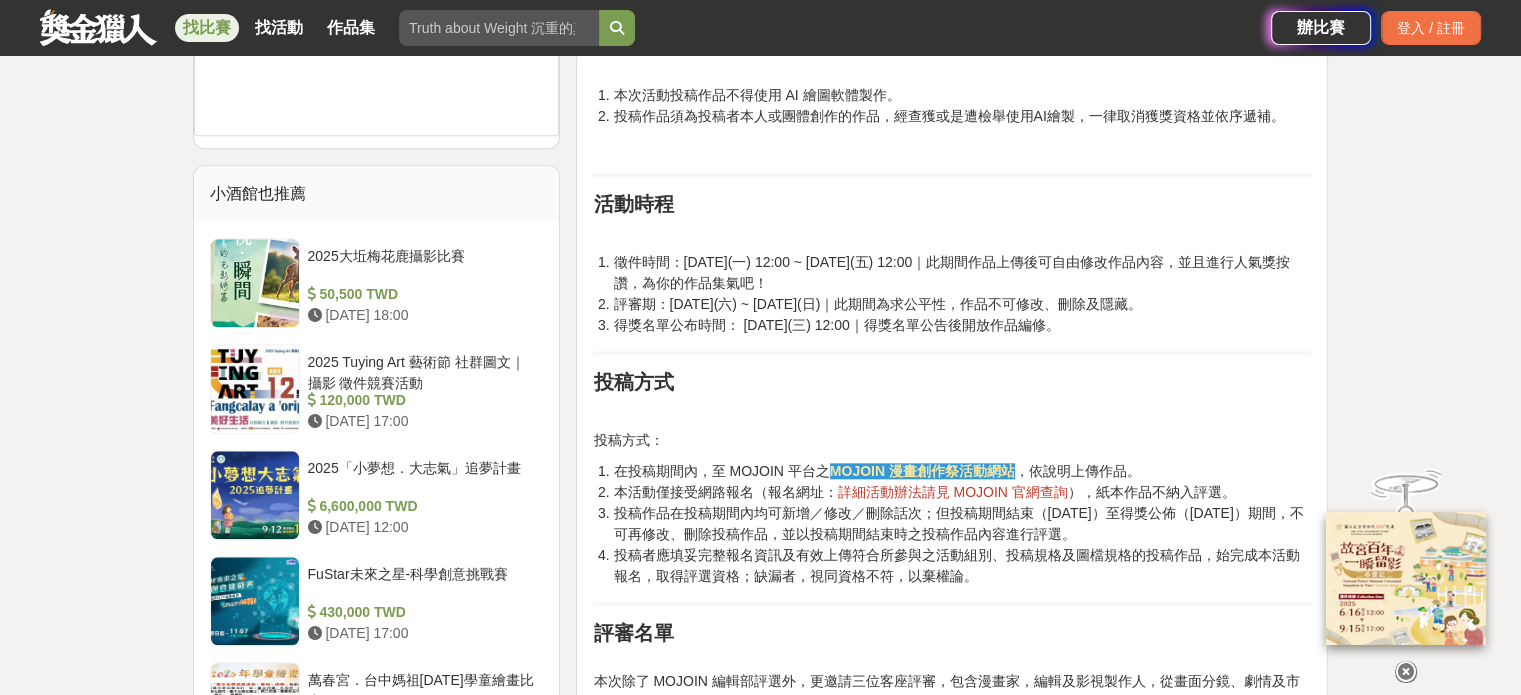 click on "徵件時間：2025/9/1(一) 12:00 ~ 2025/10/31(五) 12:00｜此期間作品上傳後可自由修改作品內容，並且進行人氣獎按讚，為你的作品集氣吧！" at bounding box center (962, 273) 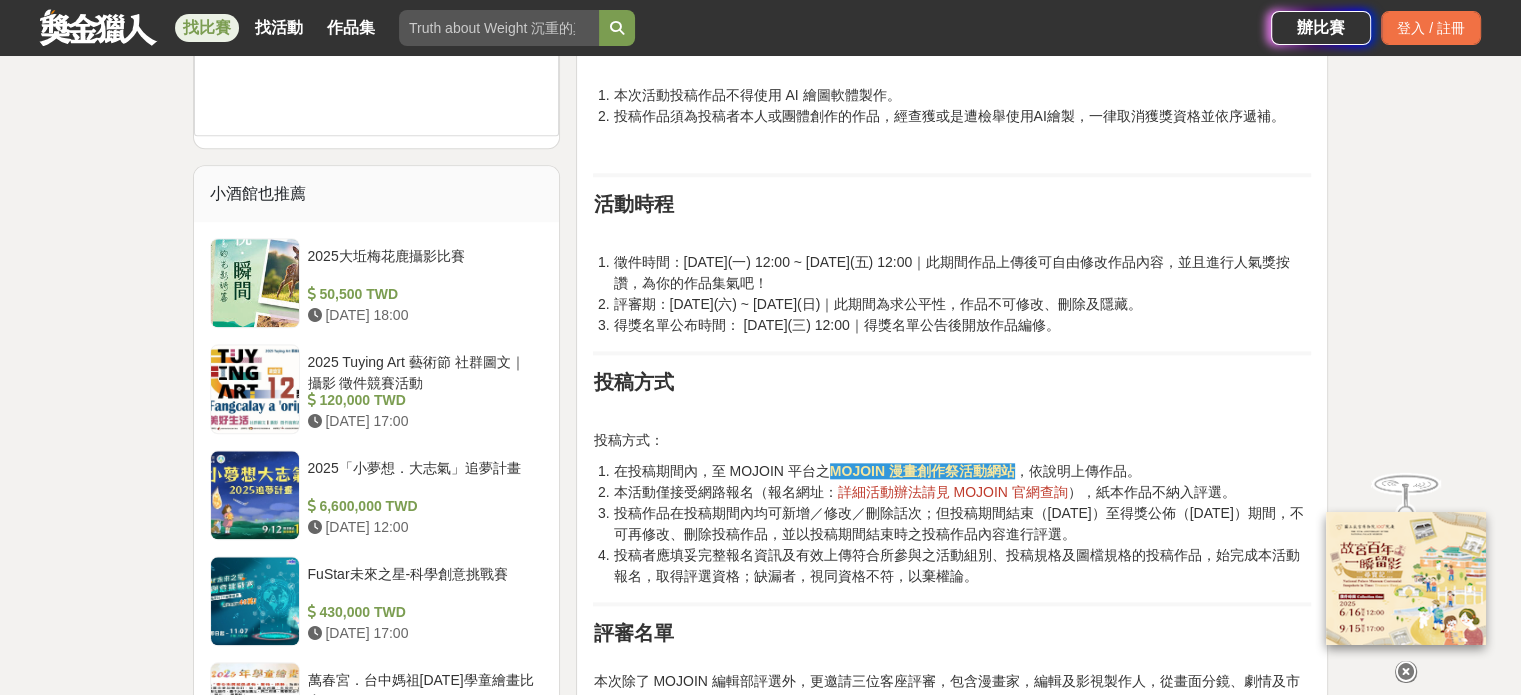 drag, startPoint x: 608, startPoint y: 307, endPoint x: 735, endPoint y: 283, distance: 129.24782 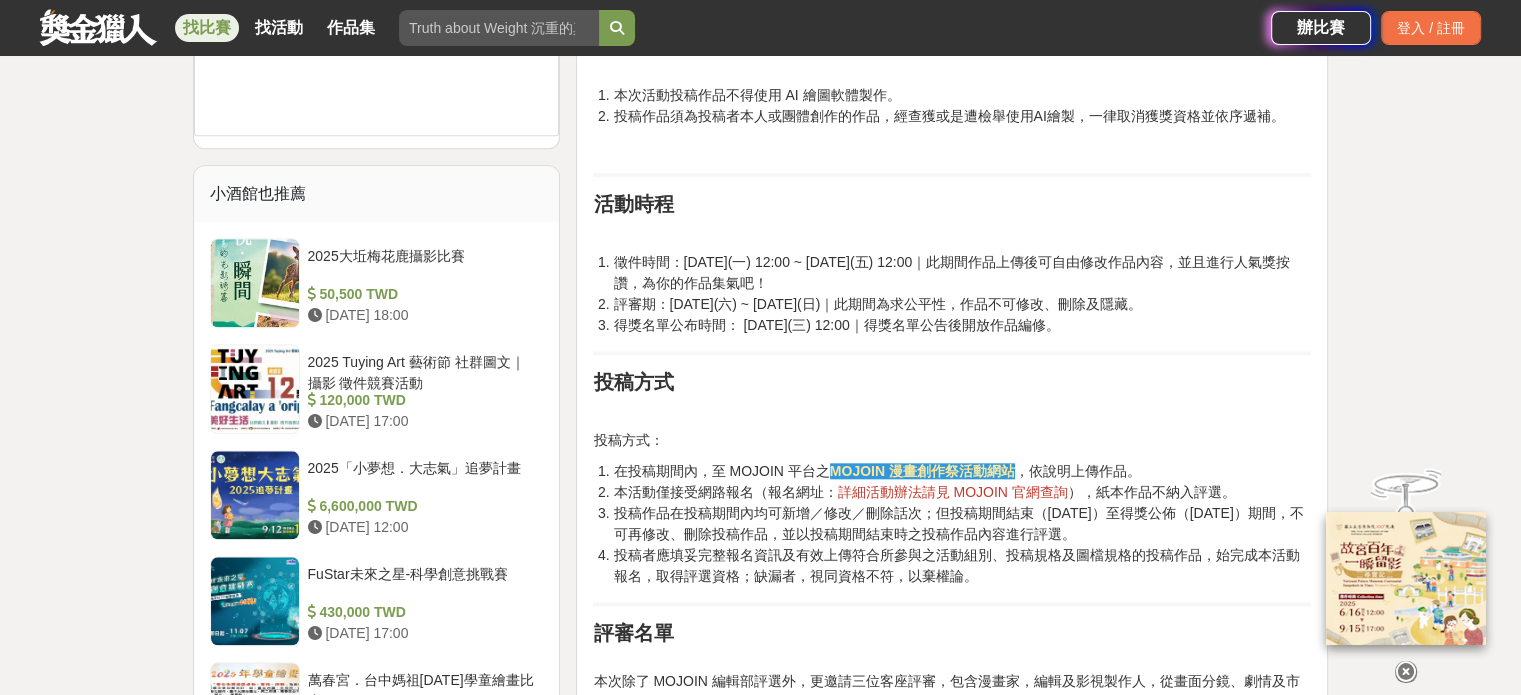 click on "徵件時間：2025/9/1(一) 12:00 ~ 2025/10/31(五) 12:00｜此期間作品上傳後可自由修改作品內容，並且進行人氣獎按讚，為你的作品集氣吧！ 評審期：2025/11/1(六) ~ 2025/11/30(日)｜此期間為求公平性，作品不可修改、刪除及隱藏。 得獎名單公布時間： 2025/12/17(三) 12:00｜得獎名單公告後開放作品編修。" at bounding box center [952, 294] 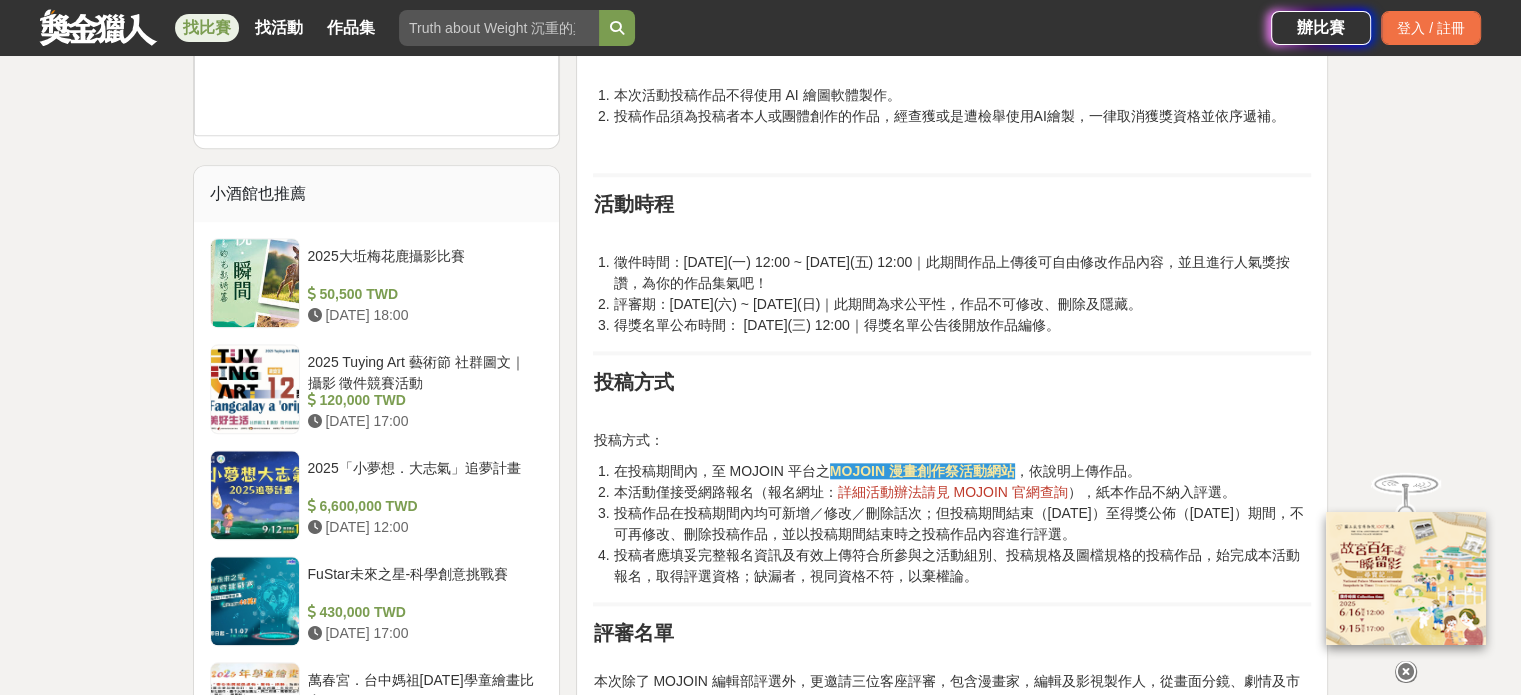 drag, startPoint x: 669, startPoint y: 310, endPoint x: 1205, endPoint y: 325, distance: 536.20984 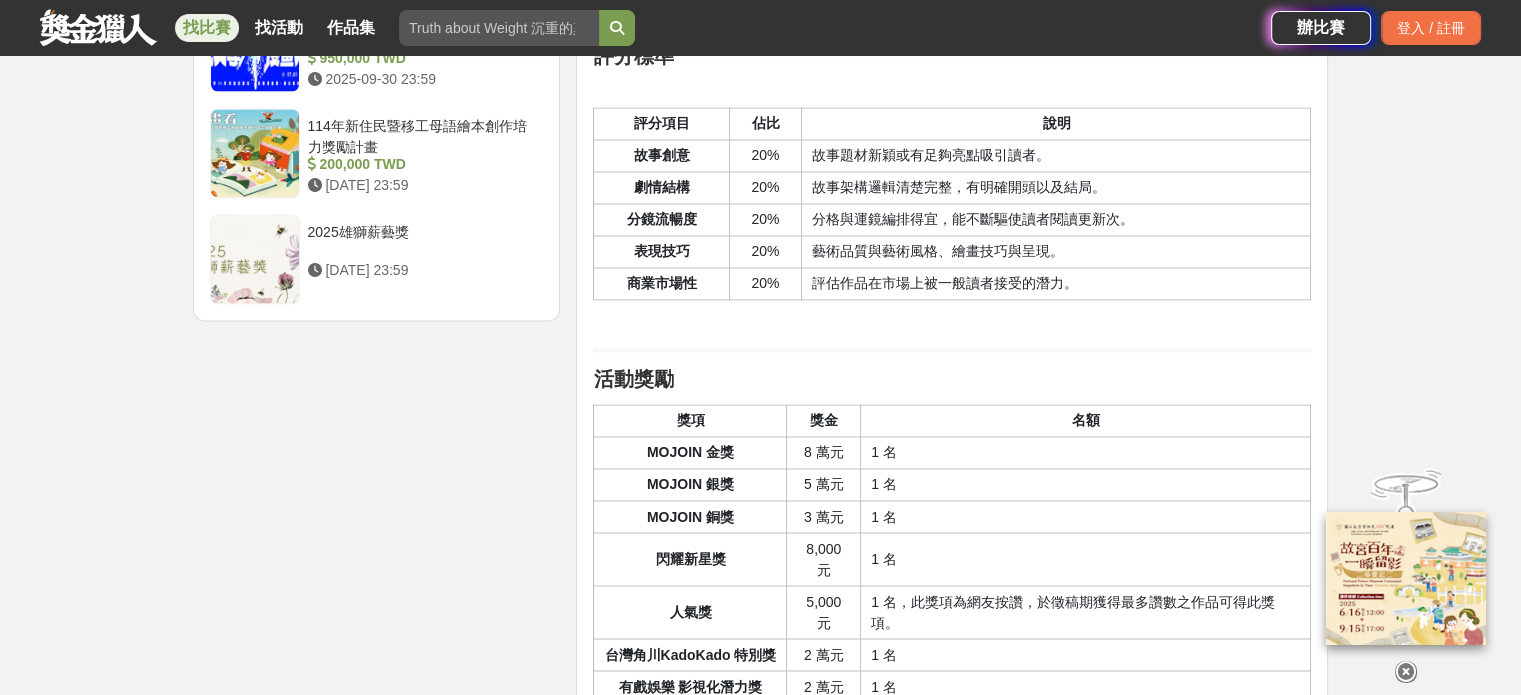scroll, scrollTop: 3300, scrollLeft: 0, axis: vertical 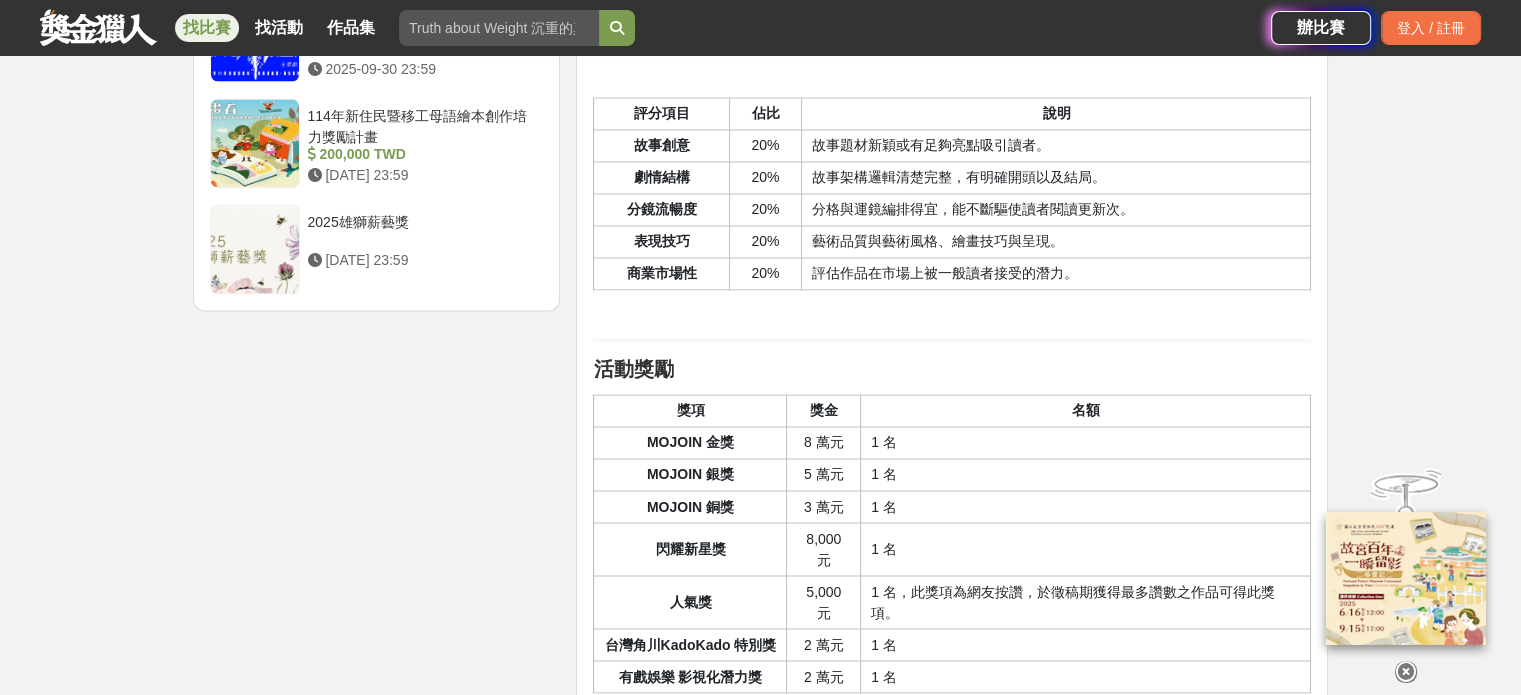 drag, startPoint x: 1008, startPoint y: 567, endPoint x: 997, endPoint y: 569, distance: 11.18034 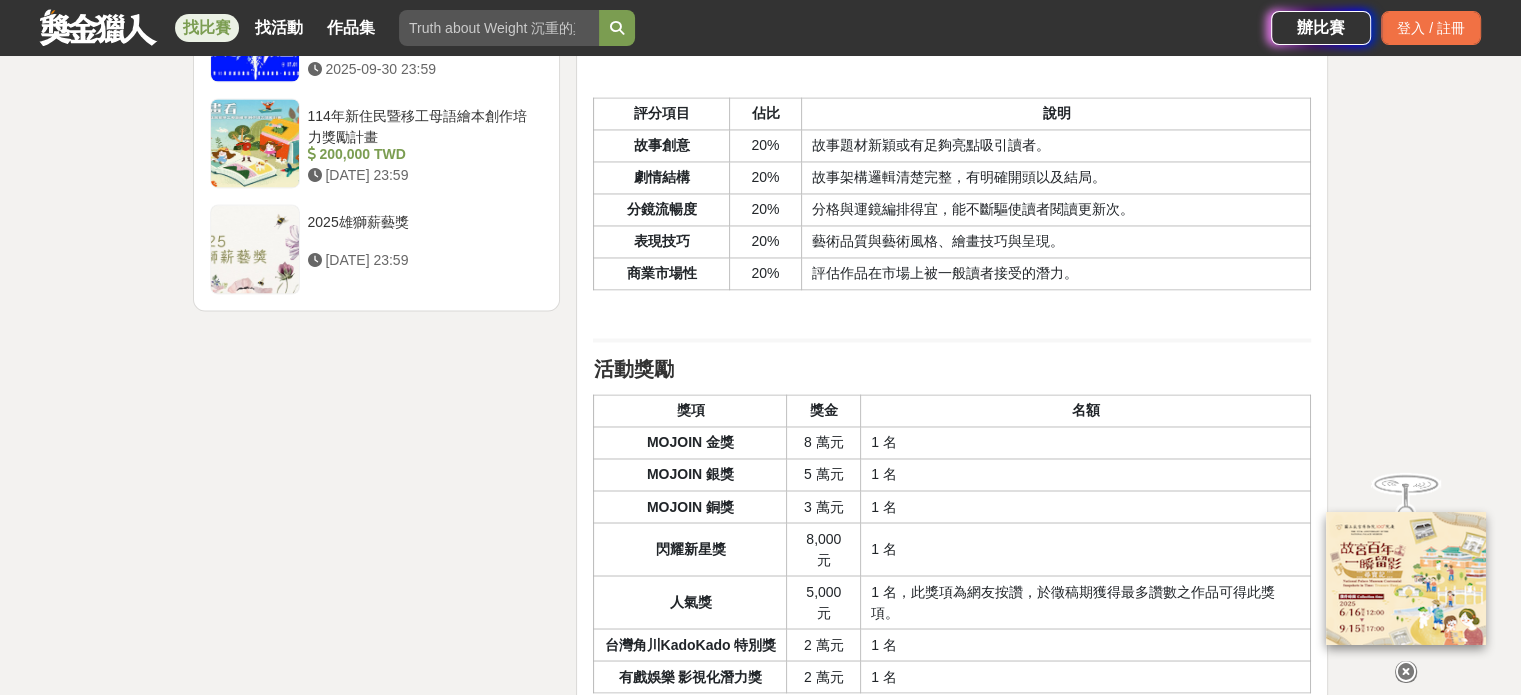 click on "1 名，此獎項為網友按讚，於徵稿期獲得最多讚數之作品可得此獎項。" at bounding box center (1086, 601) 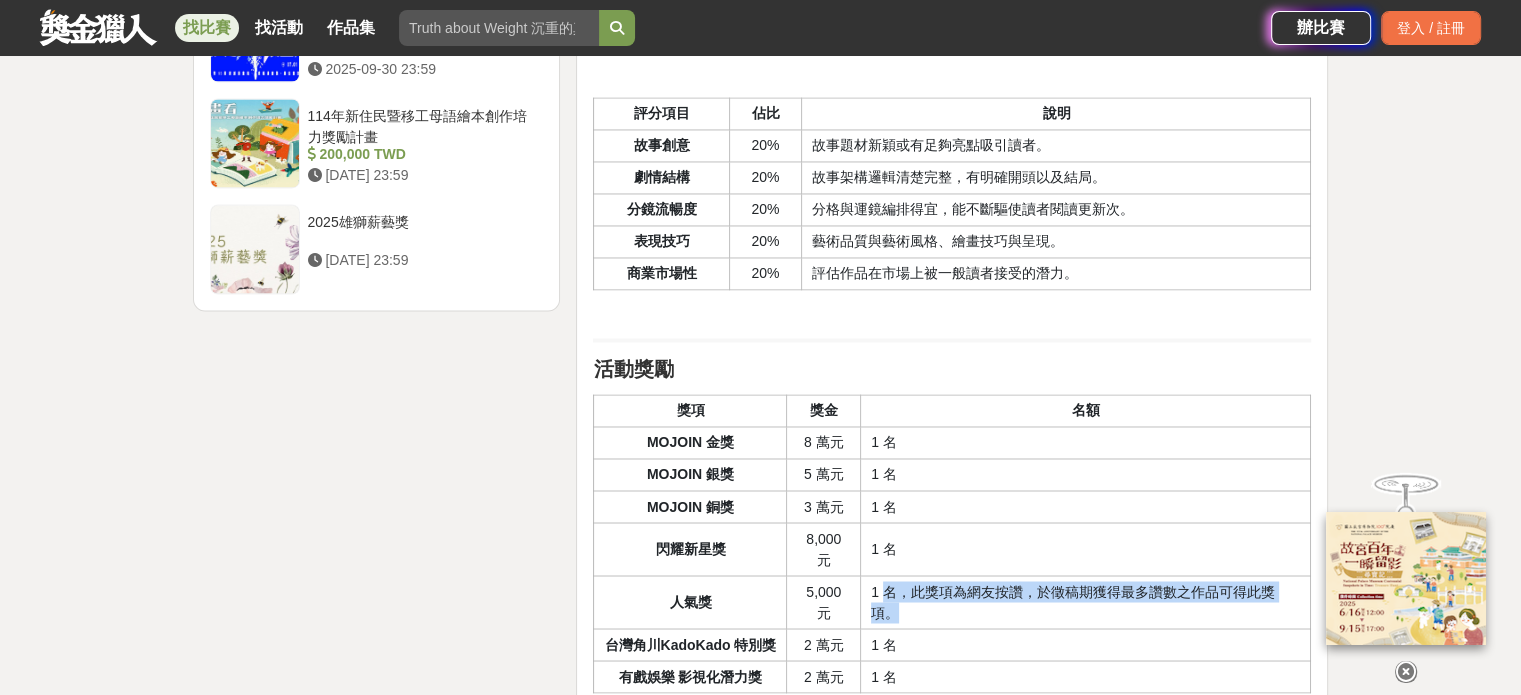 drag, startPoint x: 882, startPoint y: 566, endPoint x: 1006, endPoint y: 578, distance: 124.57929 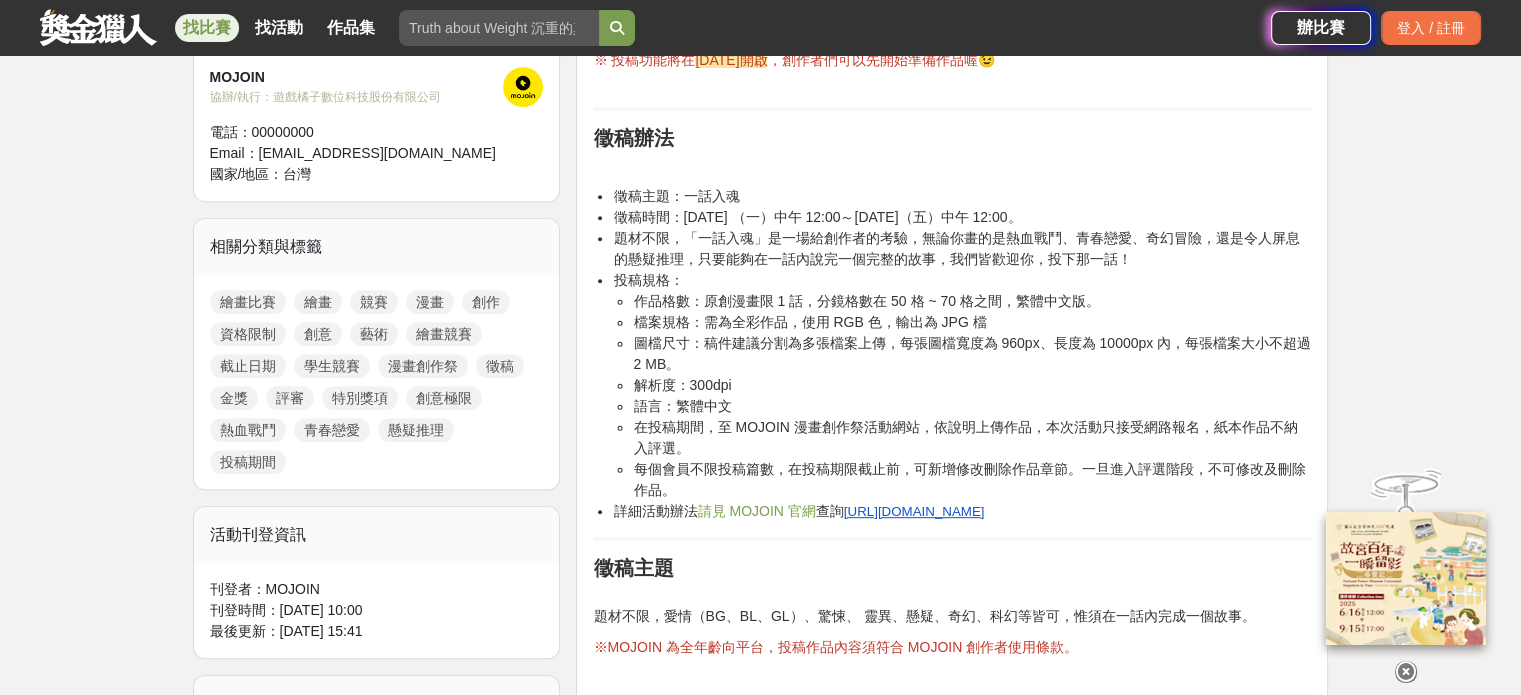 scroll, scrollTop: 800, scrollLeft: 0, axis: vertical 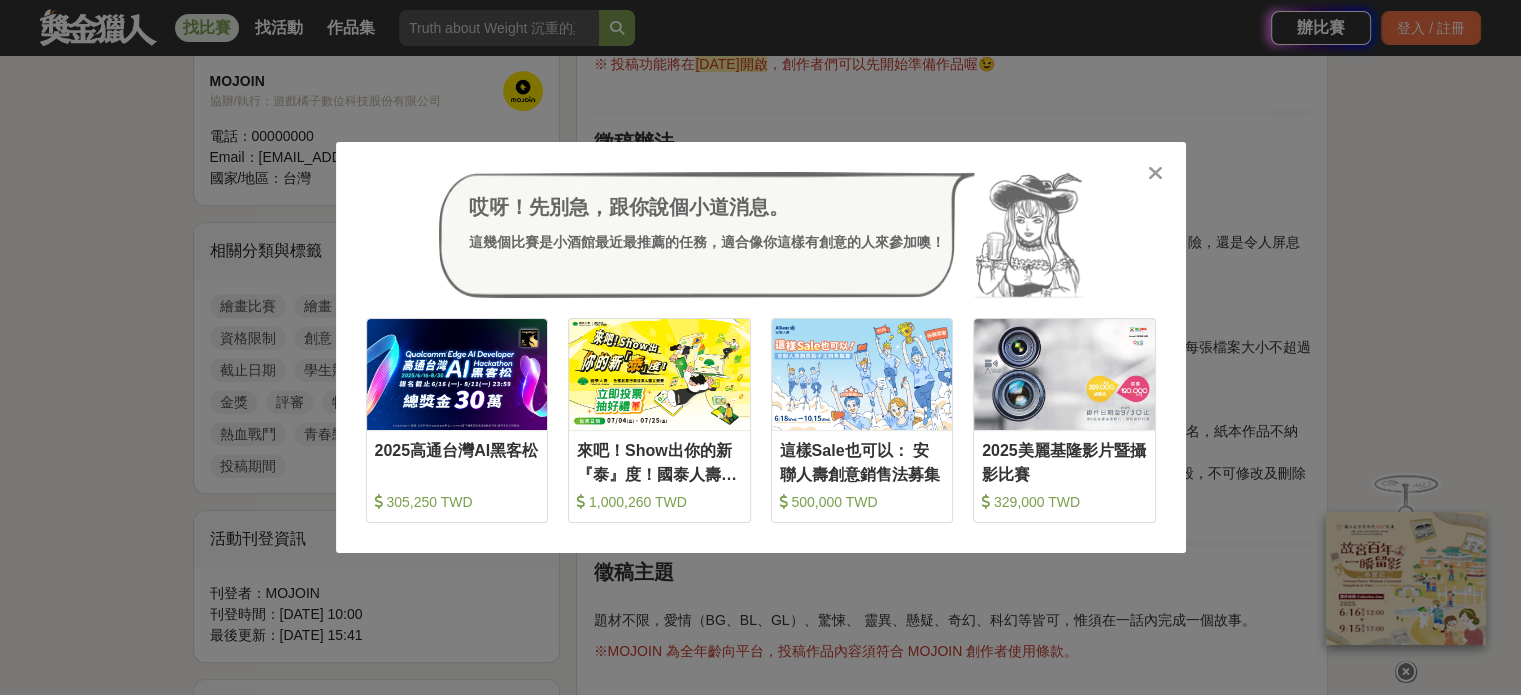 click on "哎呀！先別急，跟你說個小道消息。 這幾個比賽是小酒館最近最推薦的任務，適合像你這樣有創意的人來參加噢！" at bounding box center [761, 235] 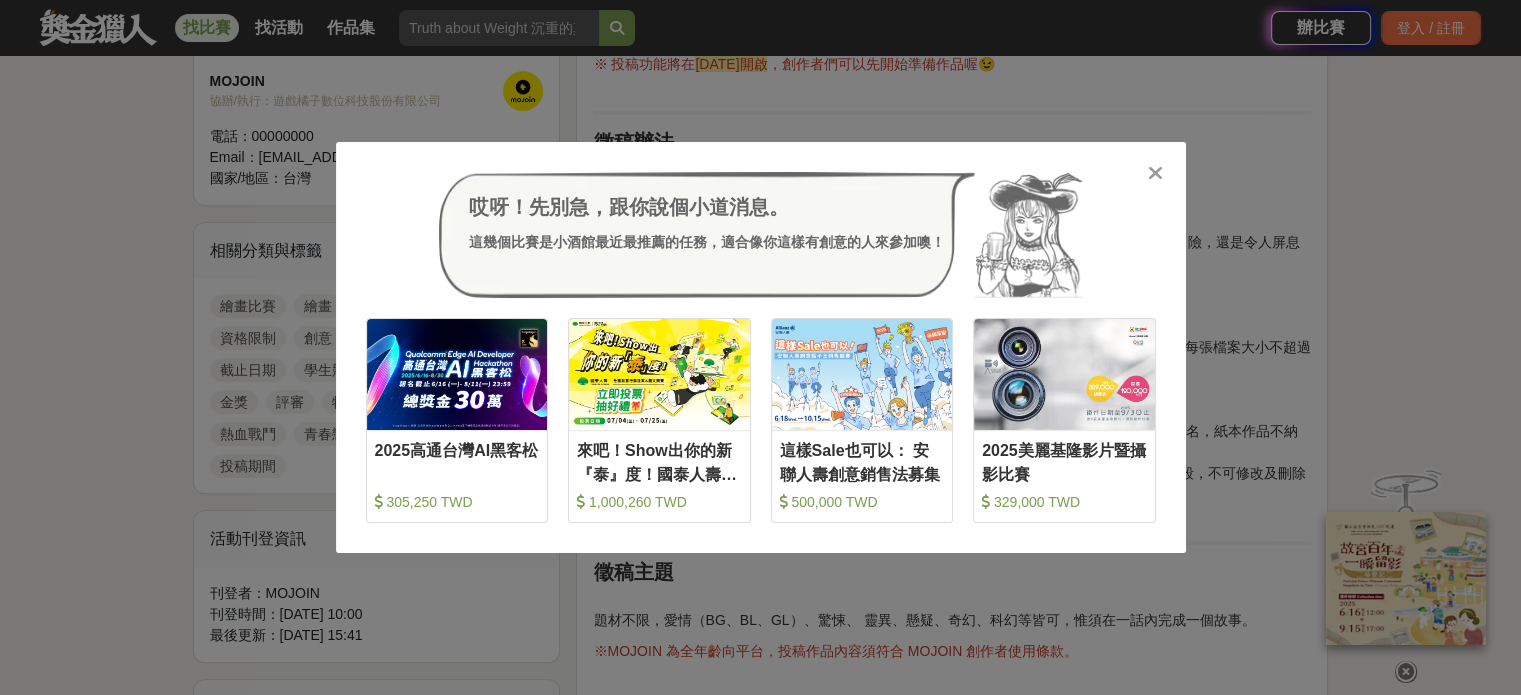 drag, startPoint x: 1148, startPoint y: 175, endPoint x: 1156, endPoint y: 183, distance: 11.313708 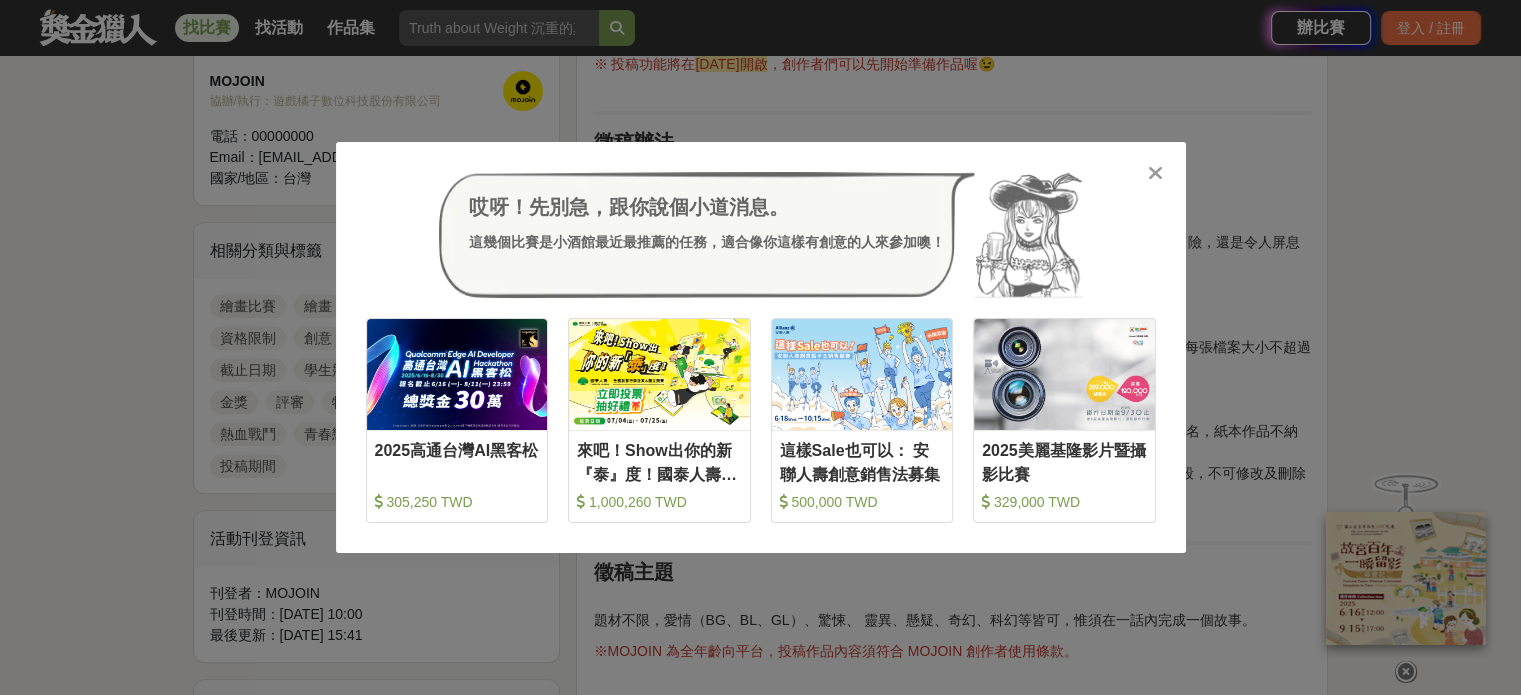 click at bounding box center [1155, 173] 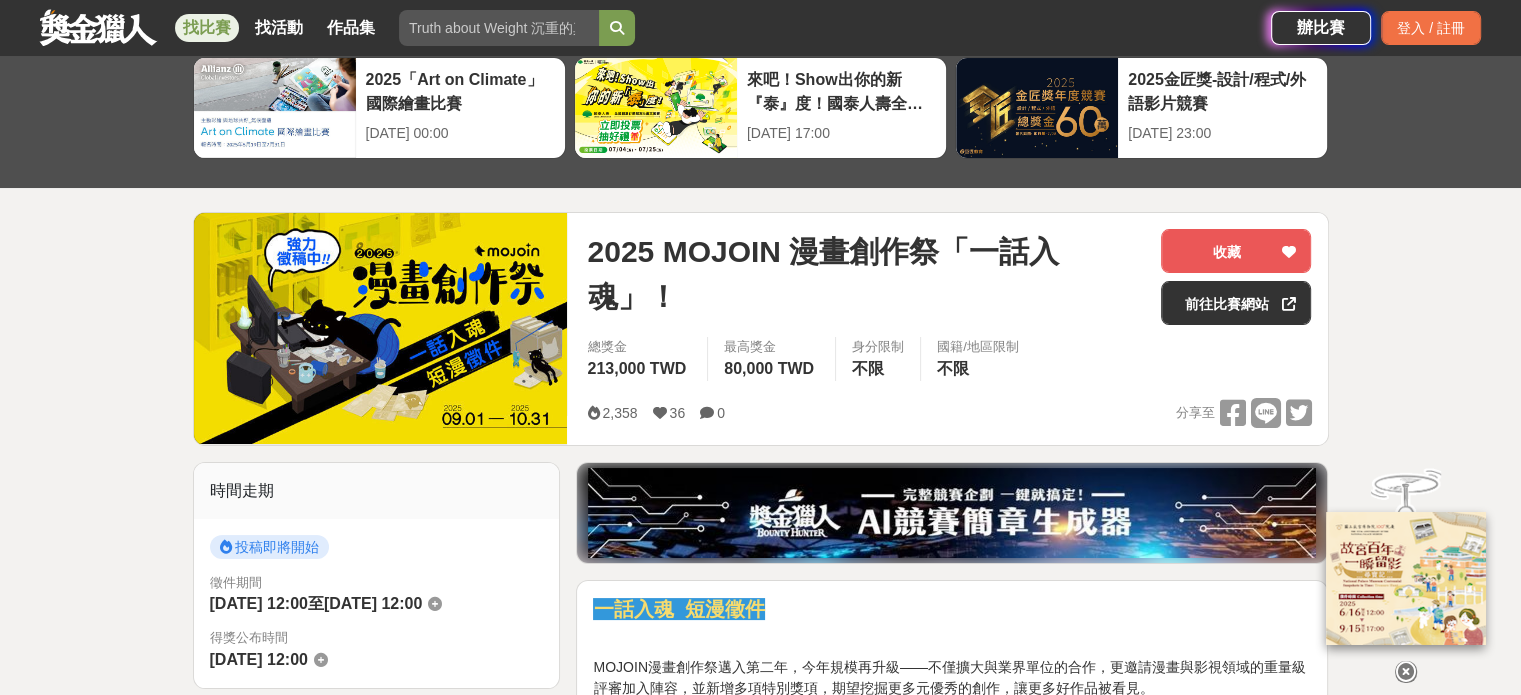 scroll, scrollTop: 0, scrollLeft: 0, axis: both 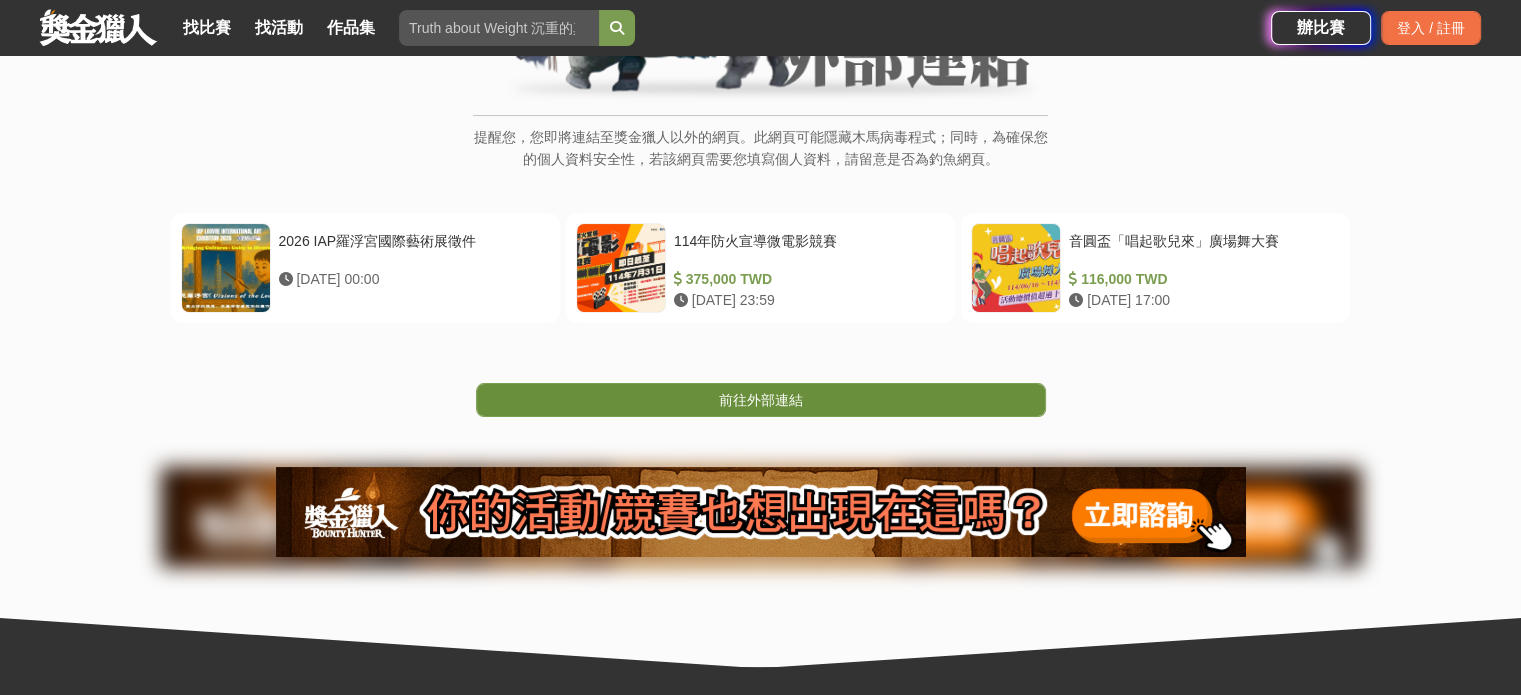 click on "前往外部連結" at bounding box center (761, 400) 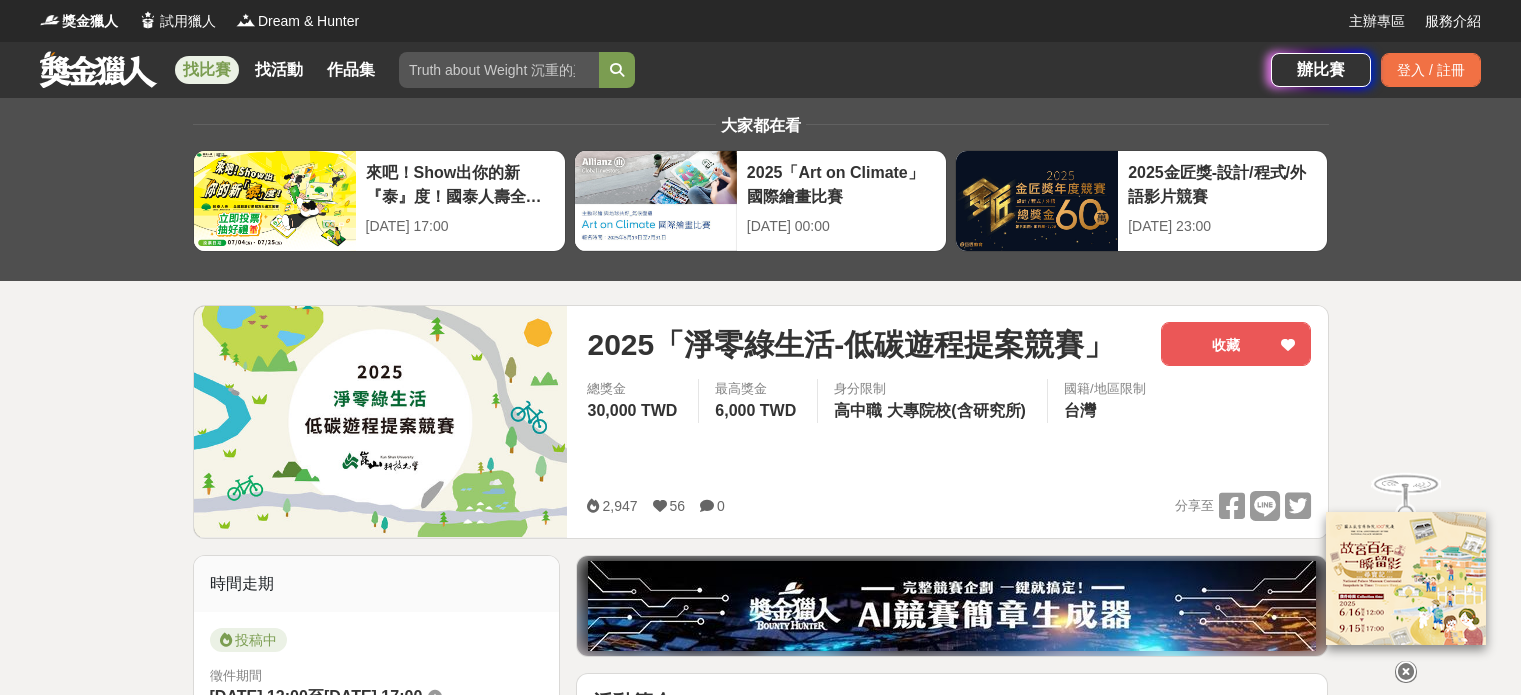 scroll, scrollTop: 0, scrollLeft: 0, axis: both 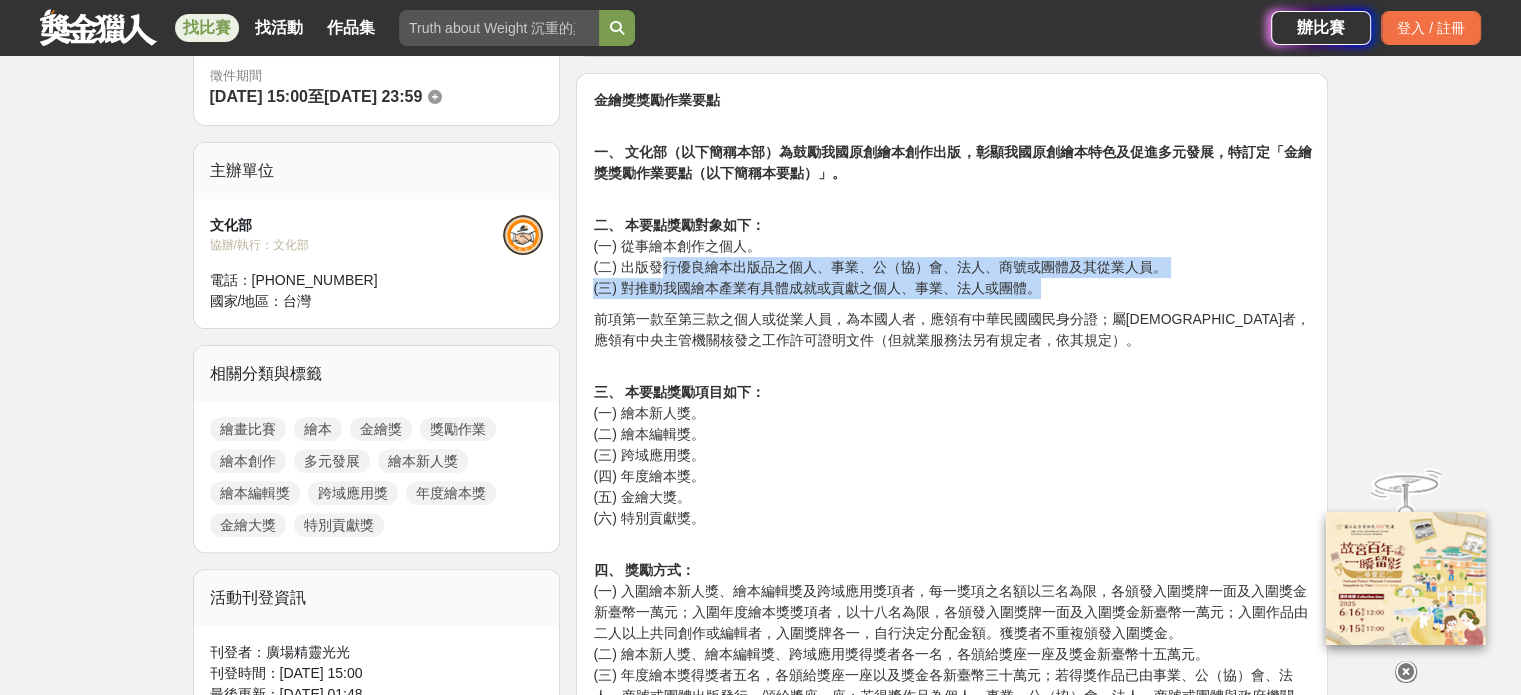 drag, startPoint x: 831, startPoint y: 271, endPoint x: 1120, endPoint y: 293, distance: 289.83615 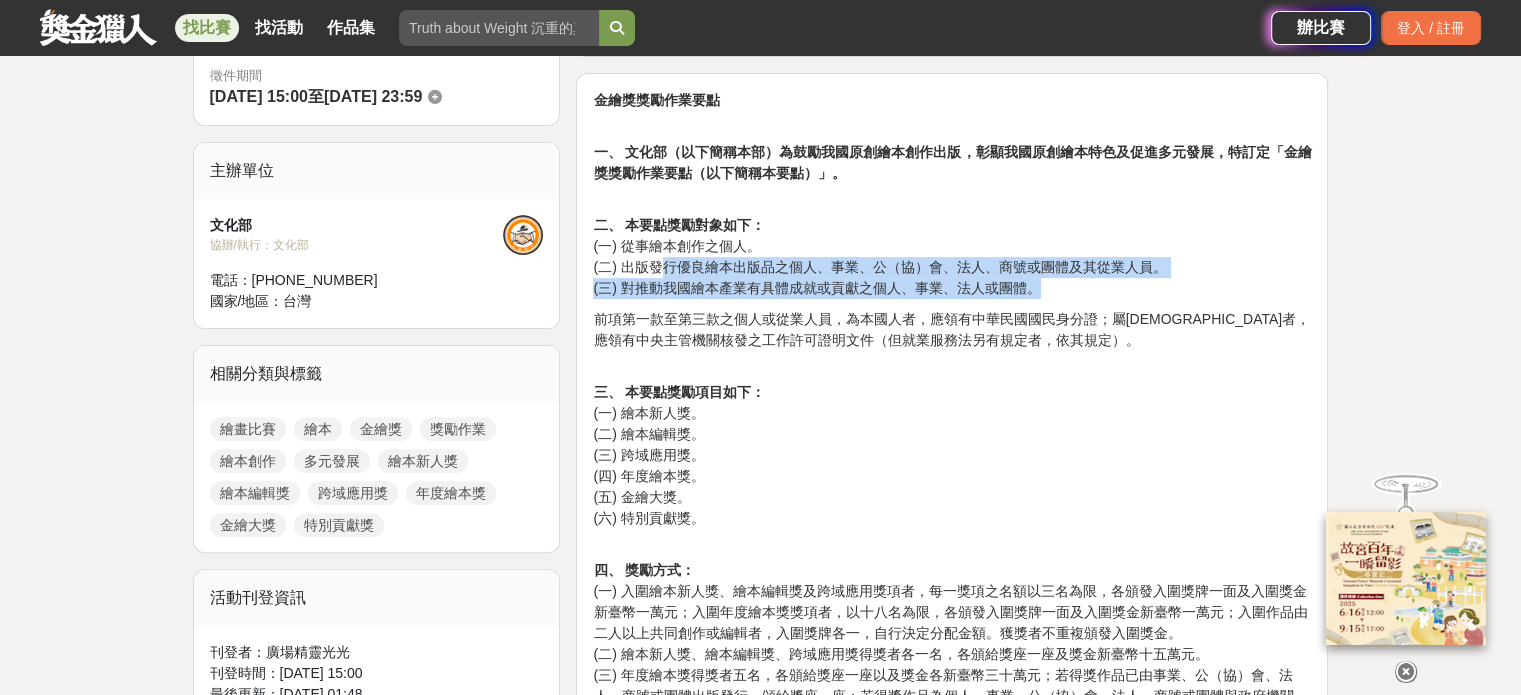 click on "二、 本要點獎勵對象如下： (一) 從事繪本創作之個人。 (二) 出版發行優良繪本出版品之個人、事業、公（協）會、法人、商號或團體及其從業人員。 (三) 對推動我國繪本產業有具體成就或貢獻之個人、事業、法人或團體。" at bounding box center (952, 246) 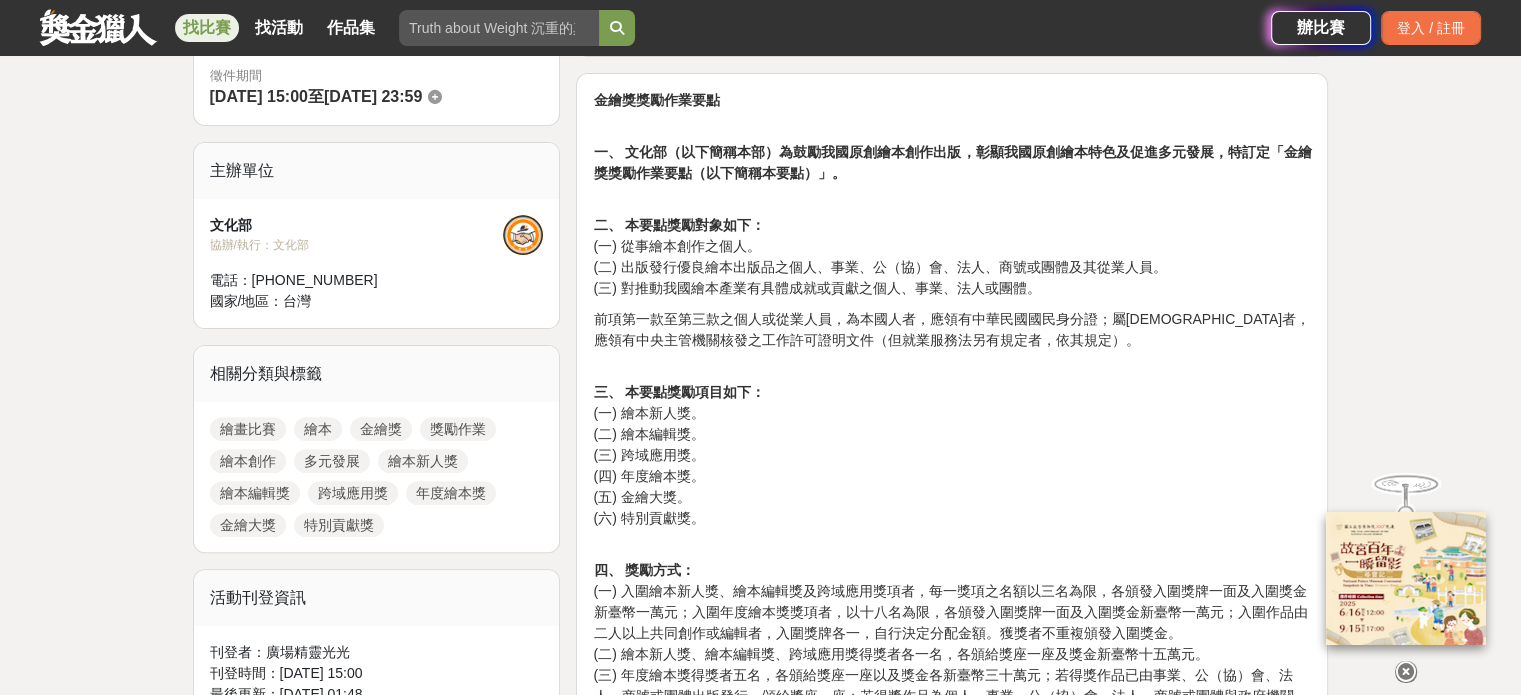click on "三、 本要點獎勵項目如下： (一) 繪本新人獎。 (二) 繪本編輯獎。 (三) 跨域應用獎。 (四) 年度繪本獎。 (五) 金繪大獎。 (六) 特別貢獻獎。" at bounding box center (952, 445) 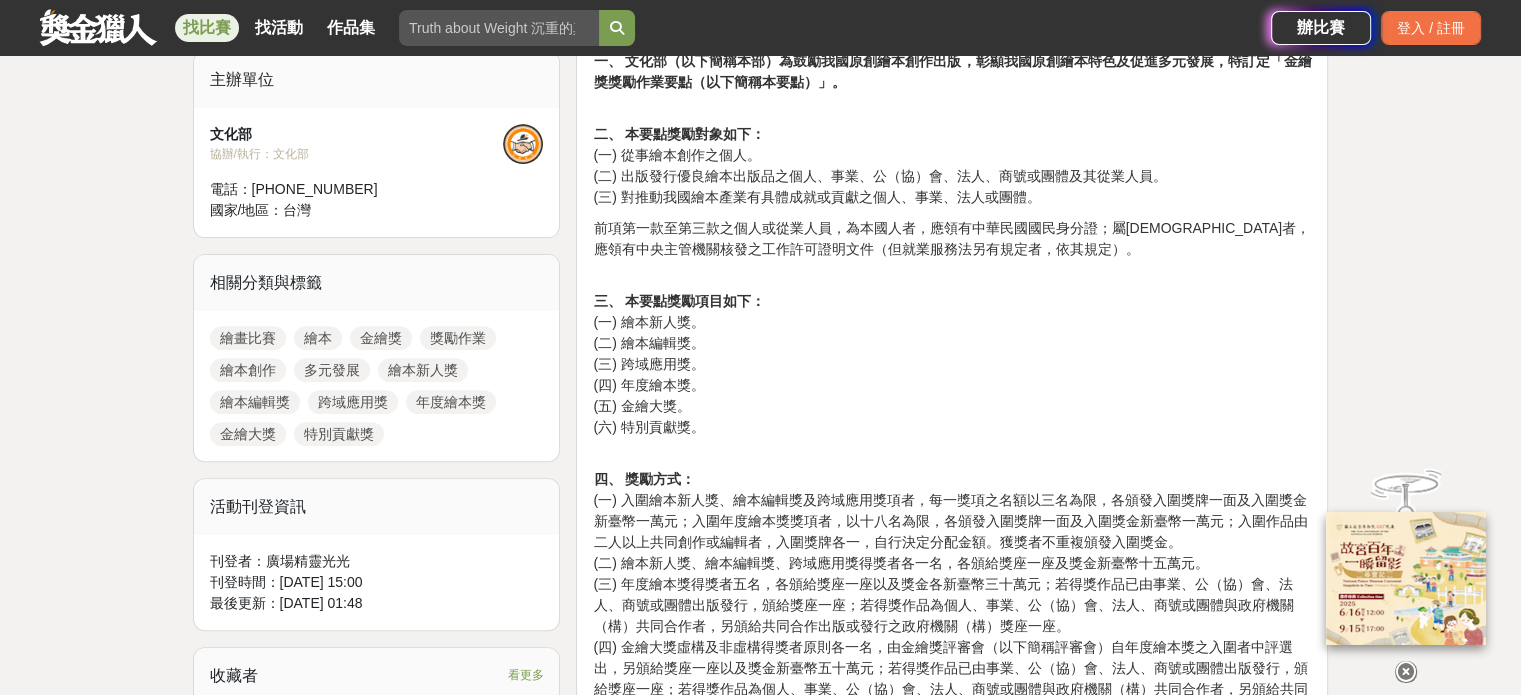 scroll, scrollTop: 800, scrollLeft: 0, axis: vertical 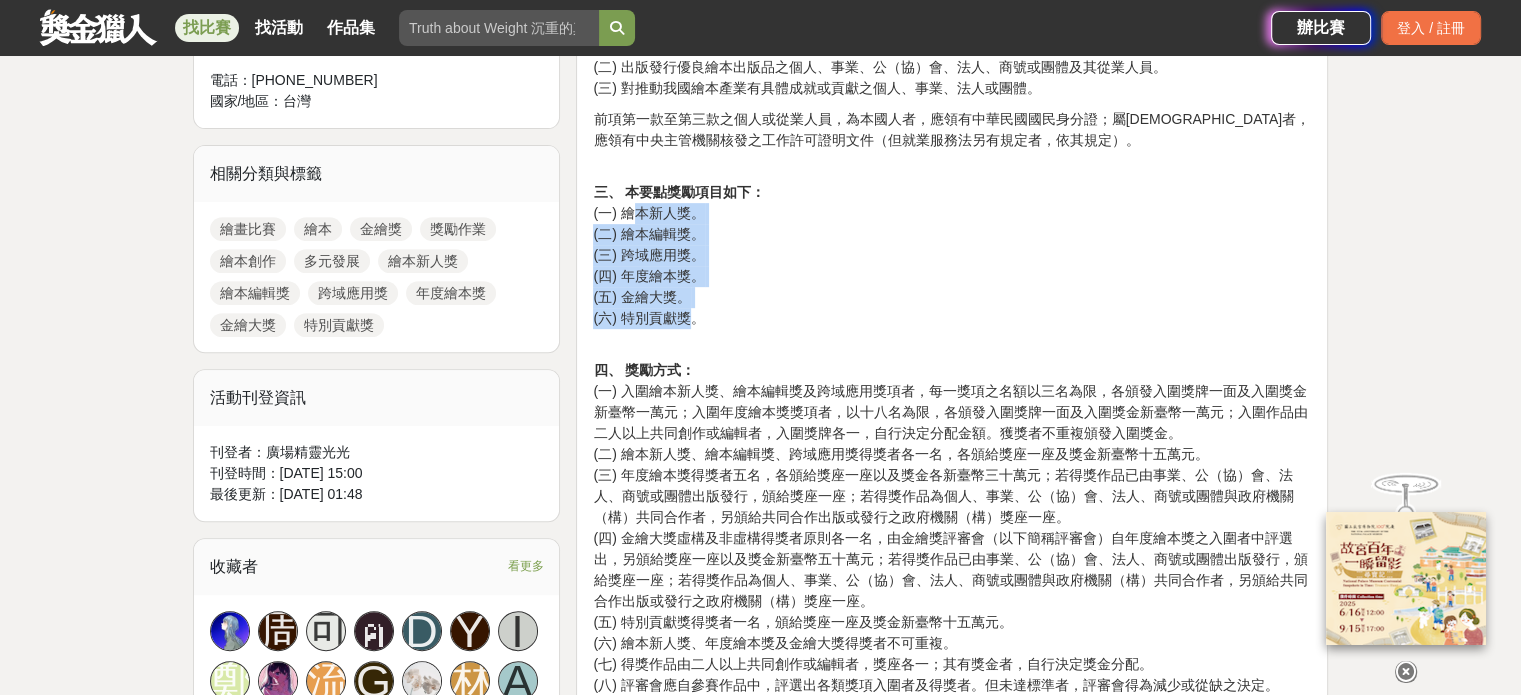 drag, startPoint x: 634, startPoint y: 213, endPoint x: 689, endPoint y: 323, distance: 122.98374 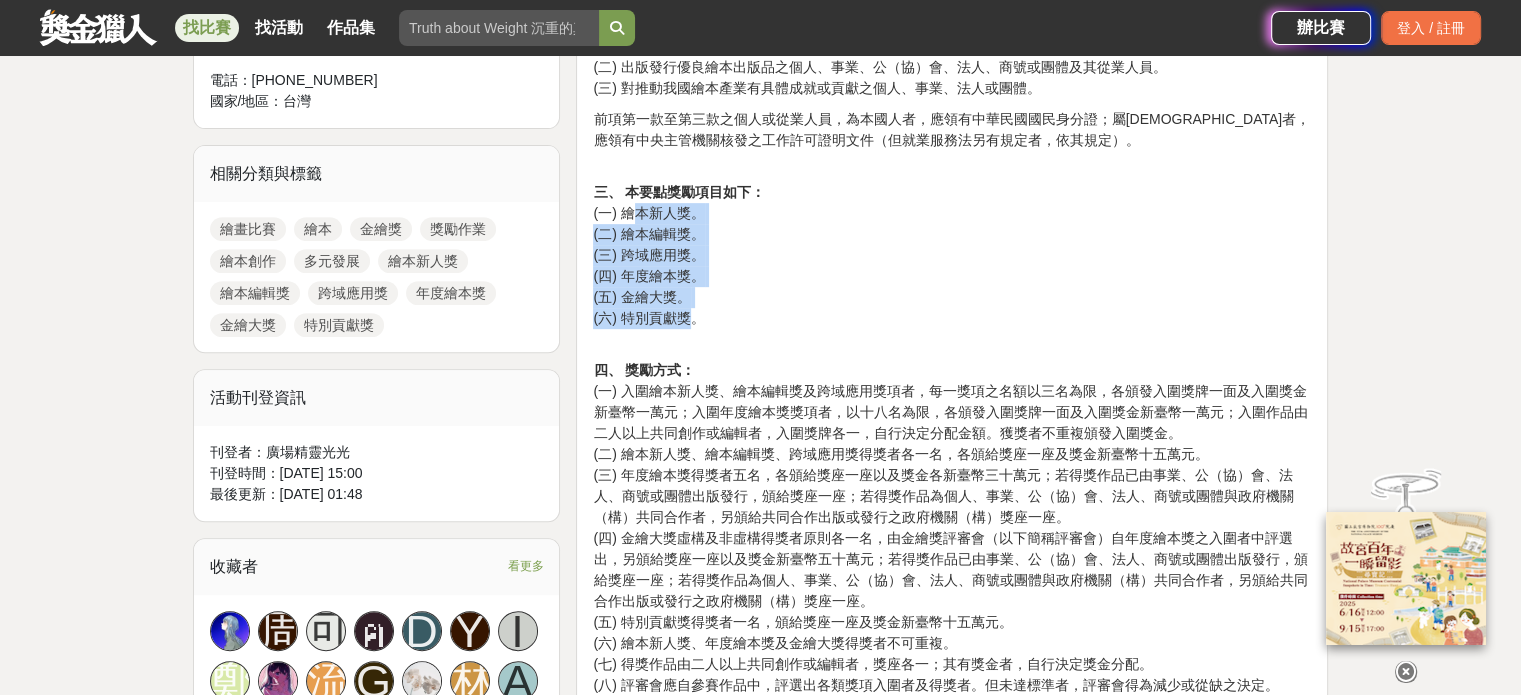 click on "三、 本要點獎勵項目如下： (一) 繪本新人獎。 (二) 繪本編輯獎。 (三) 跨域應用獎。 (四) 年度繪本獎。 (五) 金繪大獎。 (六) 特別貢獻獎。" at bounding box center [952, 245] 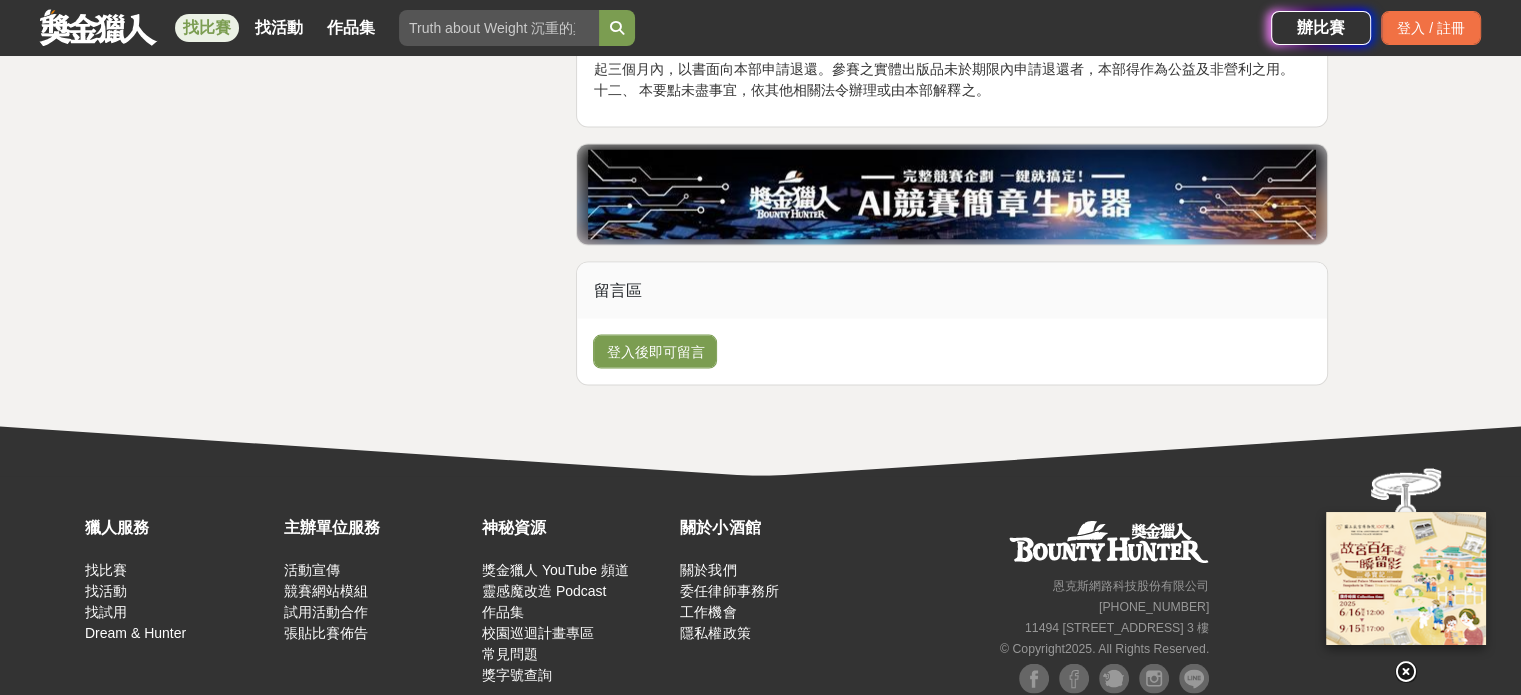 scroll, scrollTop: 4000, scrollLeft: 0, axis: vertical 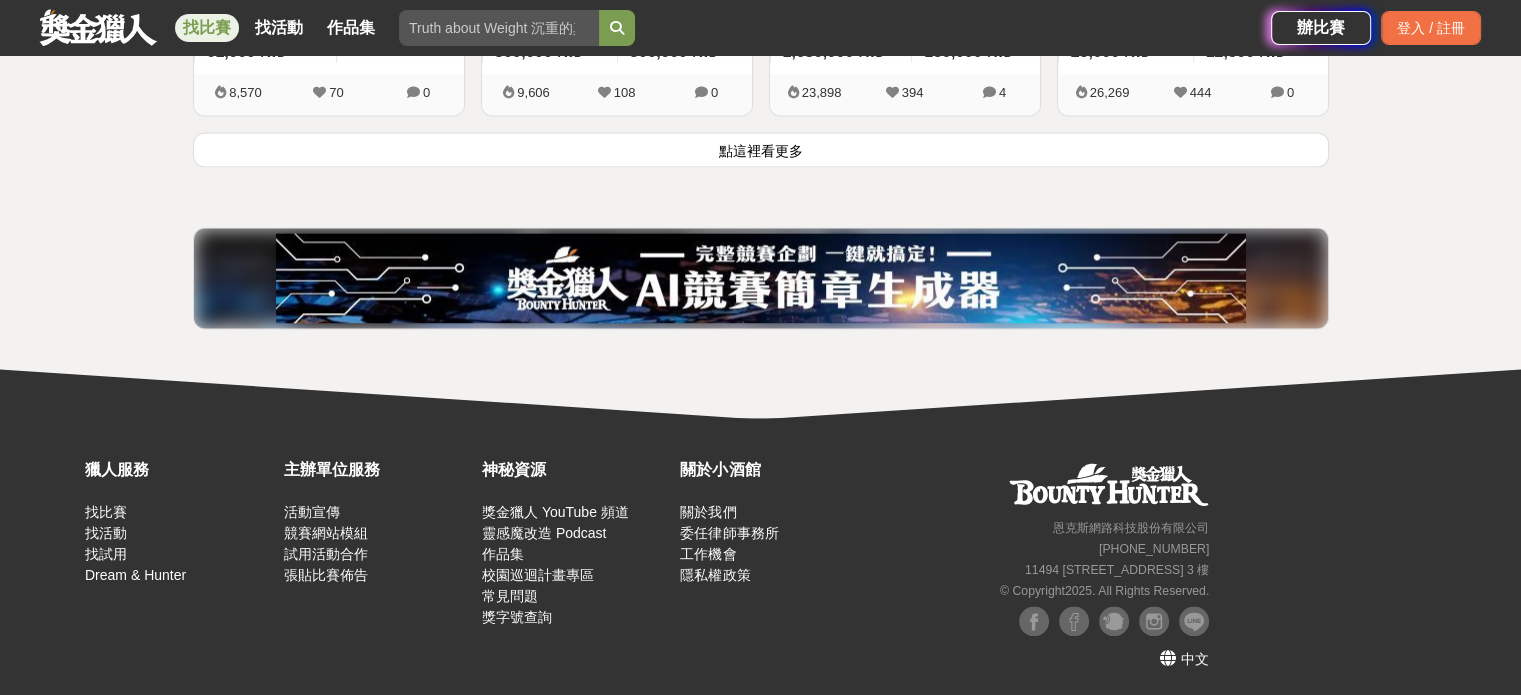 click on "點這裡看更多" at bounding box center (761, 149) 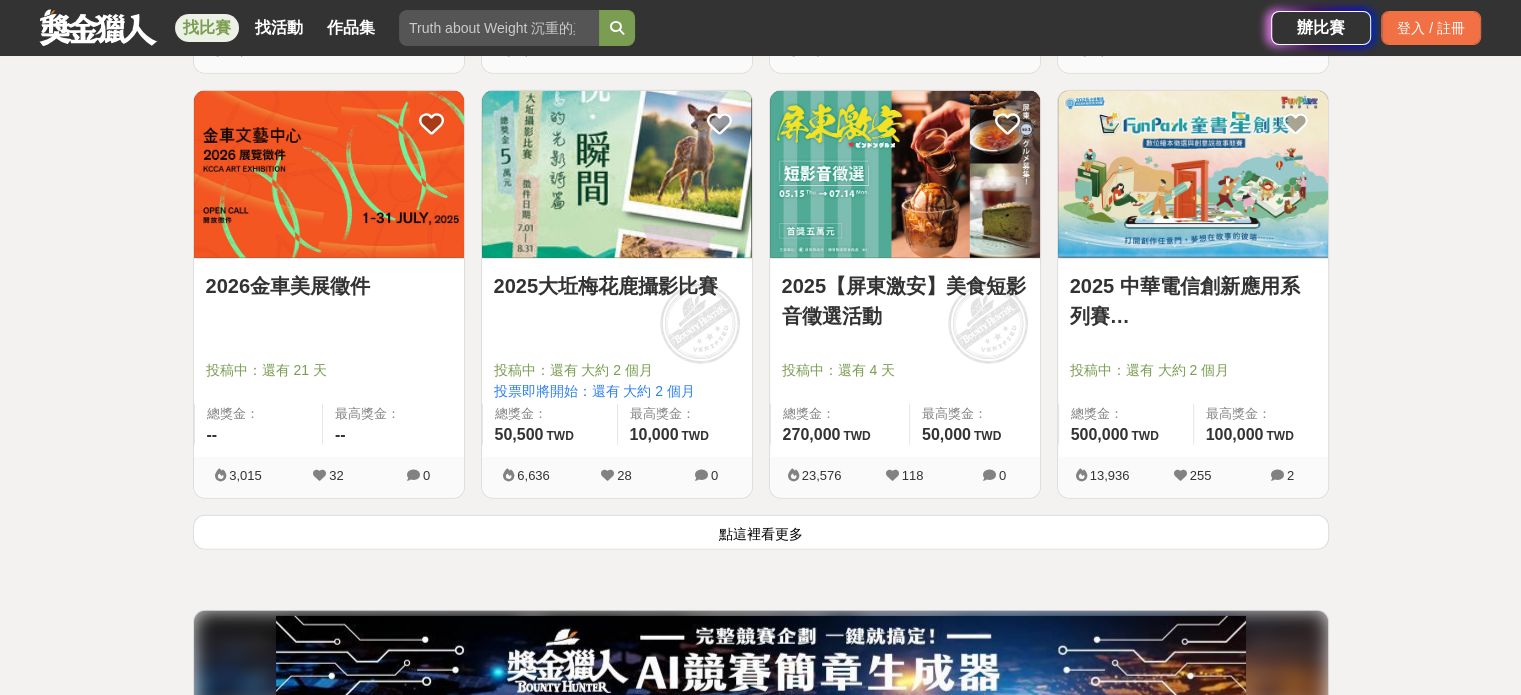 scroll, scrollTop: 5053, scrollLeft: 0, axis: vertical 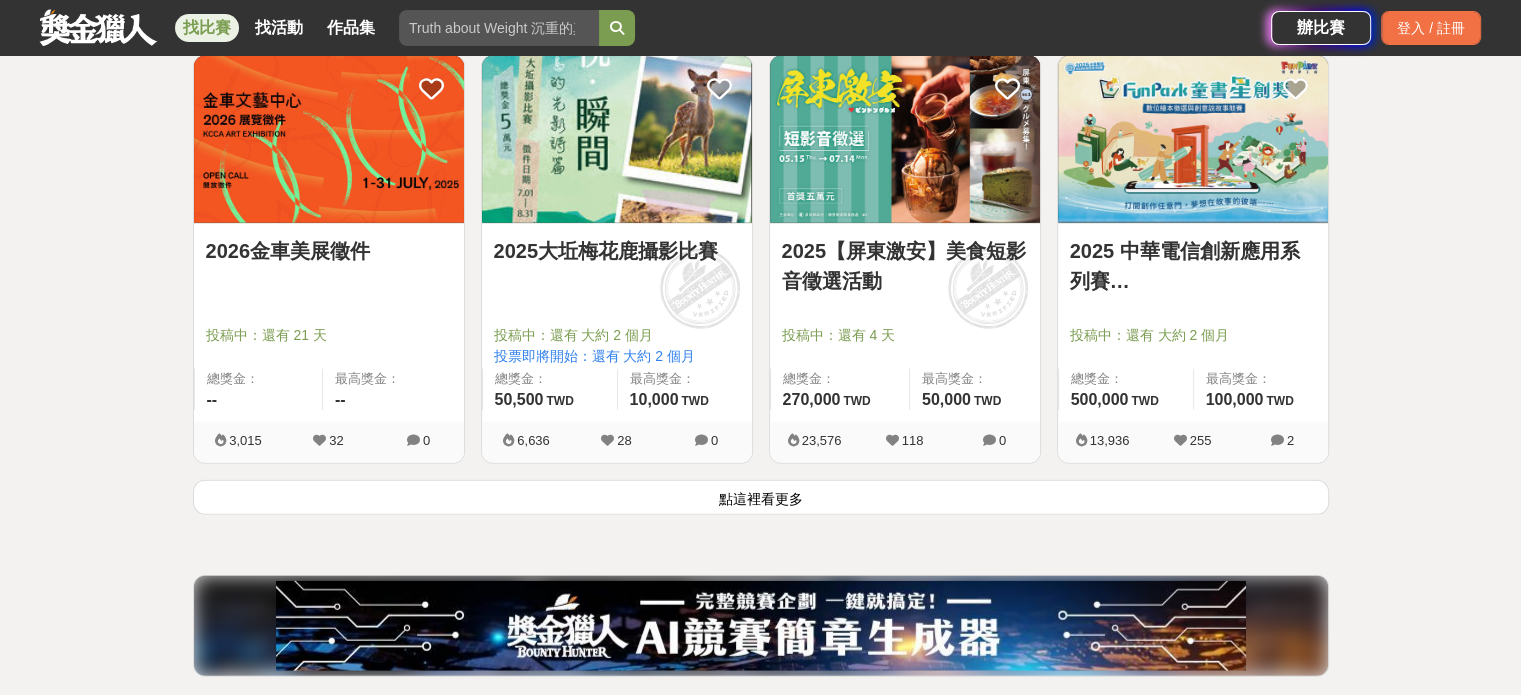 click on "點這裡看更多" at bounding box center (761, 497) 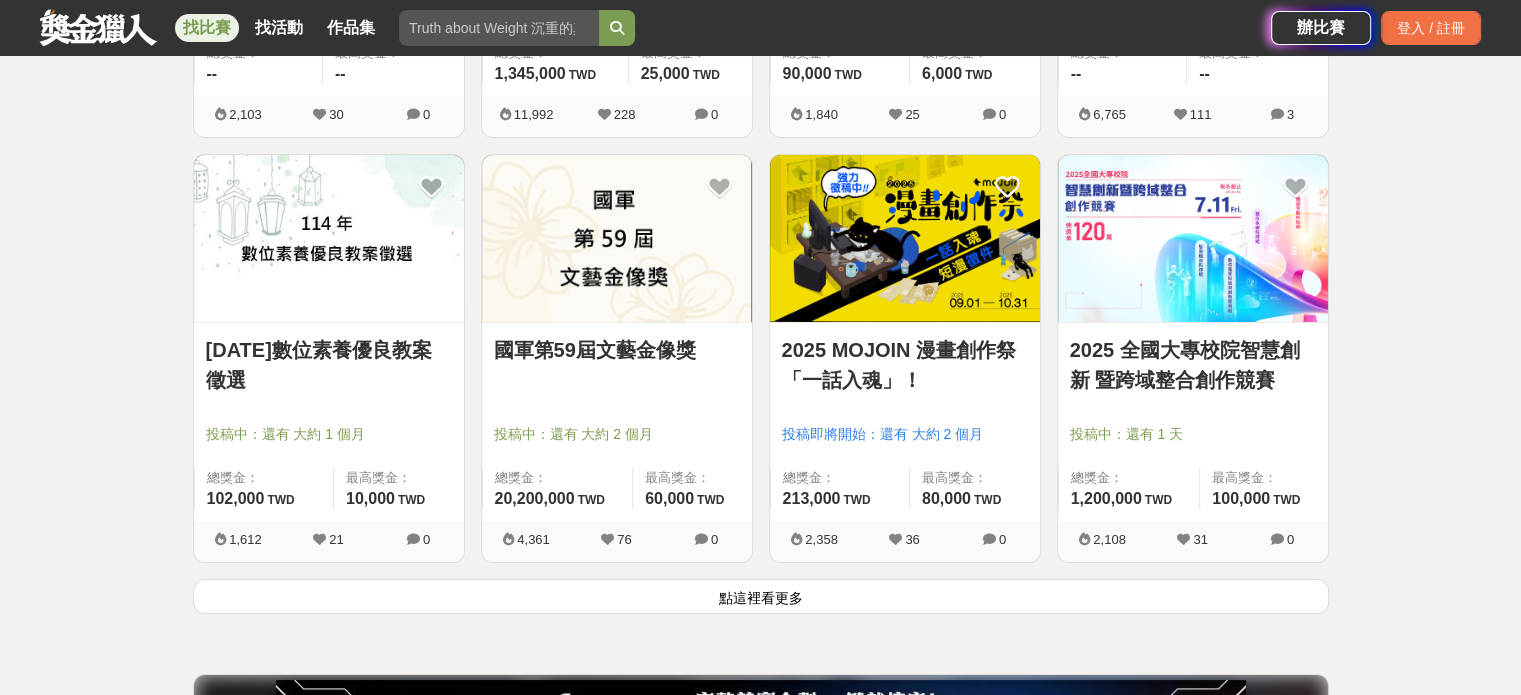 scroll, scrollTop: 7553, scrollLeft: 0, axis: vertical 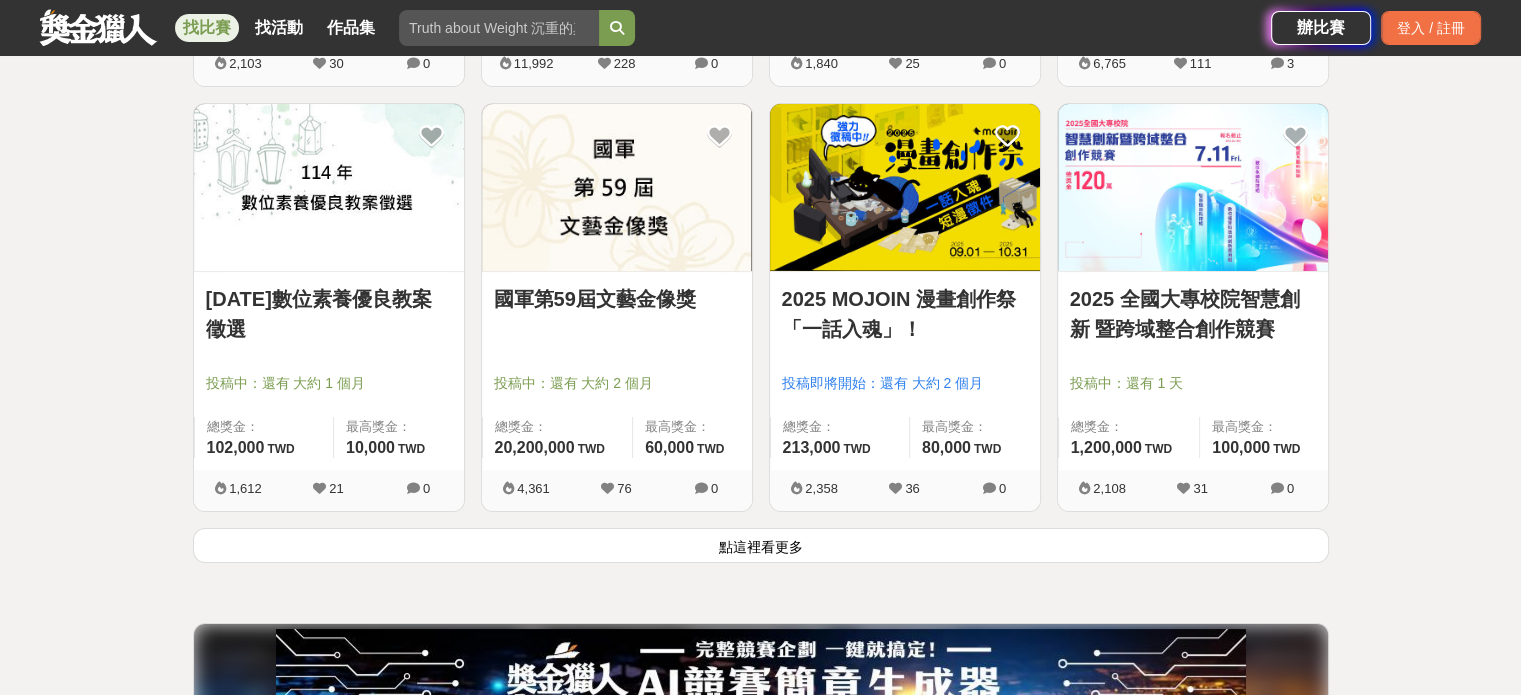 click on "點這裡看更多" at bounding box center [761, 545] 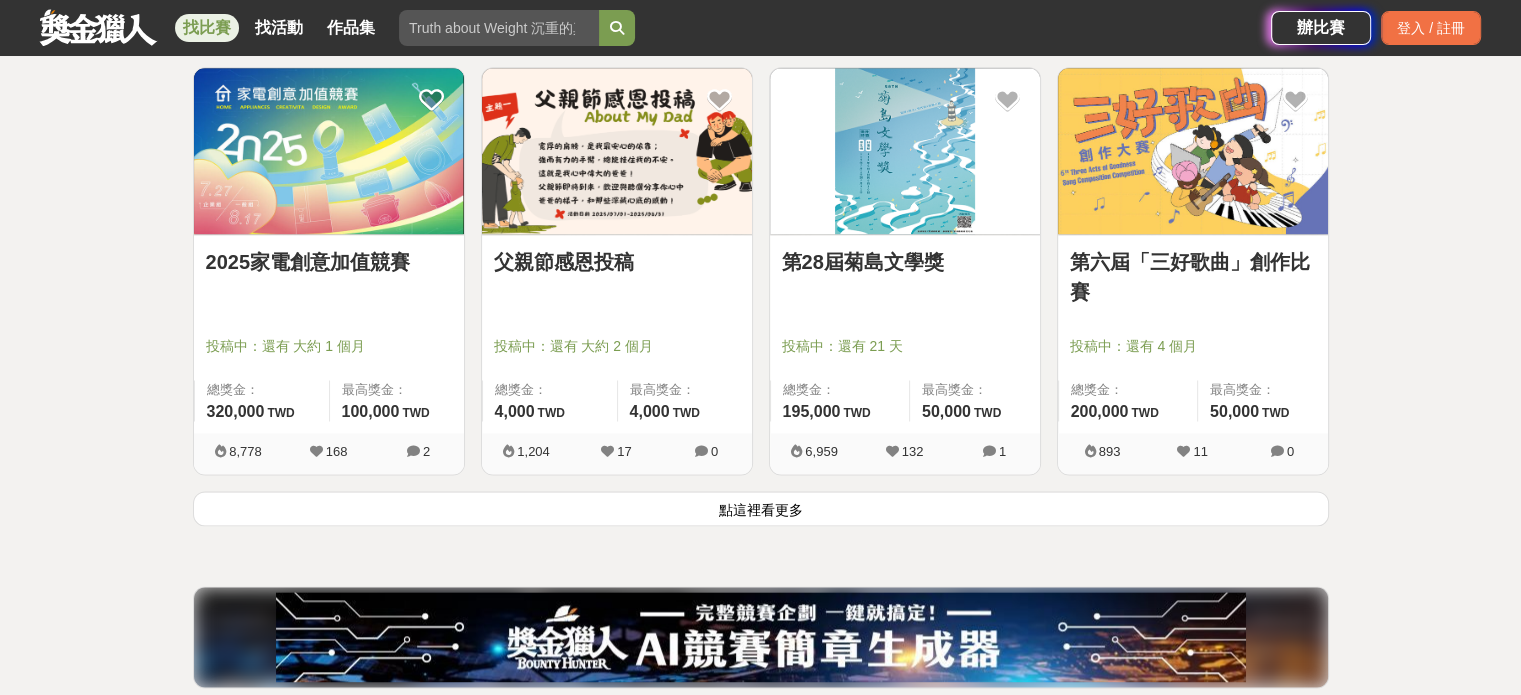 scroll, scrollTop: 10253, scrollLeft: 0, axis: vertical 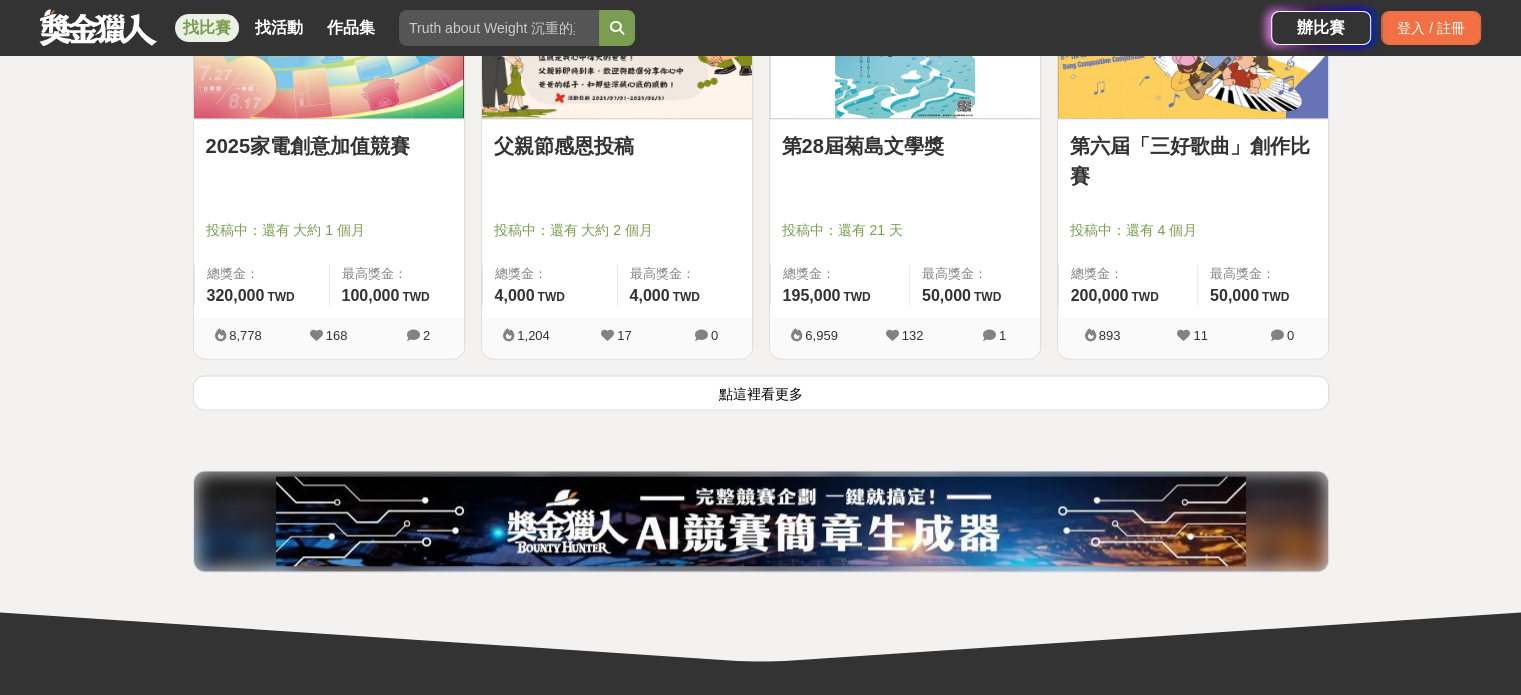 click on "點這裡看更多" at bounding box center [761, 392] 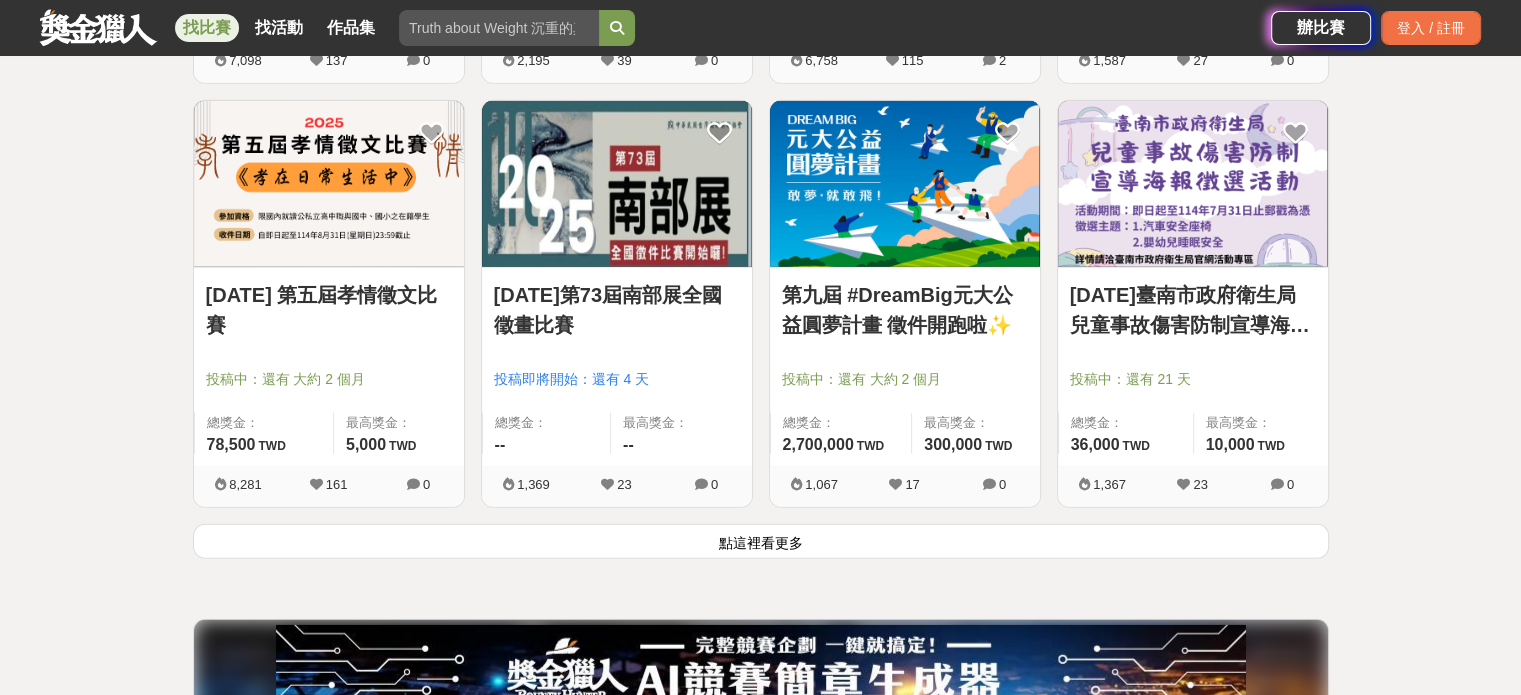 scroll, scrollTop: 12653, scrollLeft: 0, axis: vertical 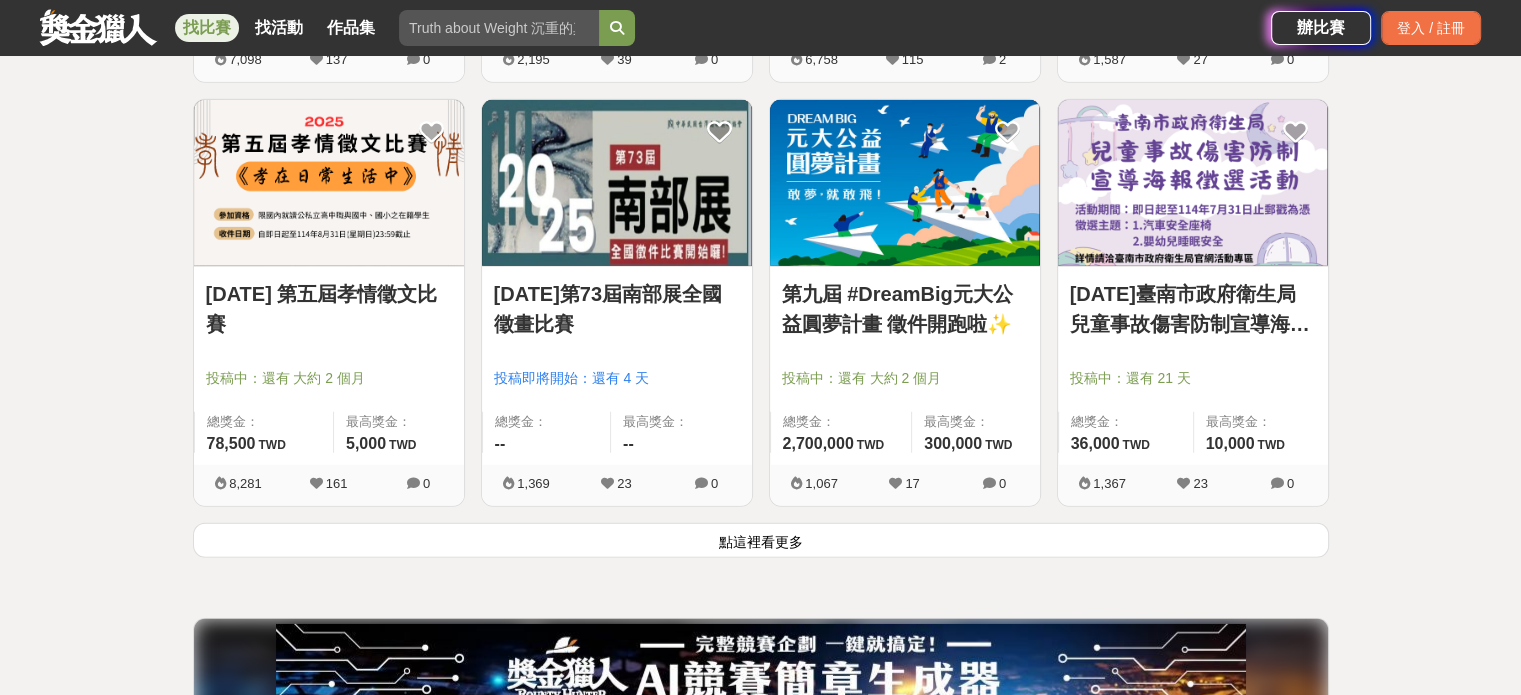 click on "點這裡看更多" at bounding box center [761, 540] 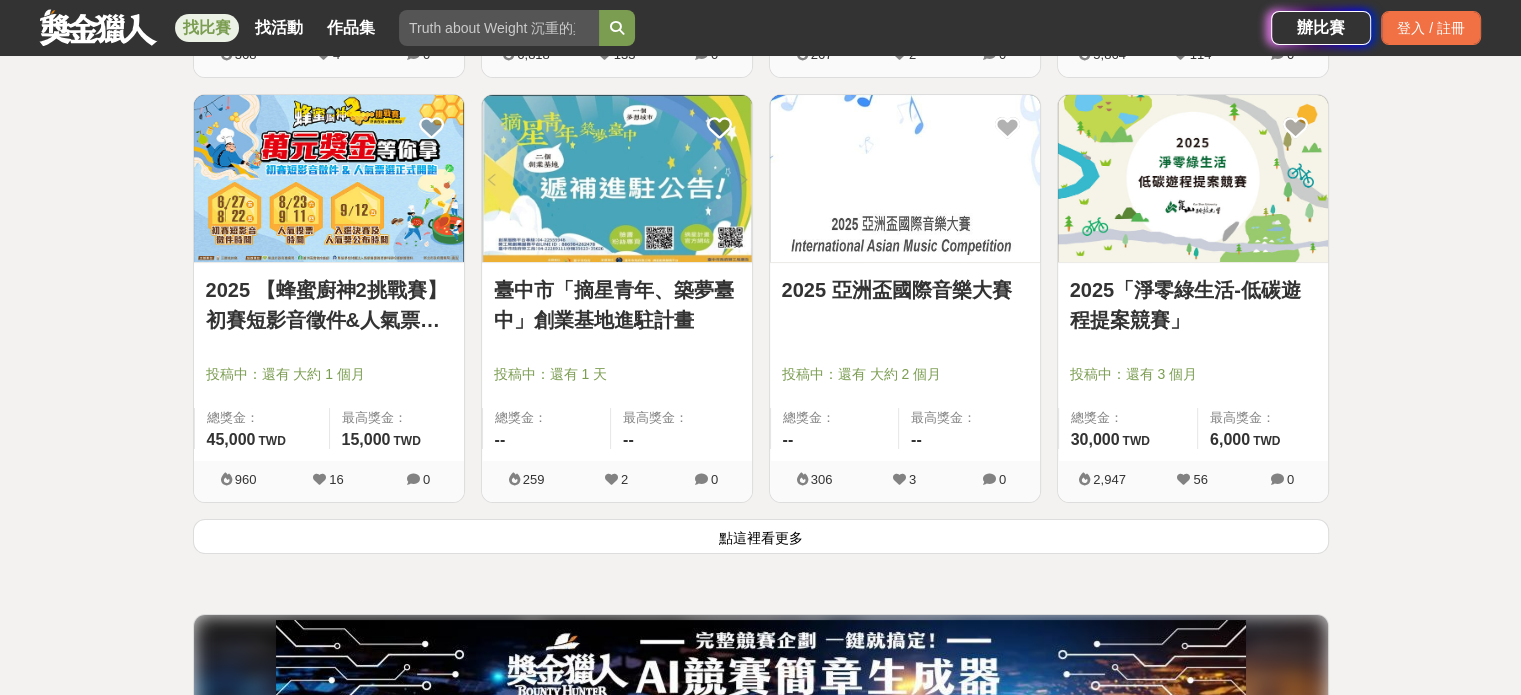 scroll, scrollTop: 15253, scrollLeft: 0, axis: vertical 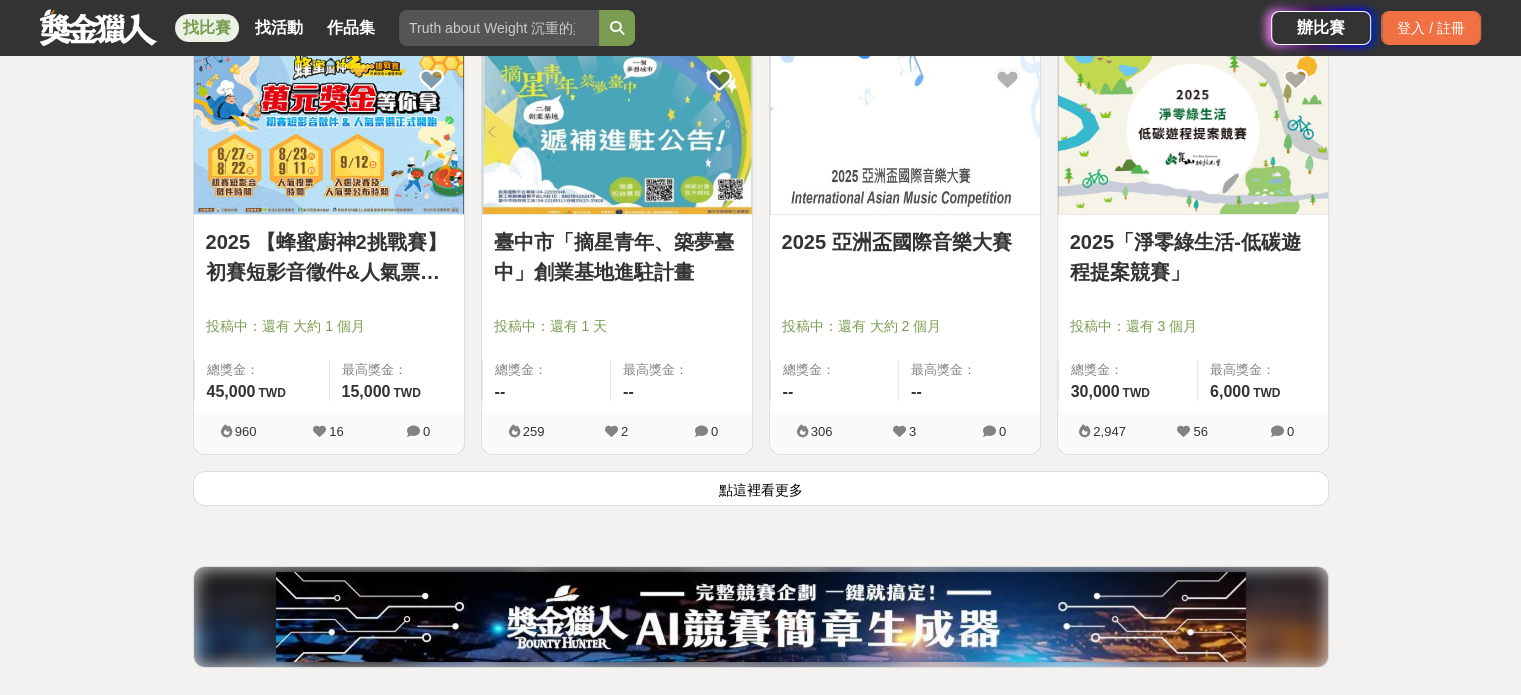 click on "點這裡看更多" at bounding box center [761, 488] 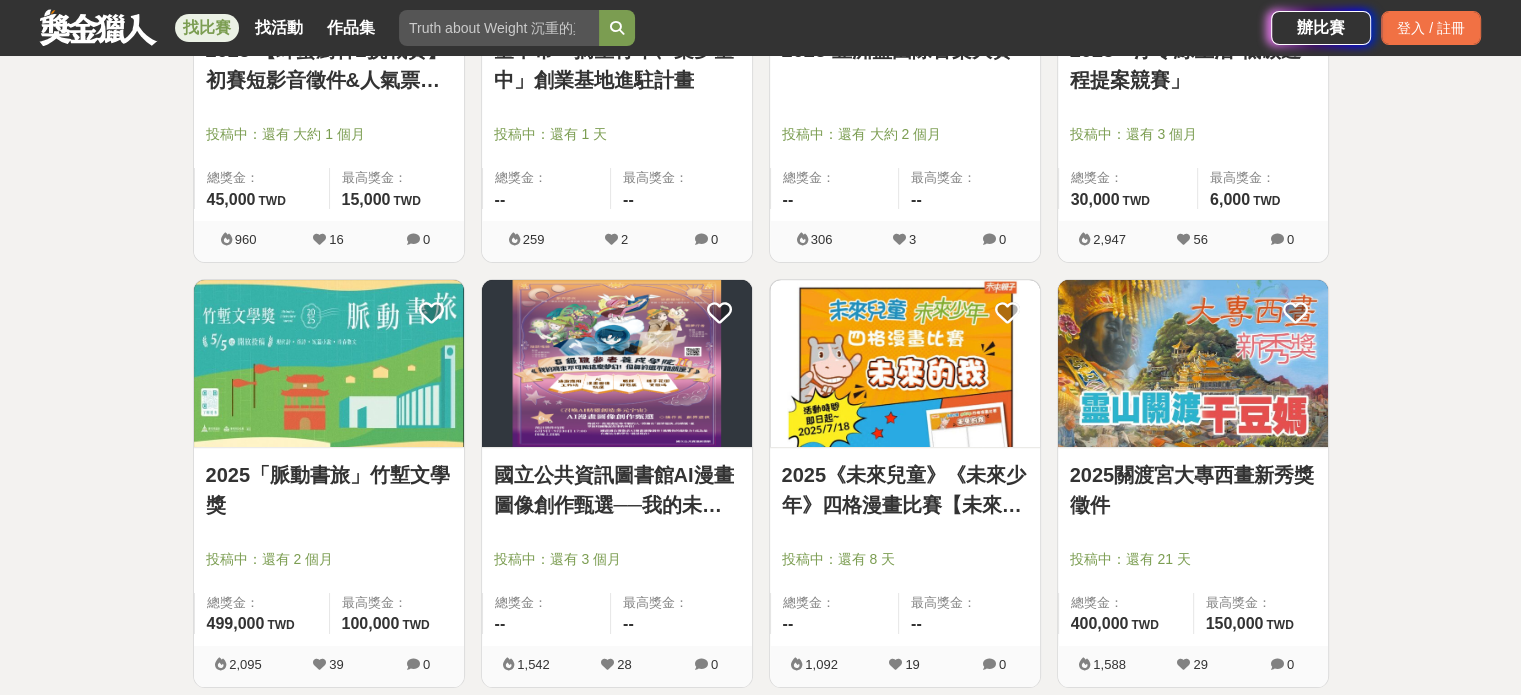 scroll, scrollTop: 15653, scrollLeft: 0, axis: vertical 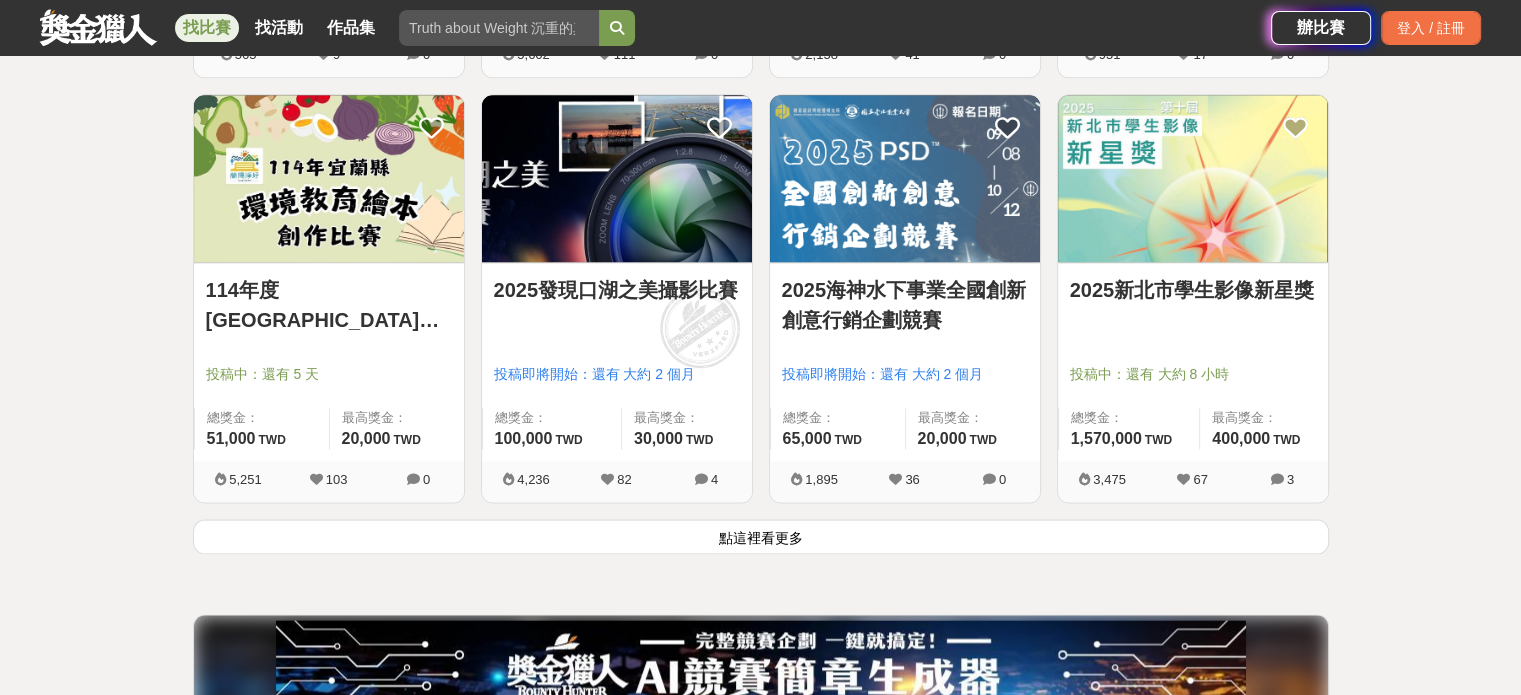 click on "點這裡看更多" at bounding box center (761, 536) 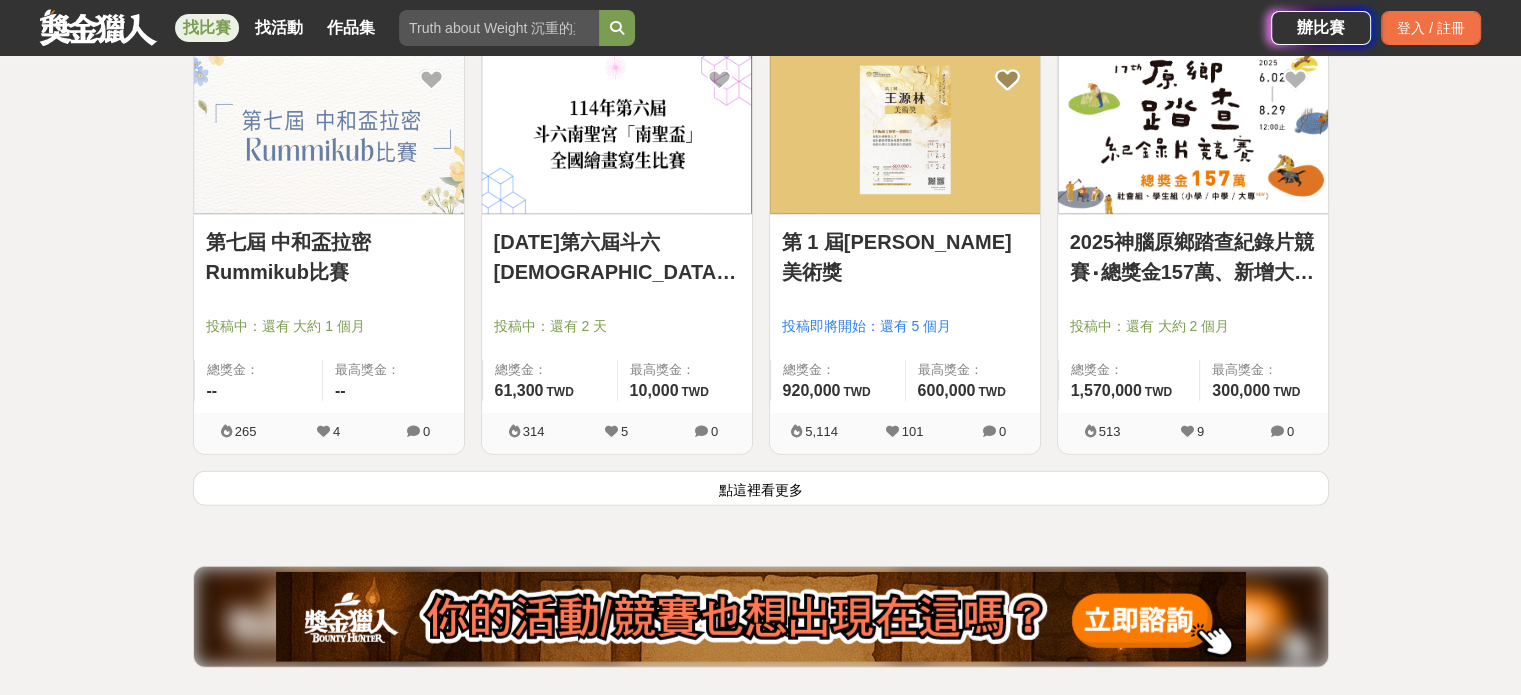 scroll, scrollTop: 20353, scrollLeft: 0, axis: vertical 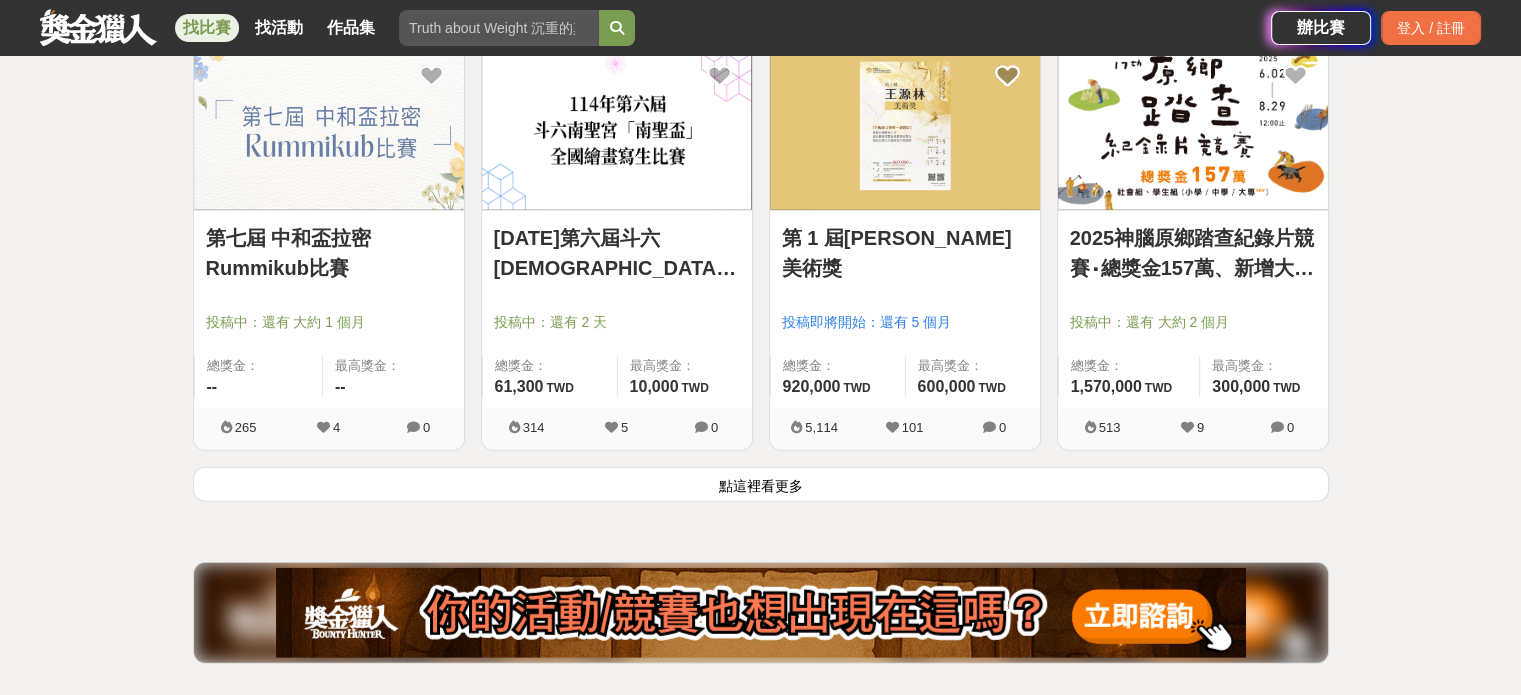 click on "點這裡看更多" at bounding box center (761, 484) 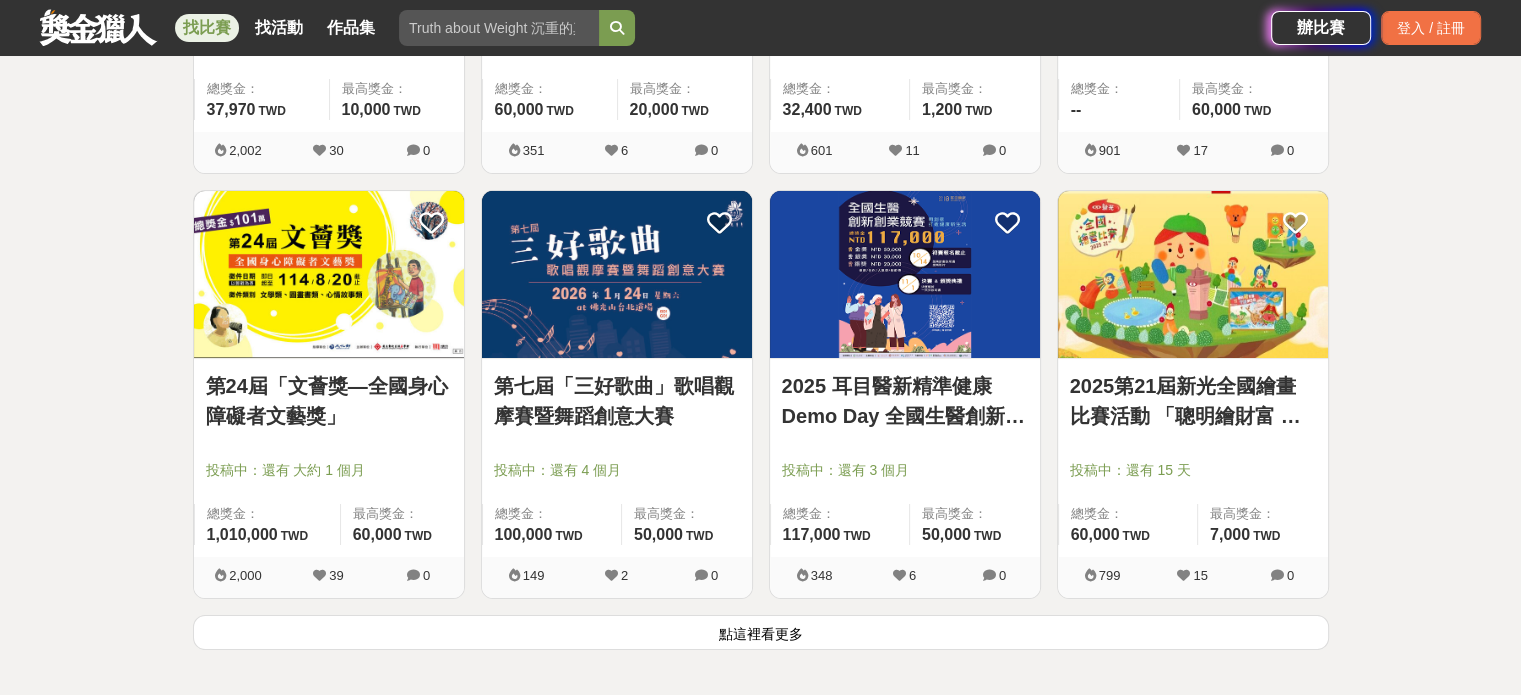 scroll, scrollTop: 22853, scrollLeft: 0, axis: vertical 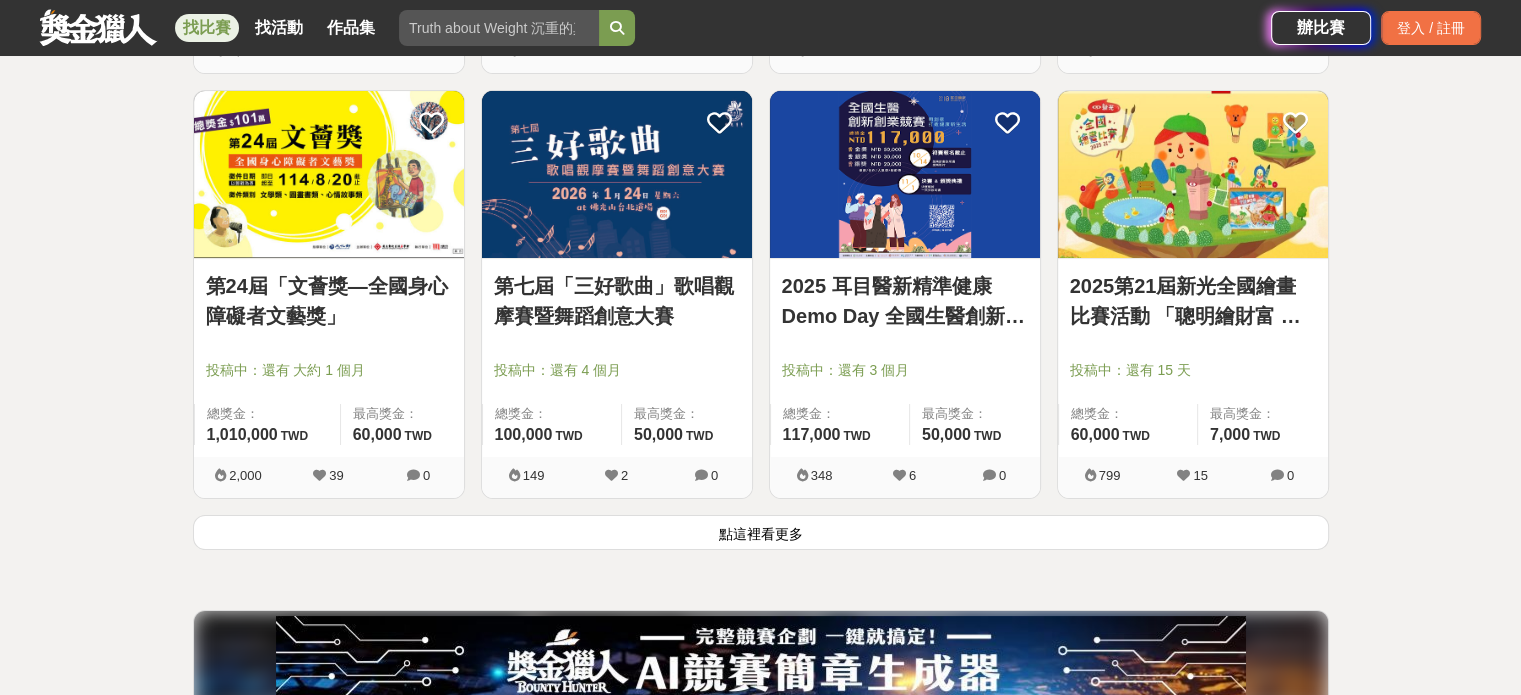 click on "點這裡看更多" at bounding box center (761, 532) 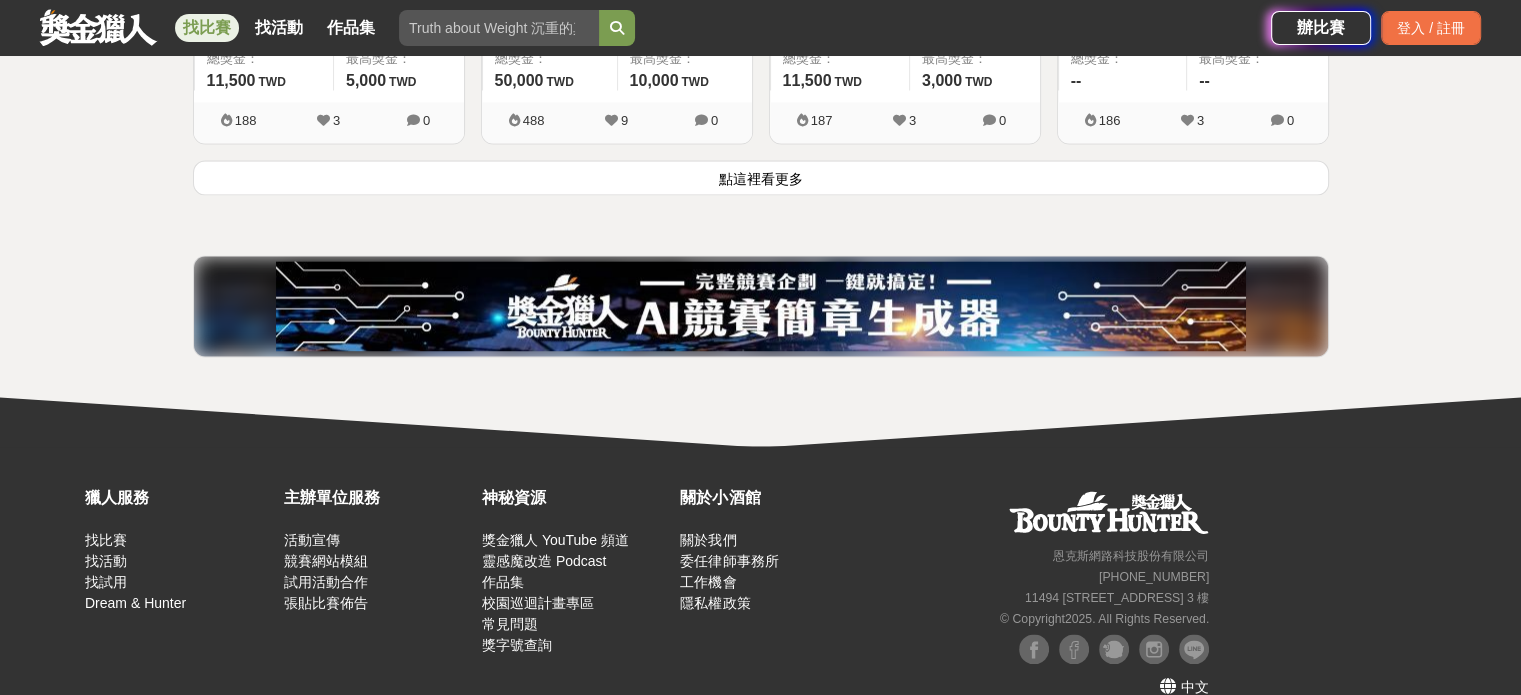 scroll, scrollTop: 25764, scrollLeft: 0, axis: vertical 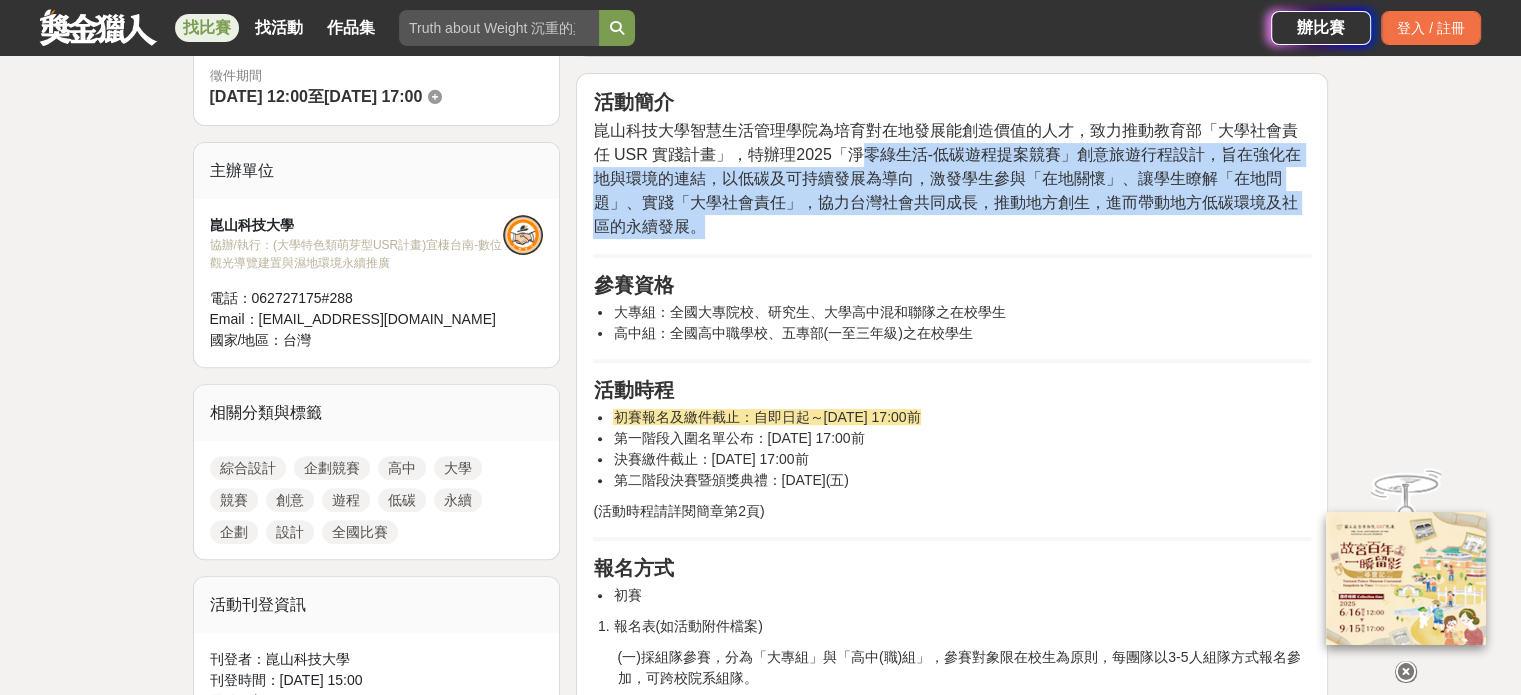 drag, startPoint x: 856, startPoint y: 153, endPoint x: 1158, endPoint y: 221, distance: 309.56097 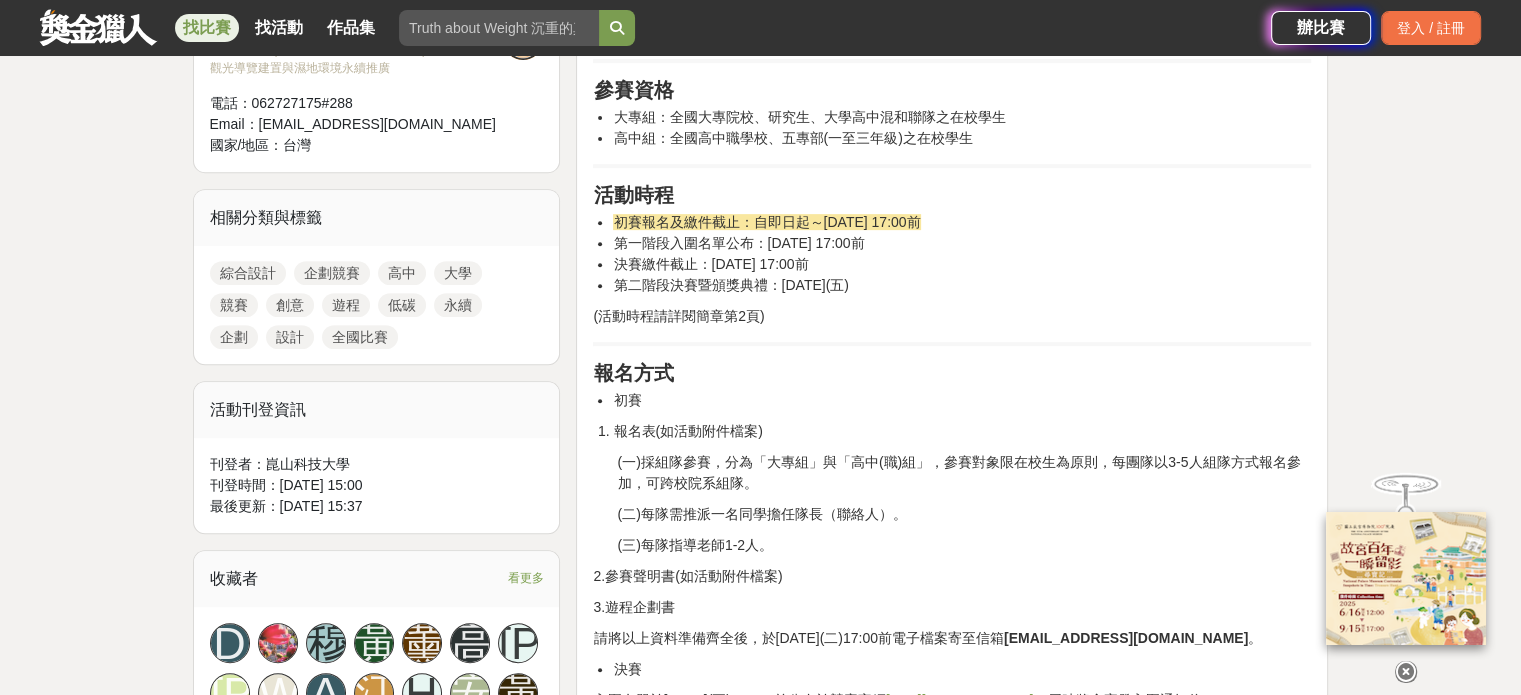 scroll, scrollTop: 800, scrollLeft: 0, axis: vertical 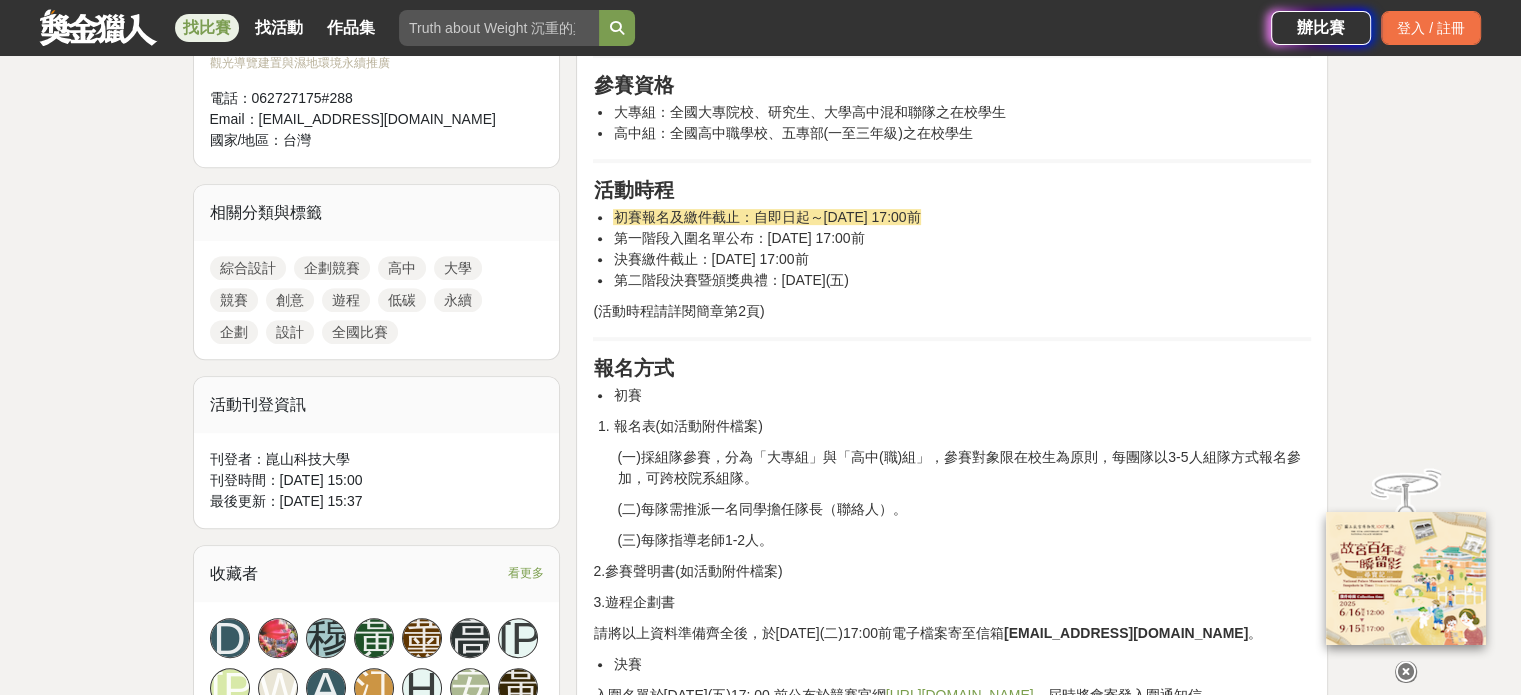 click on "活動簡介 崑山科技大學智慧生活管理學院為培育對在地發展能創造價值的人才，致力推動教育部「大學社會責任 USR 實踐計畫」，特辦理2025「淨零綠生活-低碳遊程提案競賽」創意旅遊行程設計，旨在強化在地與環境的連結，以低碳及可持續發展為導向，激發學生參與「在地關懷」、讓學生瞭解「在地問題」、實踐「大學社會責任」，協力台灣社會共同成長，推動地方創生，進而帶動地方低碳環境及社區的永續發展。 參賽資格 大專組：全國大專院校、研究生、大學高中混和聯隊之在校學生 高中組：全國高中職學校、五專部(一至三年級)之在校學生 活動時程 初賽報名及繳件截止：自即日起～[DATE] 17:00前 第一階段入圍名單公布：[DATE] 17:00前 決賽繳件截止：[DATE] 17:00前 第二階段決賽暨頒獎典禮：[DATE](五) 報名方式 初賽 。" at bounding box center (952, 1063) 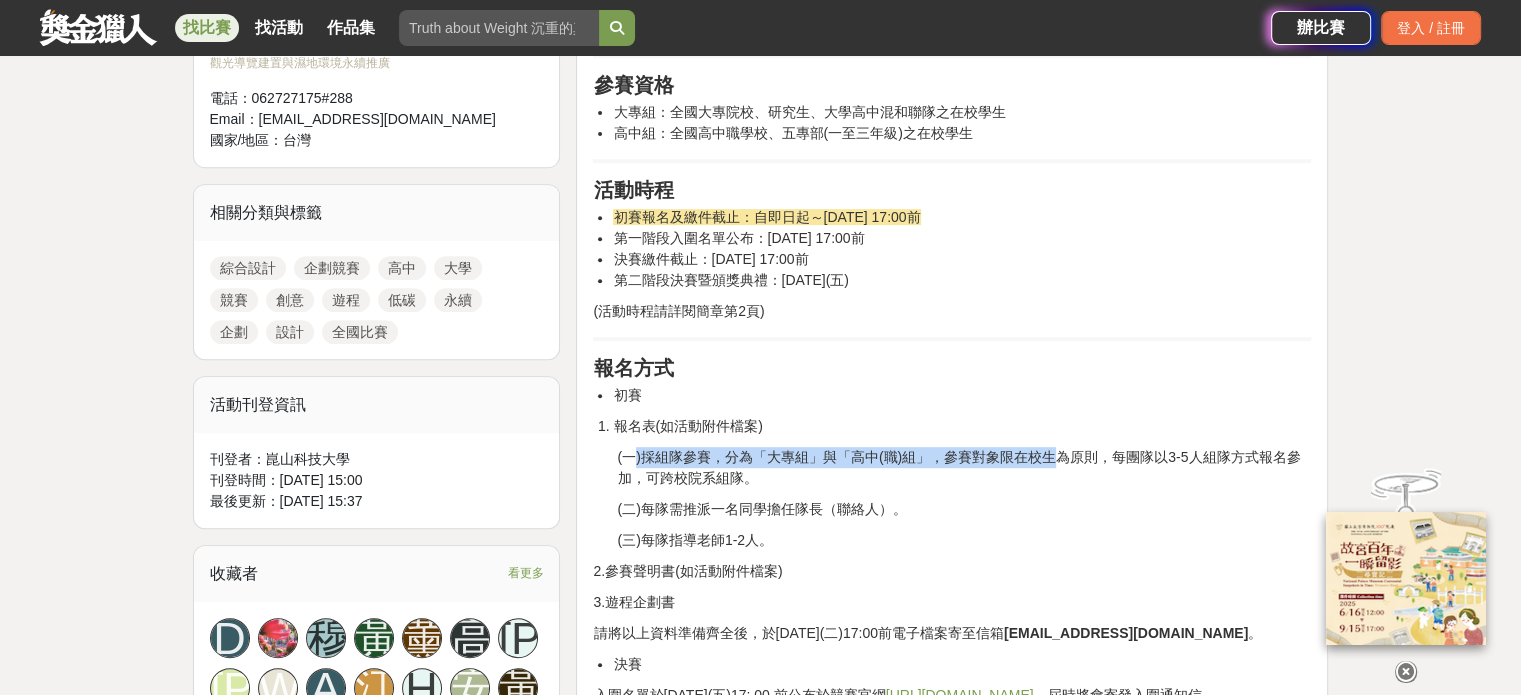 drag, startPoint x: 634, startPoint y: 441, endPoint x: 1030, endPoint y: 456, distance: 396.284 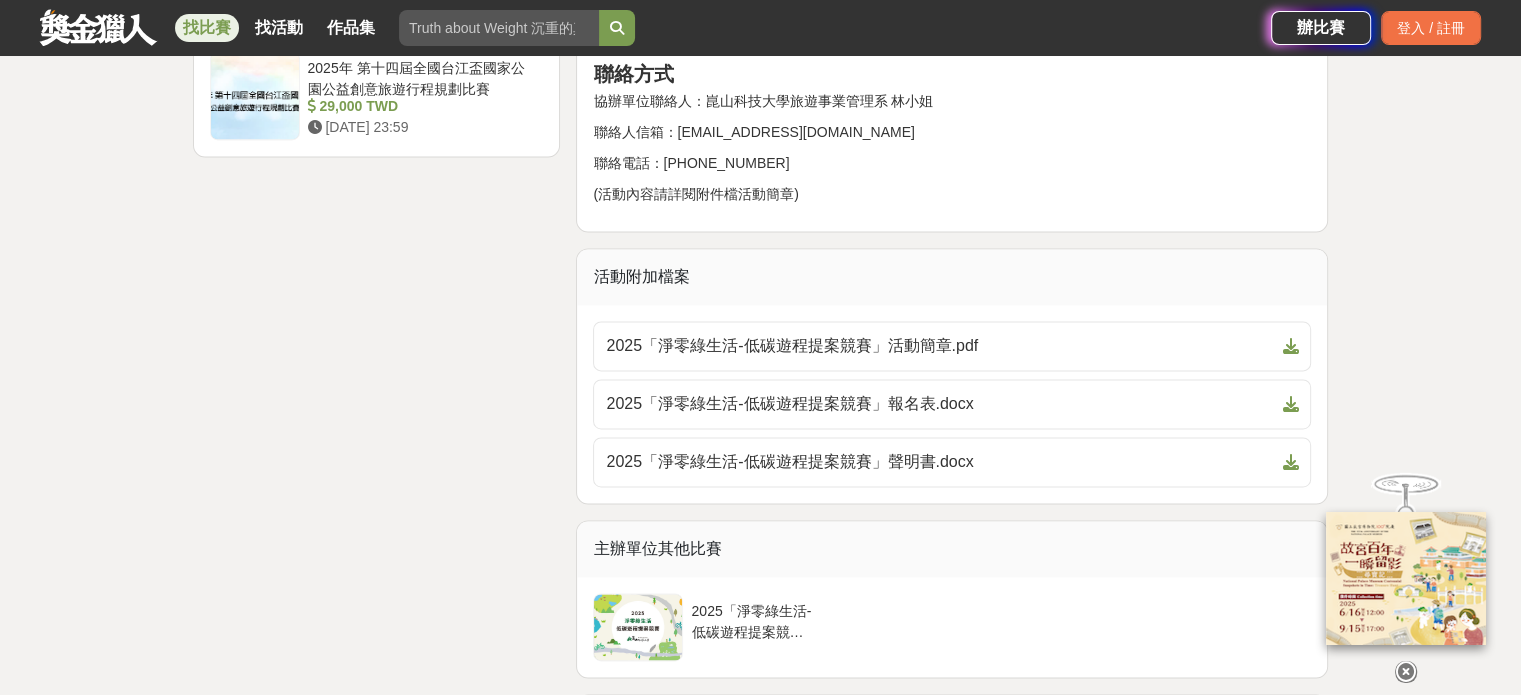 scroll, scrollTop: 3300, scrollLeft: 0, axis: vertical 